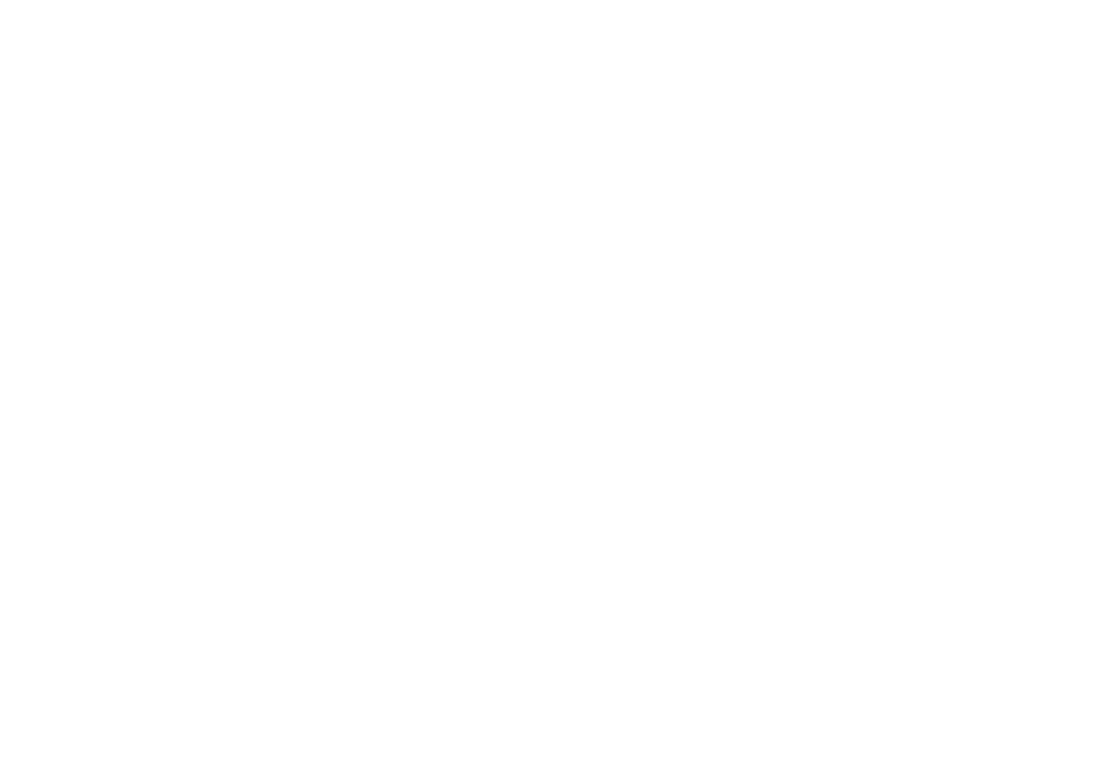 scroll, scrollTop: 0, scrollLeft: 0, axis: both 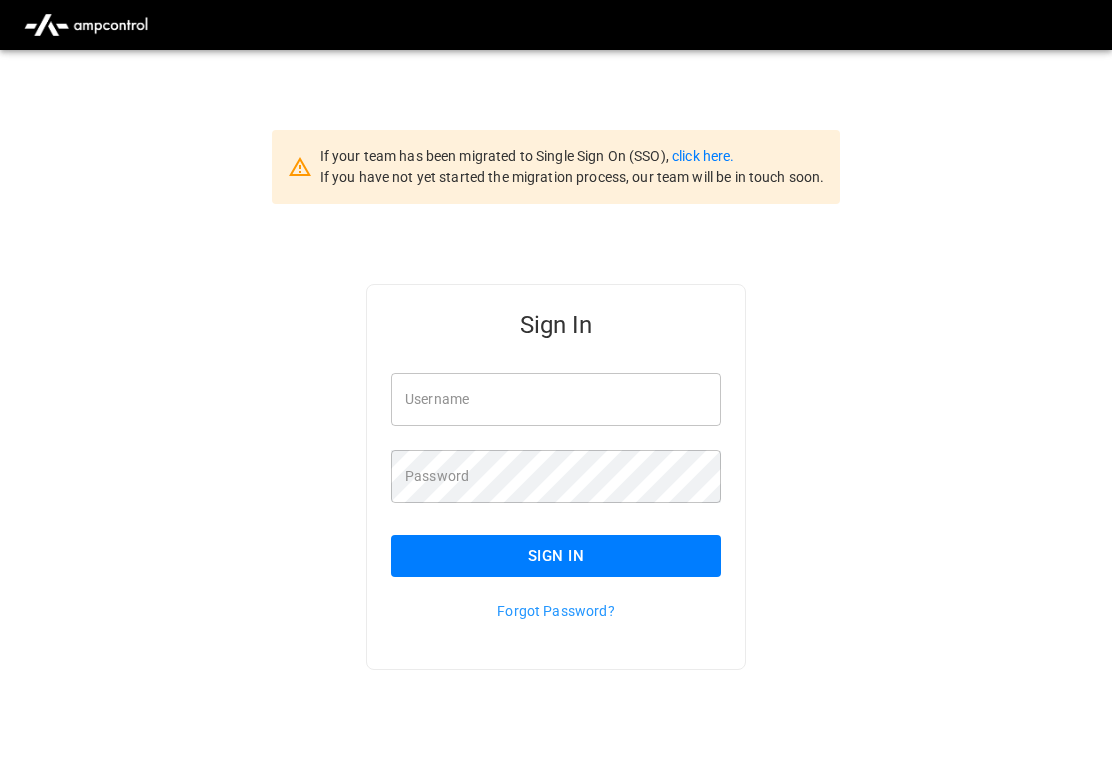 click on "Username" at bounding box center (556, 399) 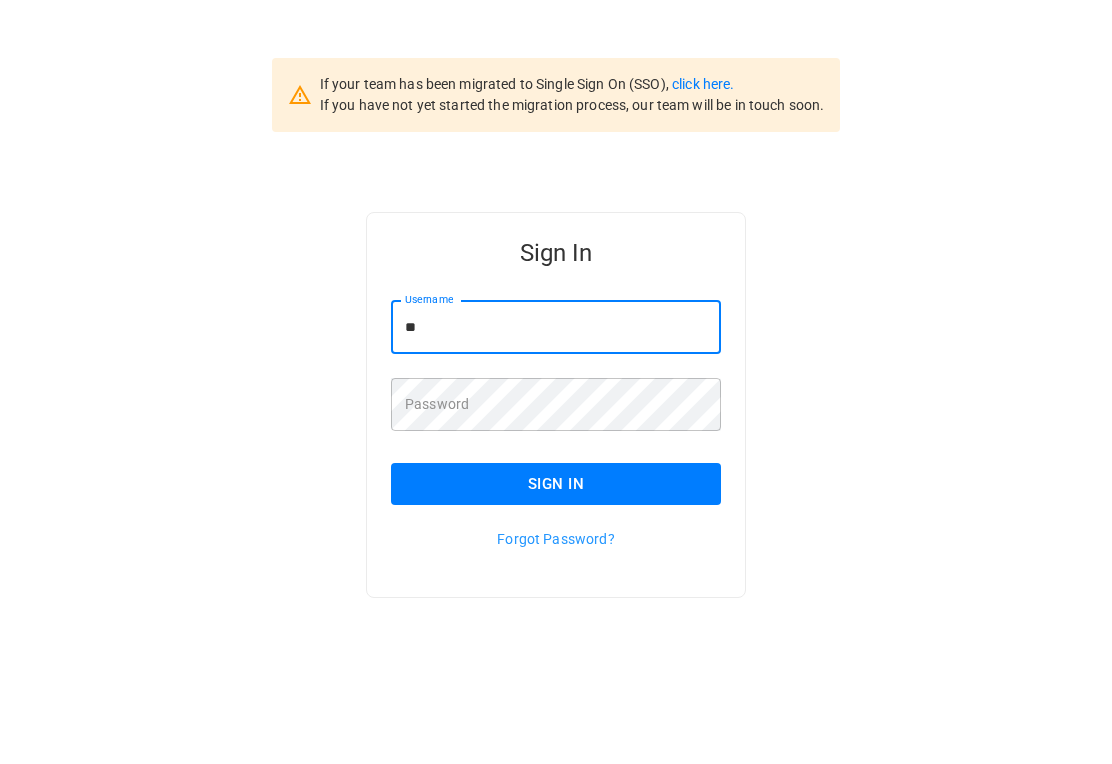 type on "*" 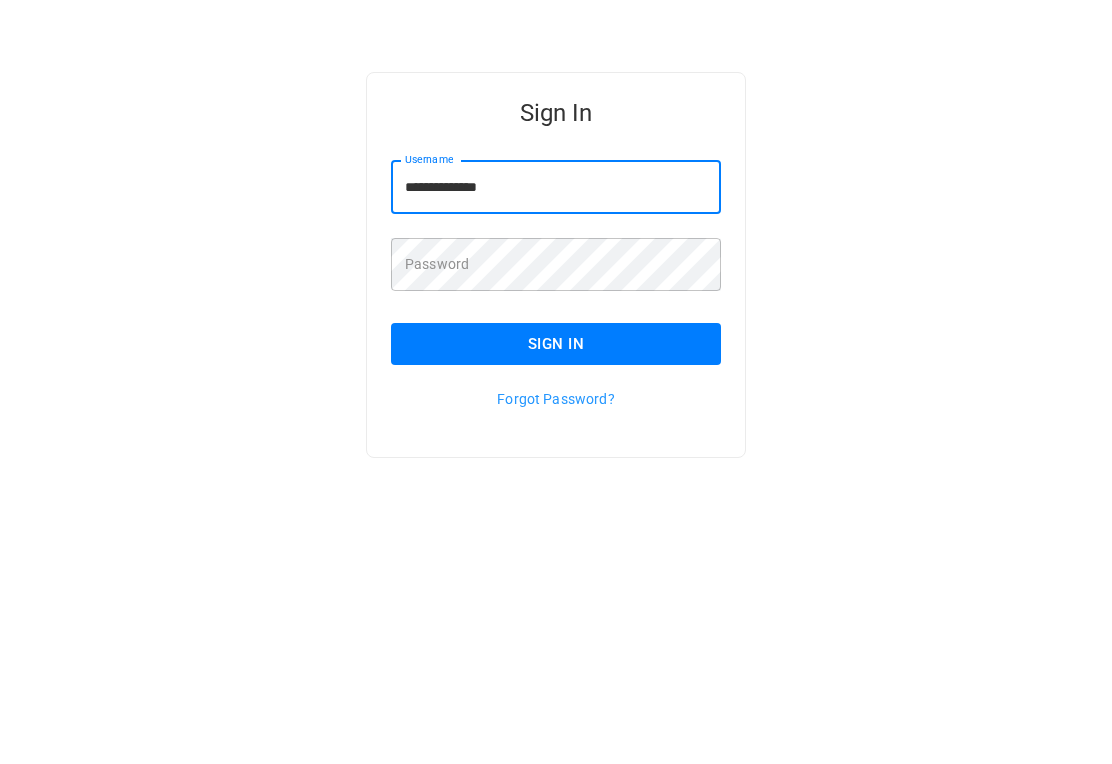 type on "**********" 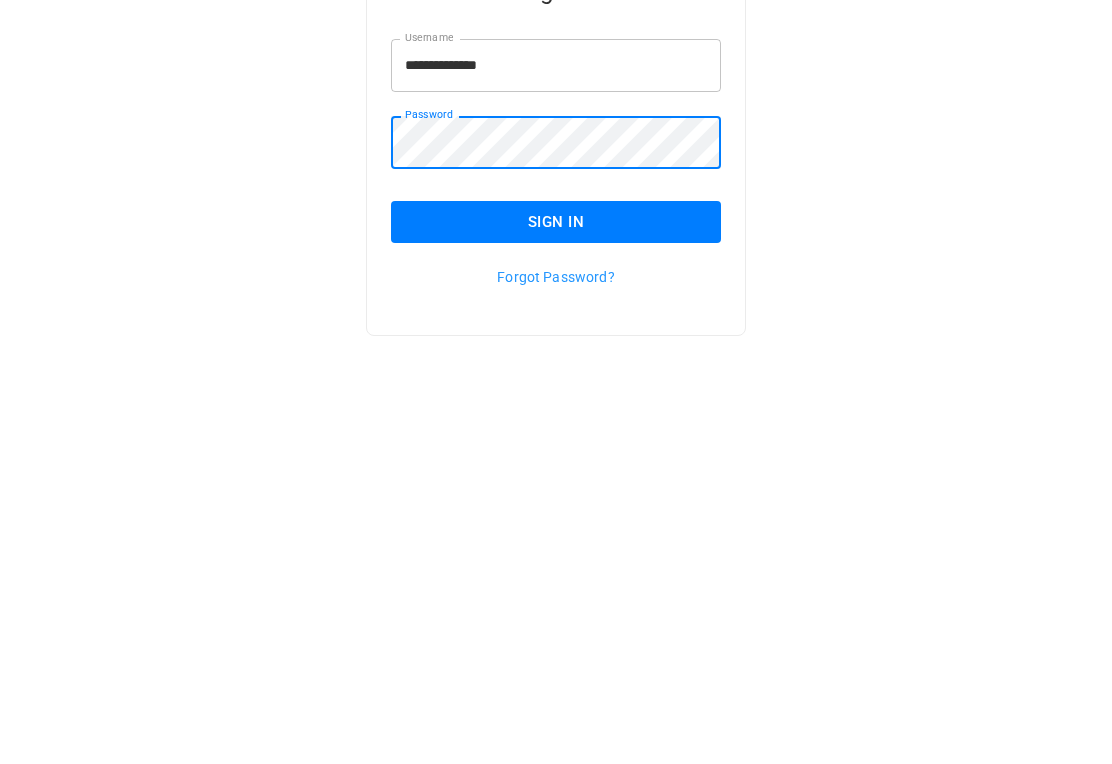 click on "Sign In" at bounding box center (556, 556) 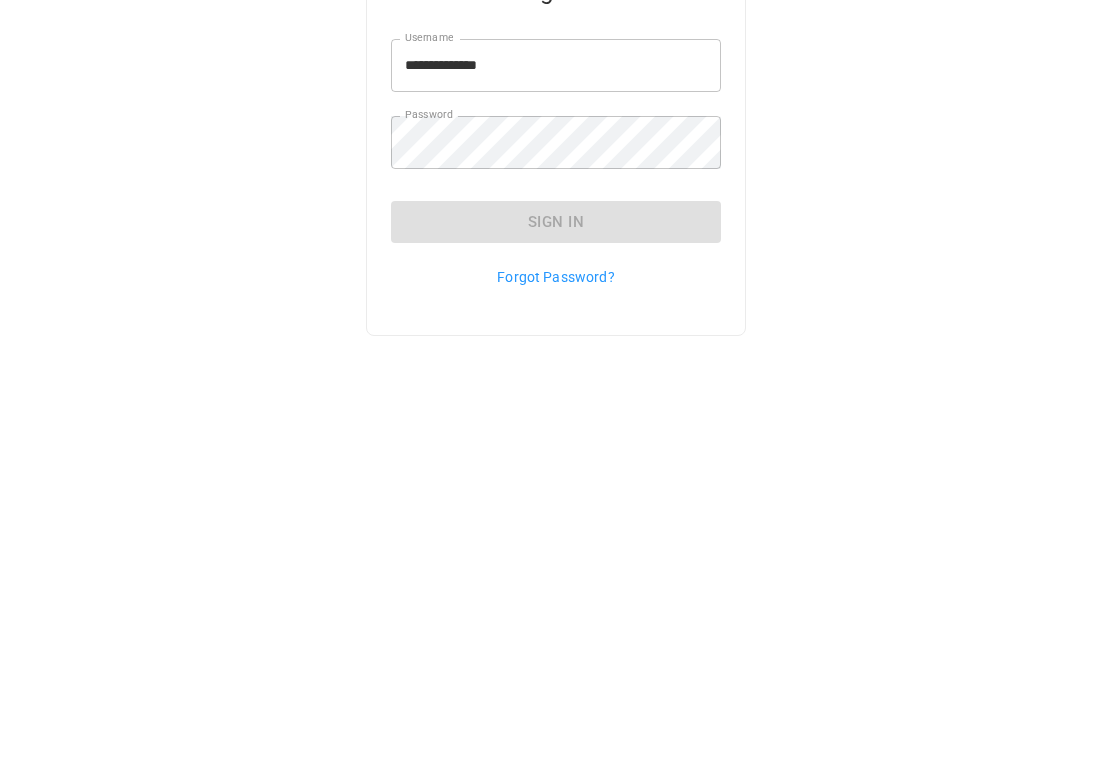scroll, scrollTop: 81, scrollLeft: 0, axis: vertical 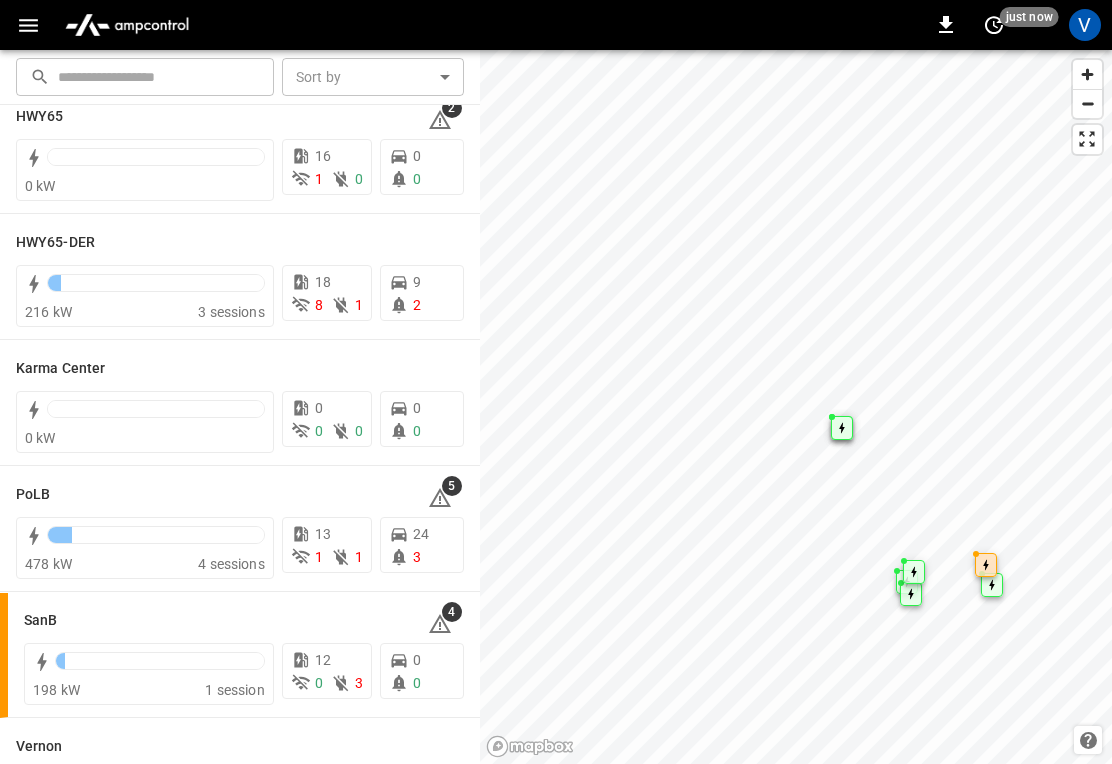 click on "SanB" at bounding box center (40, 621) 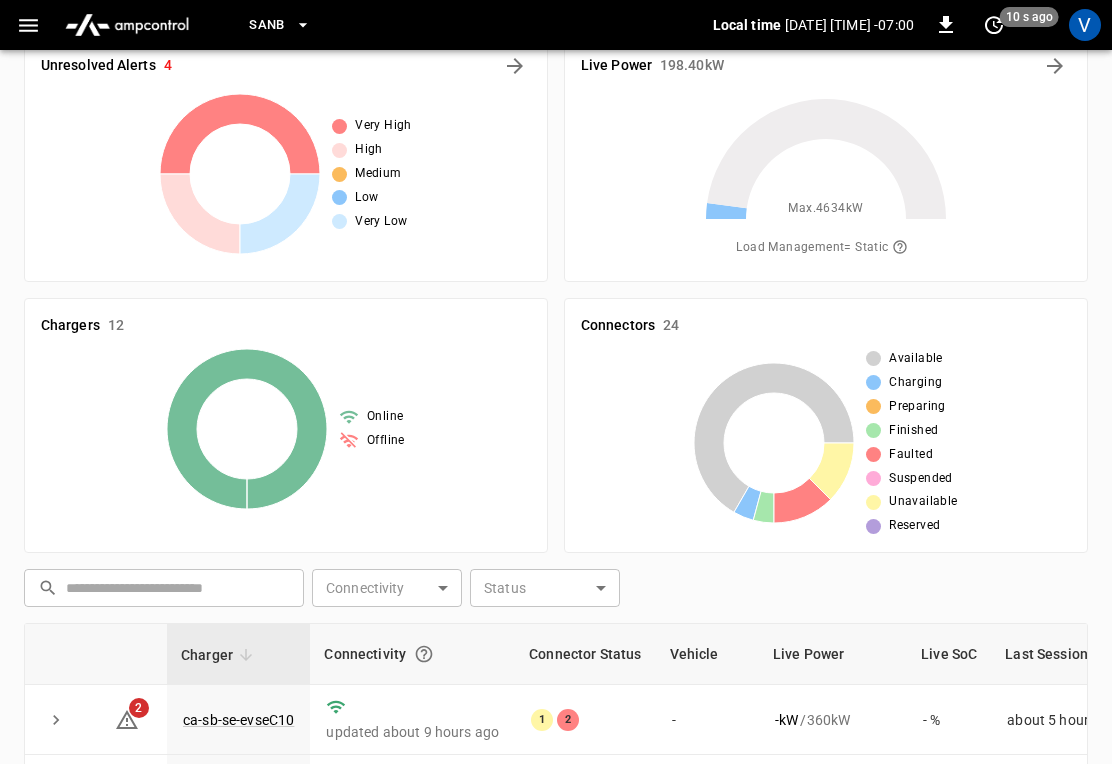 scroll, scrollTop: 41, scrollLeft: 0, axis: vertical 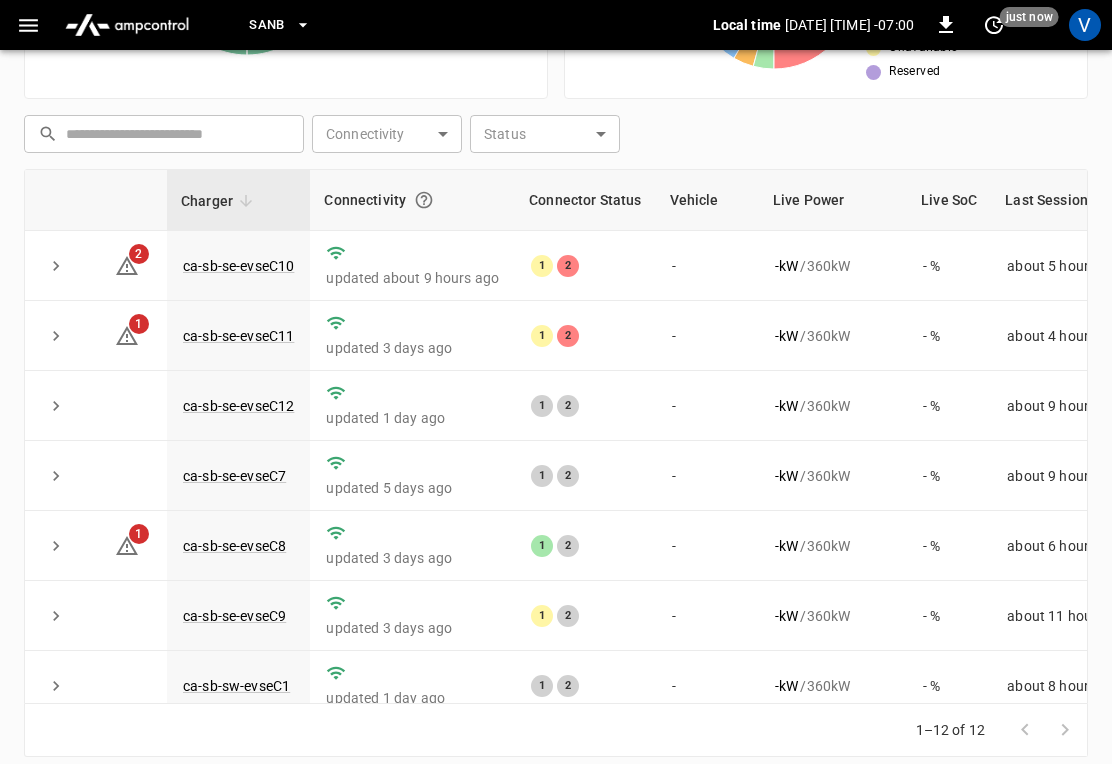 click on "ca-sb-se-evseC11" at bounding box center (238, 336) 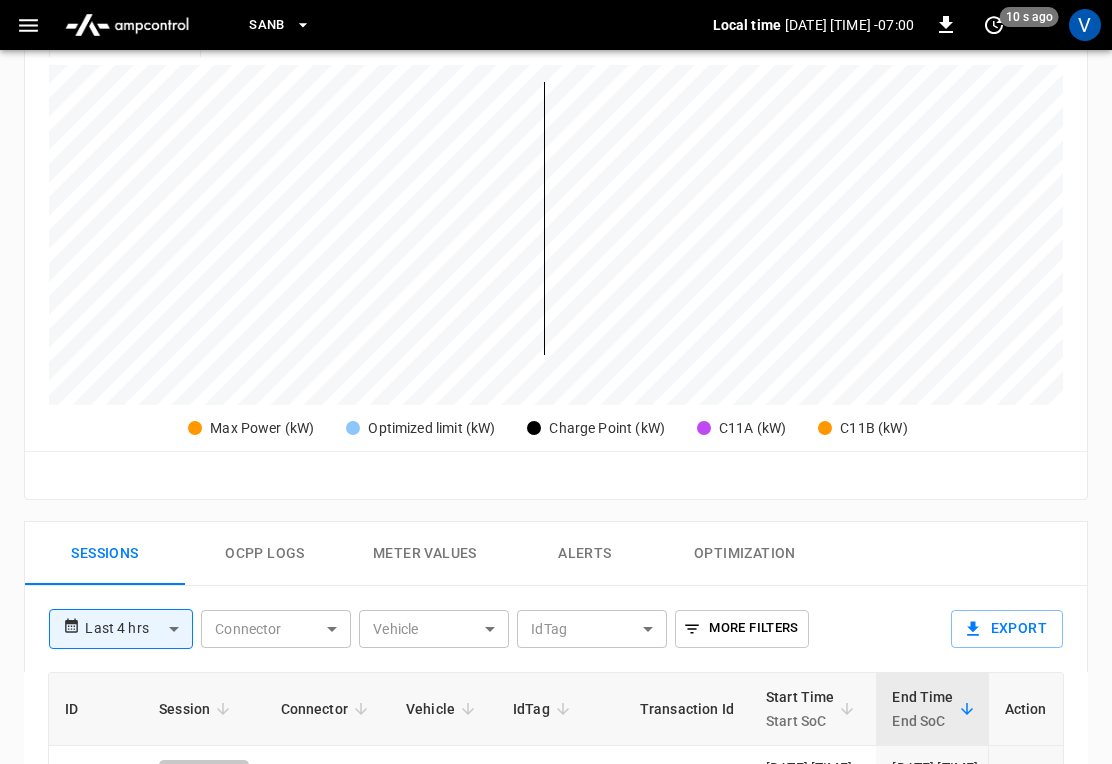 scroll, scrollTop: 683, scrollLeft: 0, axis: vertical 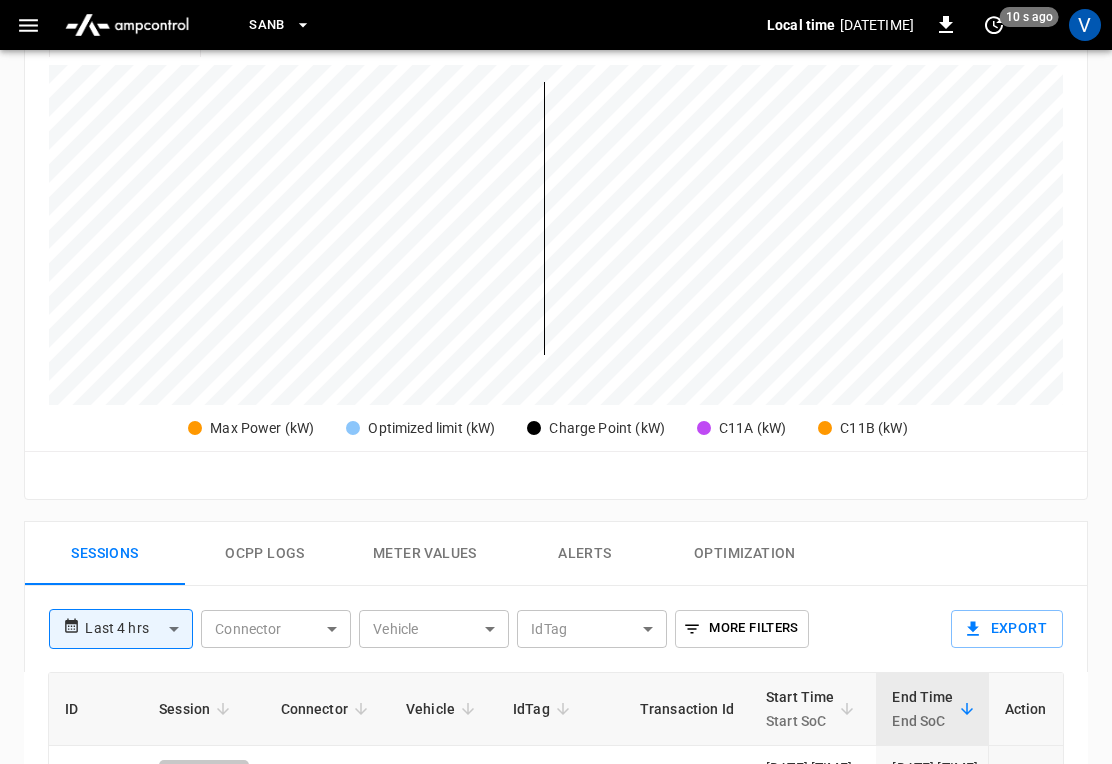 click on "Alerts" at bounding box center [585, 554] 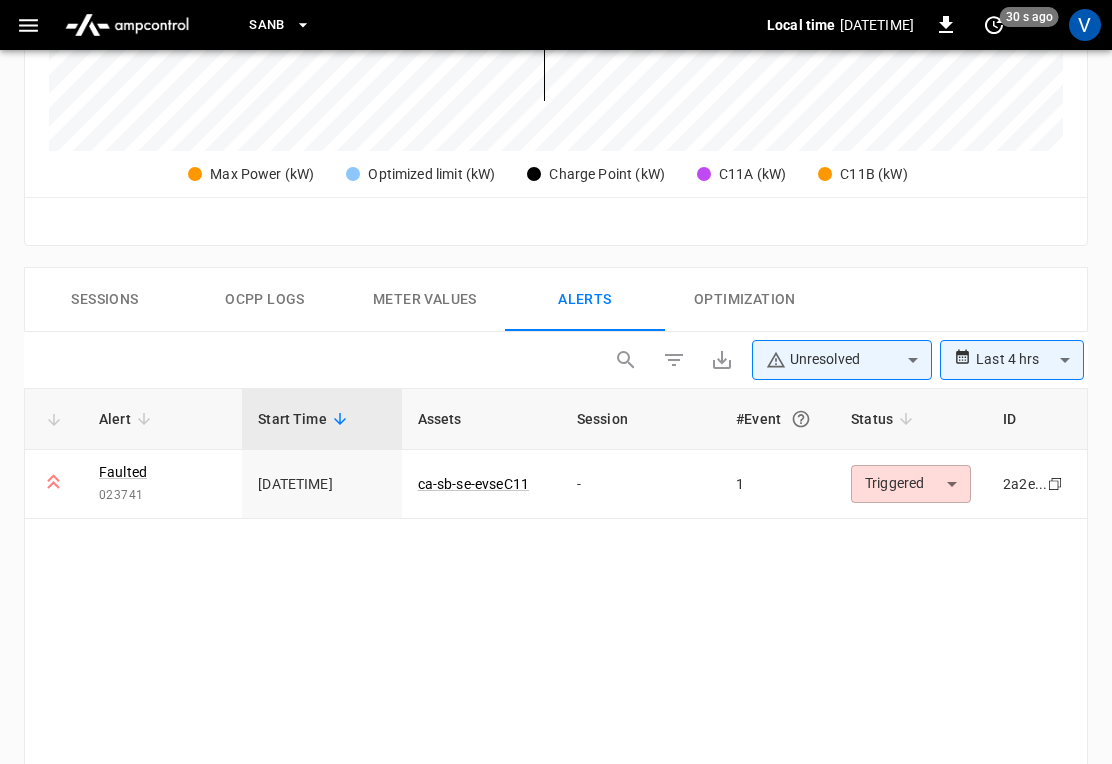 scroll, scrollTop: 943, scrollLeft: 0, axis: vertical 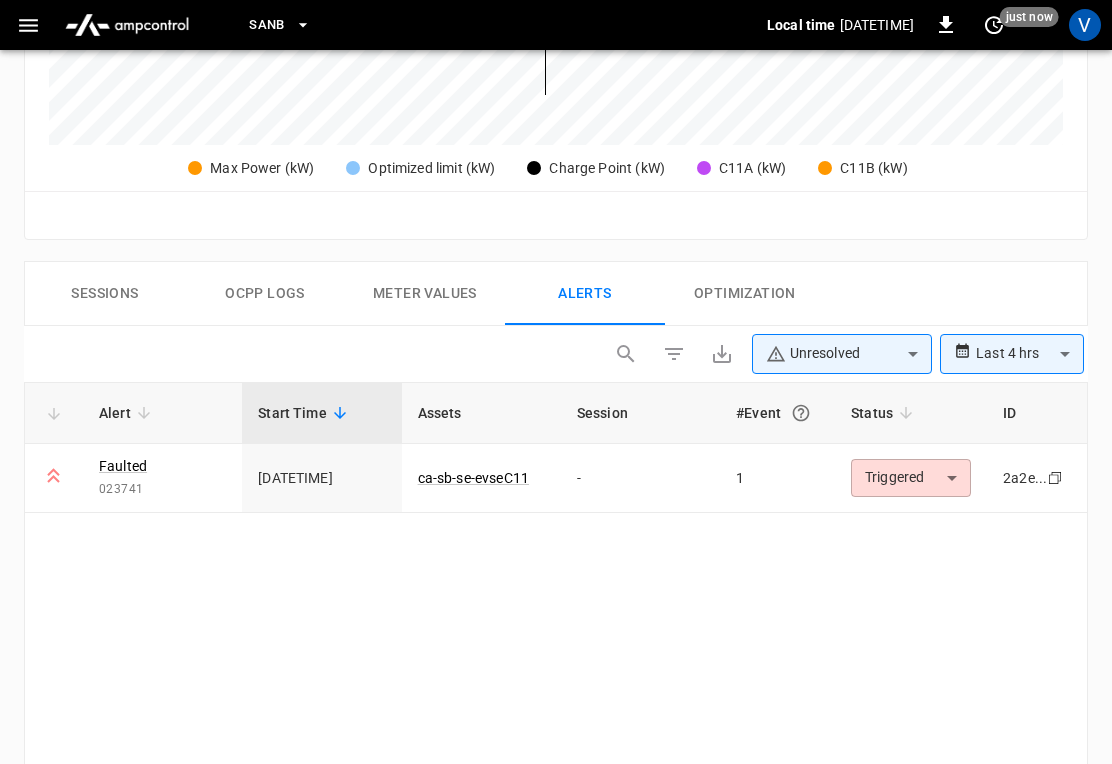 click on "**********" at bounding box center (556, 28) 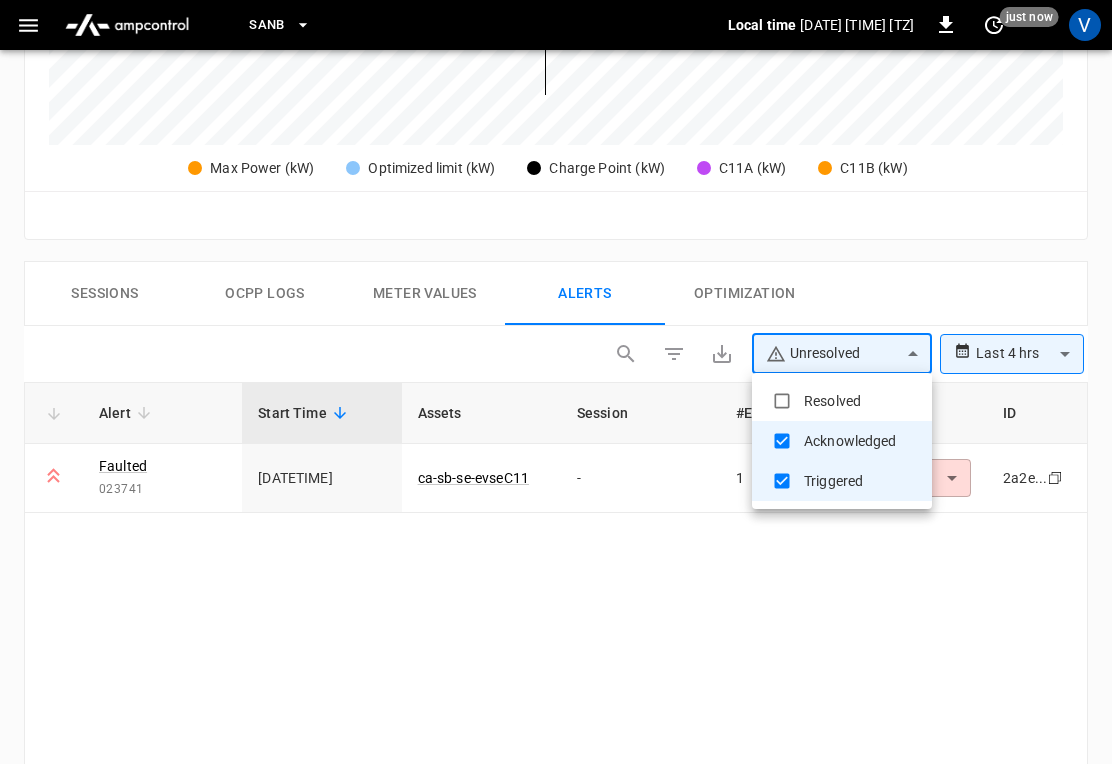 type on "**********" 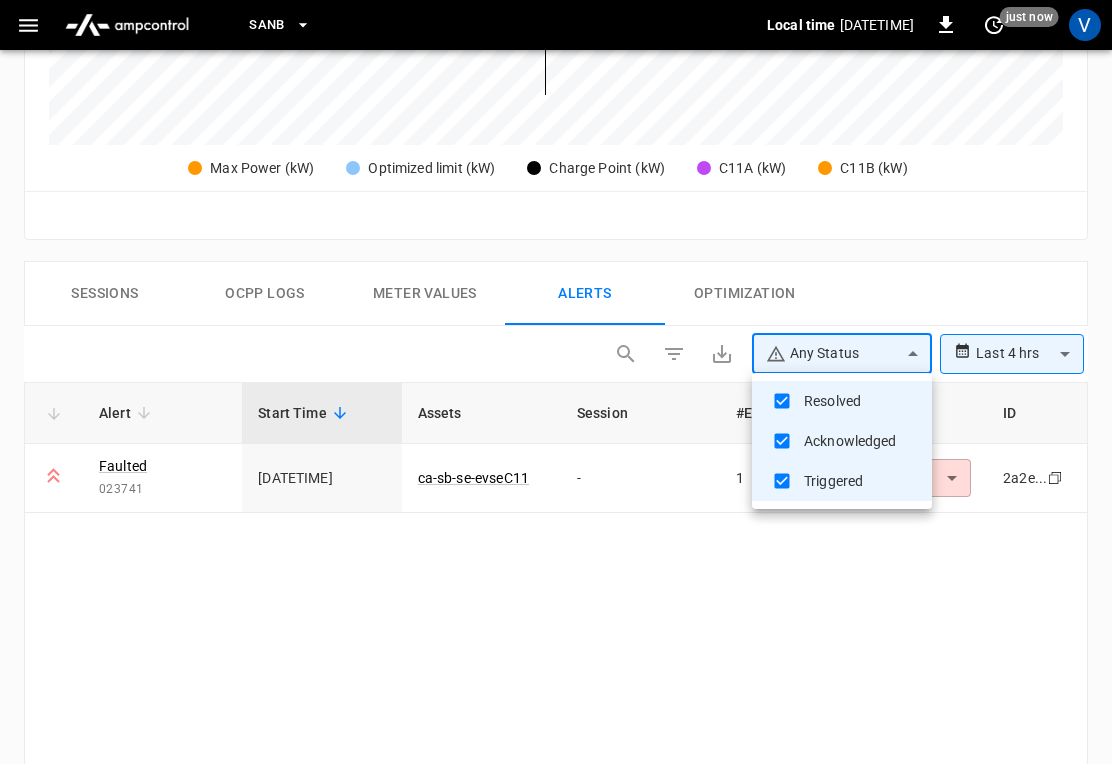click at bounding box center (556, 382) 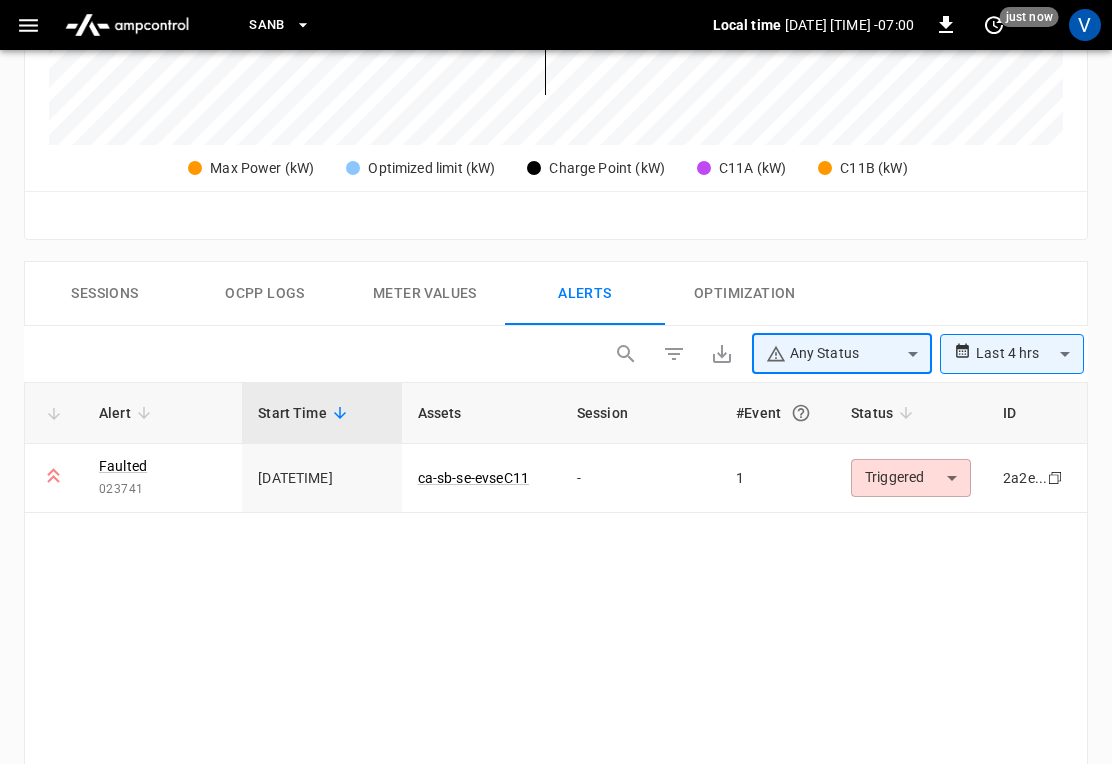 click on "**********" at bounding box center [556, 28] 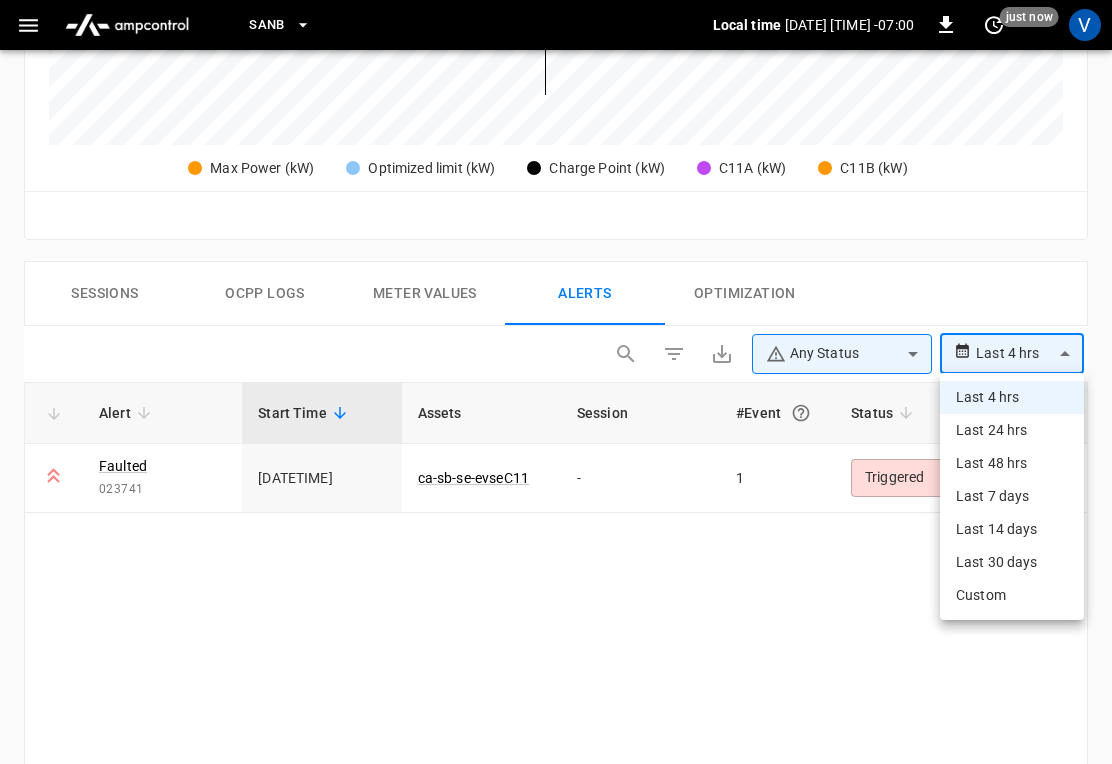 click on "Last 24 hrs" at bounding box center (1012, 430) 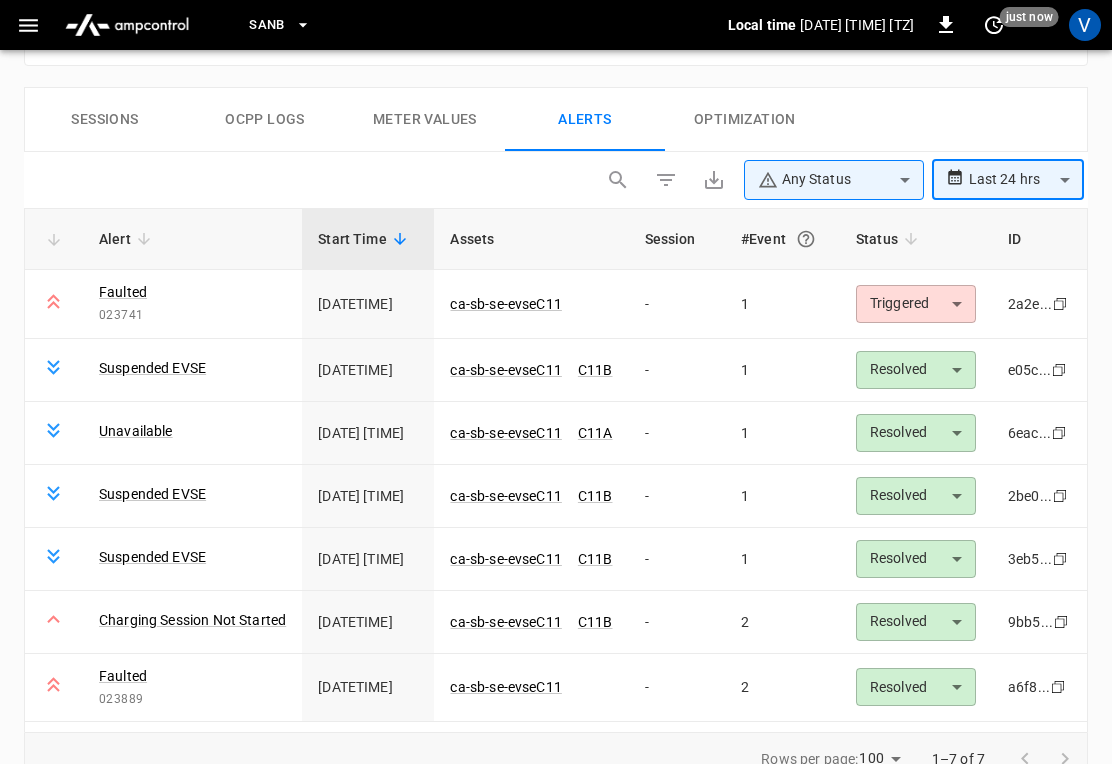 scroll, scrollTop: 1117, scrollLeft: 0, axis: vertical 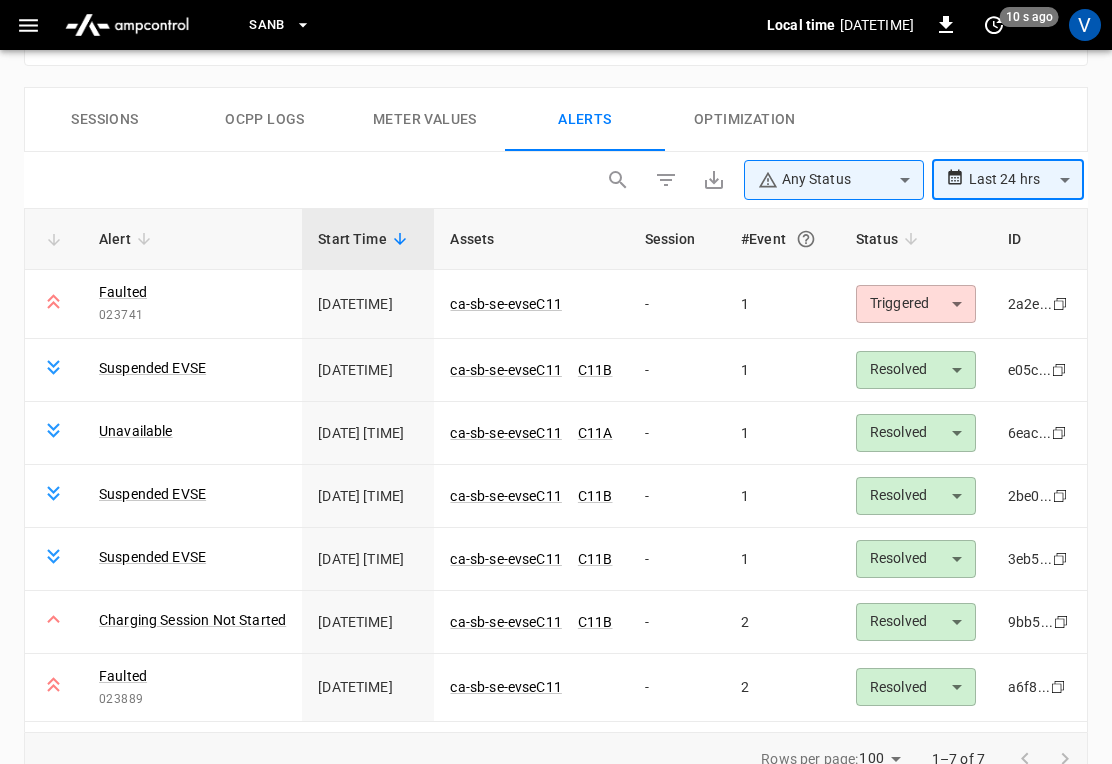 click on "Sessions" at bounding box center [105, 120] 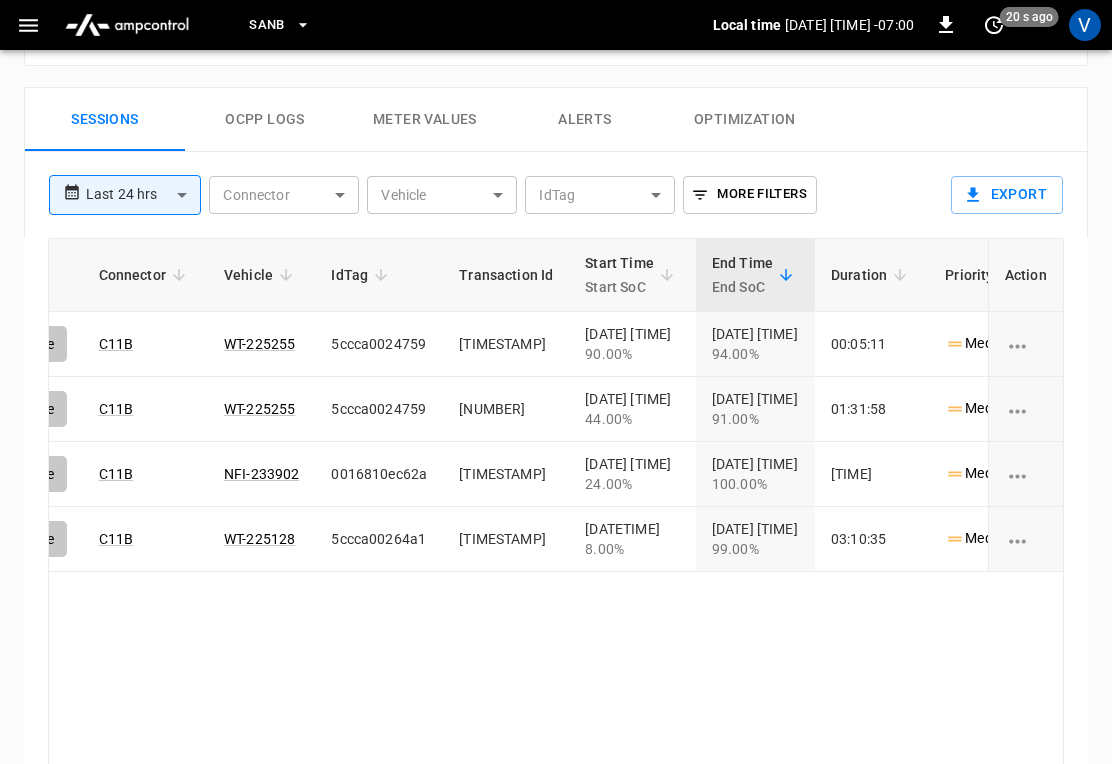 scroll, scrollTop: 0, scrollLeft: 196, axis: horizontal 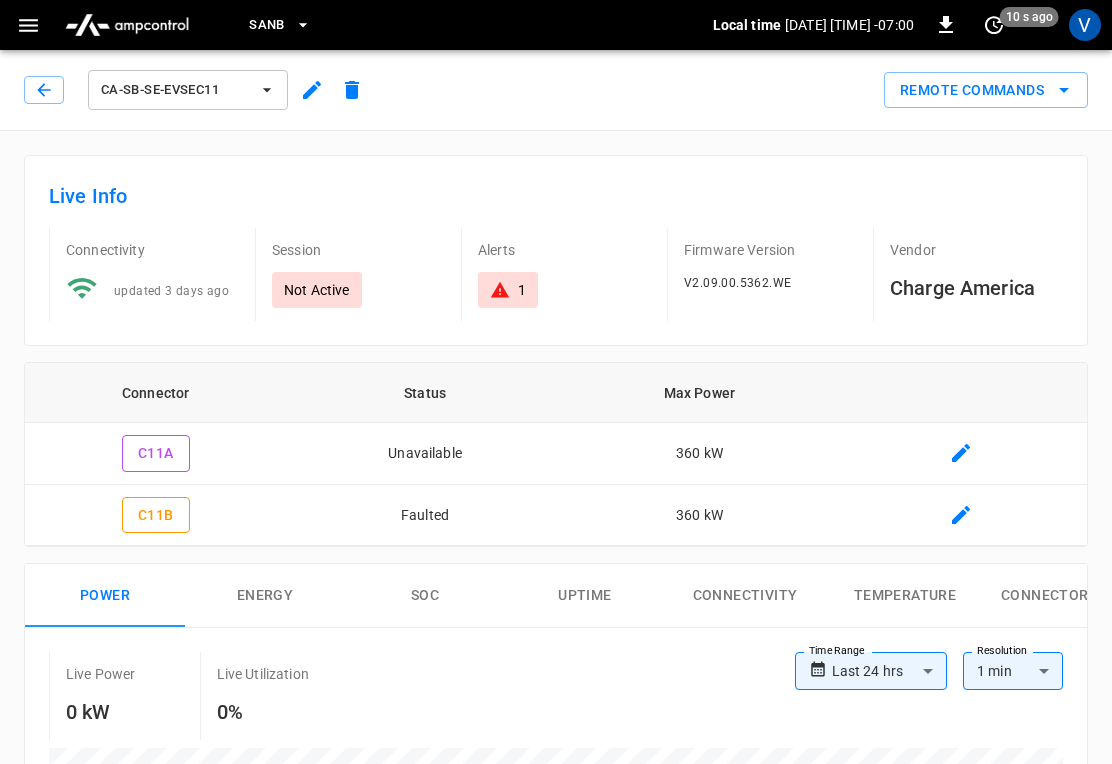 click 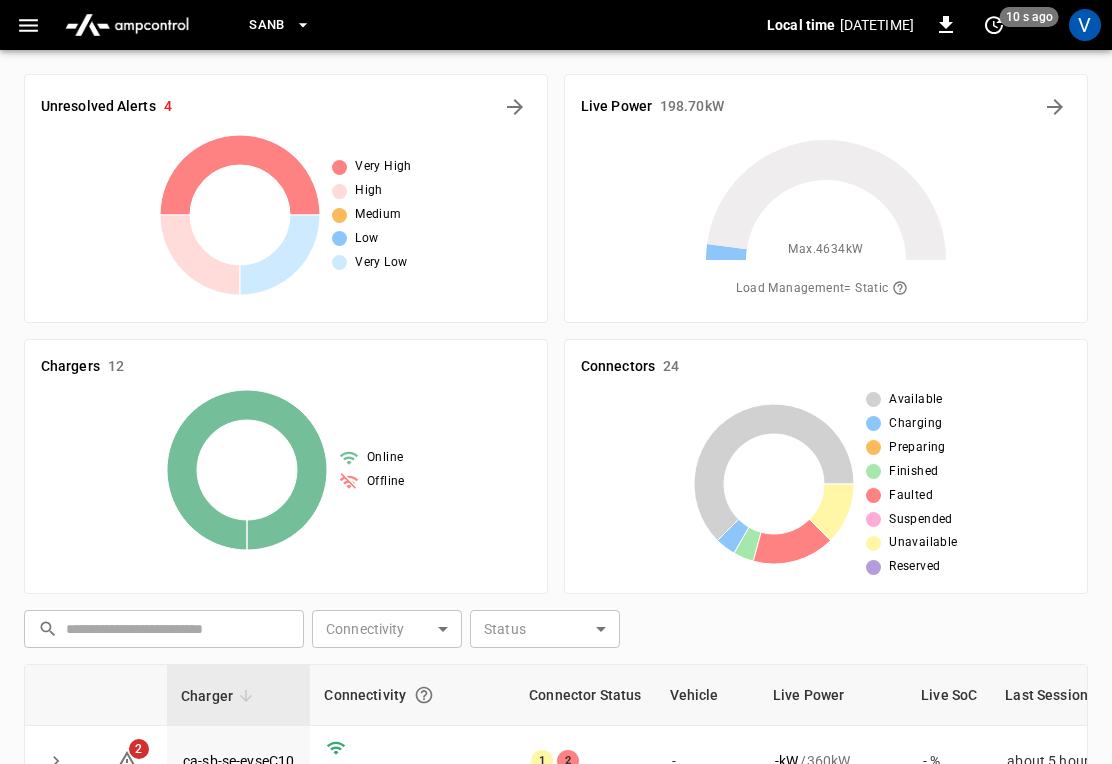 scroll, scrollTop: 526, scrollLeft: 0, axis: vertical 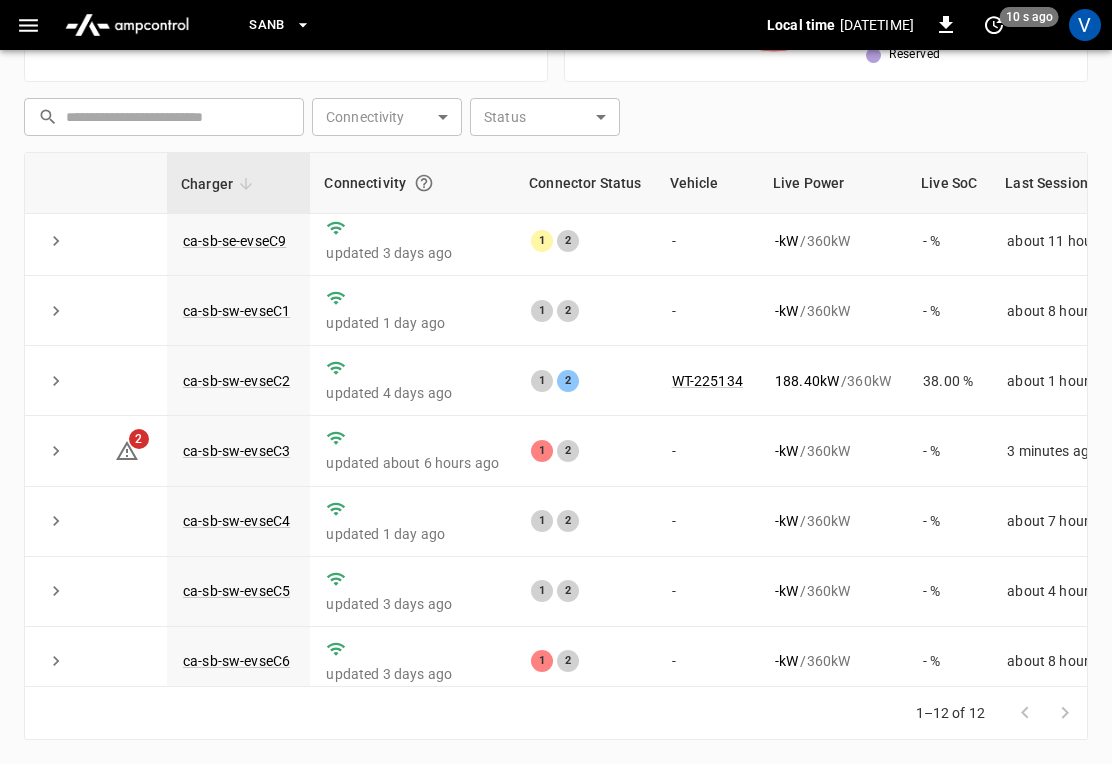click on "ca-sb-sw-evseC3" at bounding box center [236, 451] 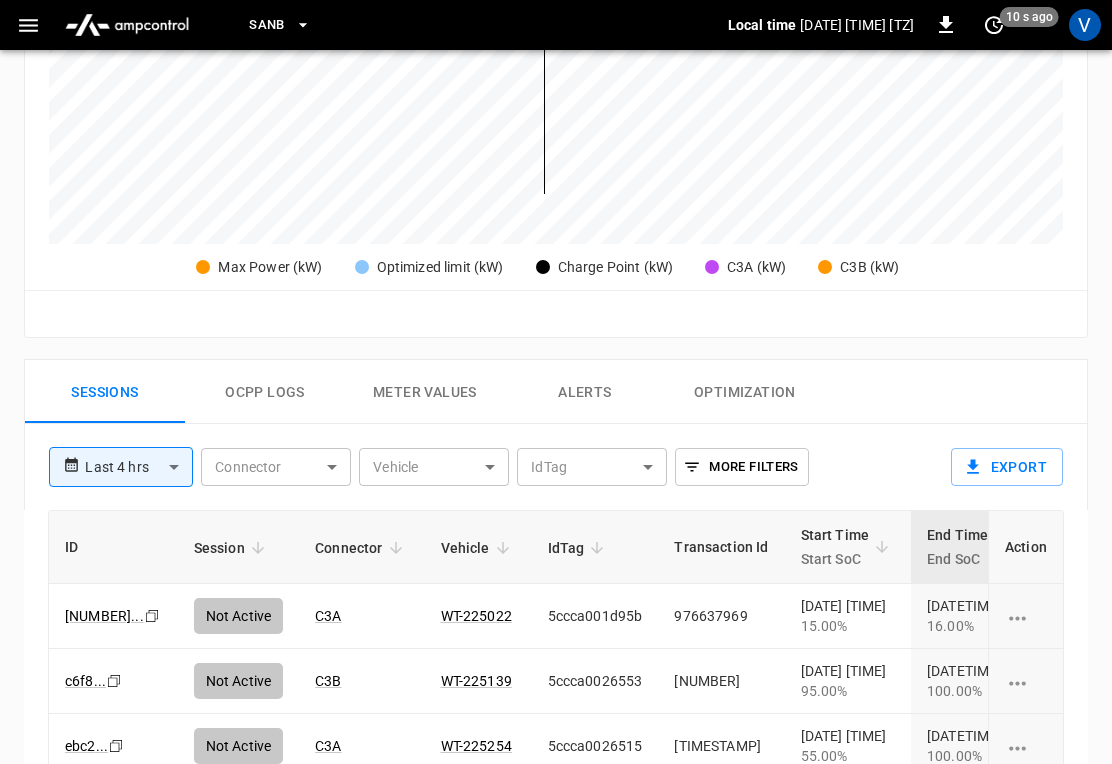 scroll, scrollTop: 865, scrollLeft: 0, axis: vertical 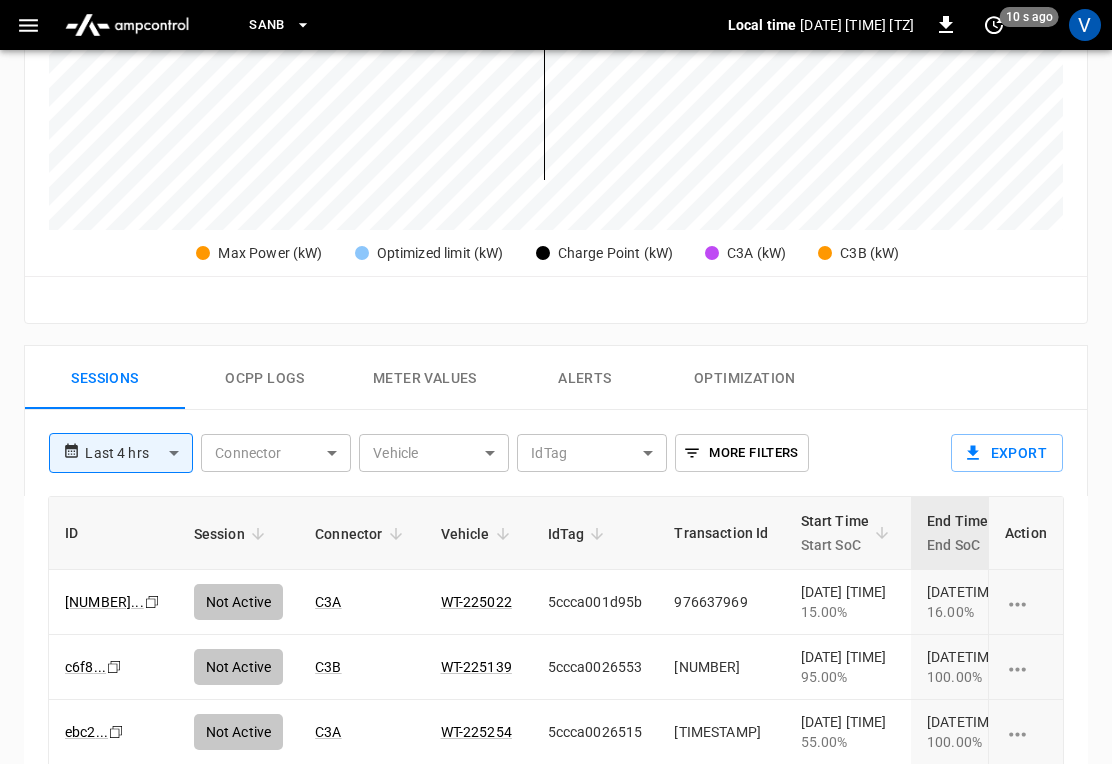 click on "Alerts" at bounding box center (585, 378) 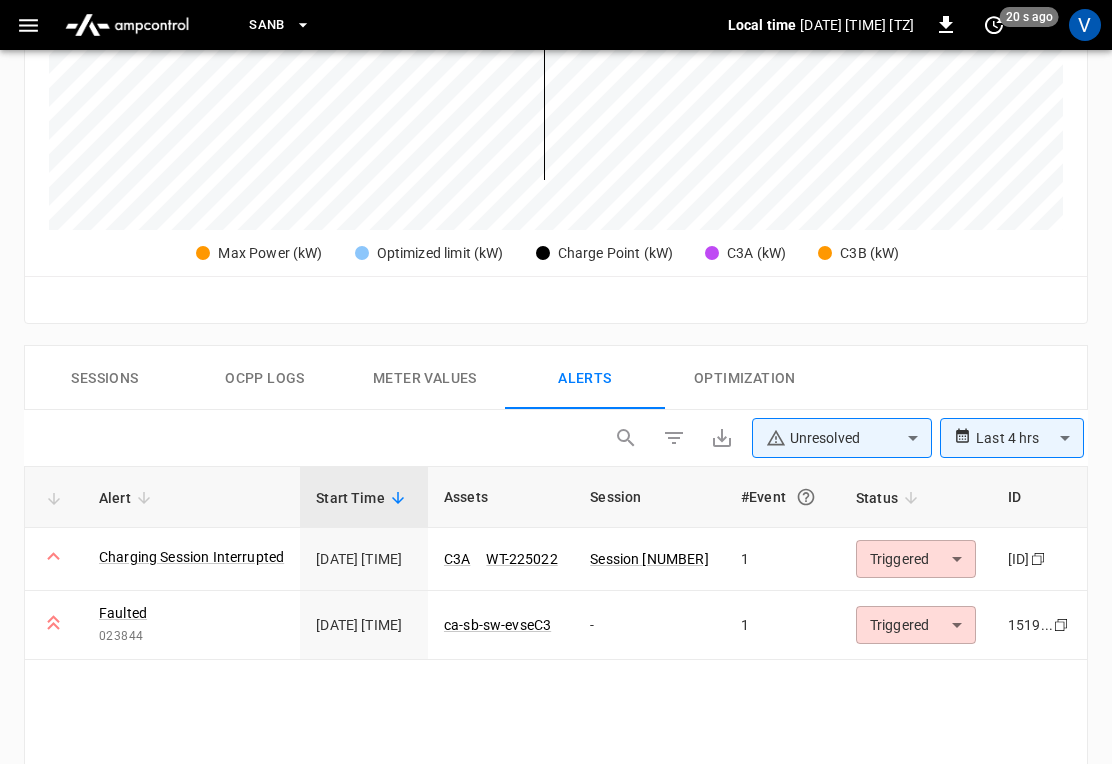 click on "Alert Start Time Assets Session #Event Status ID Charging Session Interrupted 2025-08-03 01:48:24 C3A WT-225022 Session   6716 1 Triggered ********* ​ 4cbe... Copy Faulted 023844 2025-08-03 01:48:17 ca-sb-sw-evseC3 - 1 Triggered ********* ​ 1519... Copy" at bounding box center (556, 728) 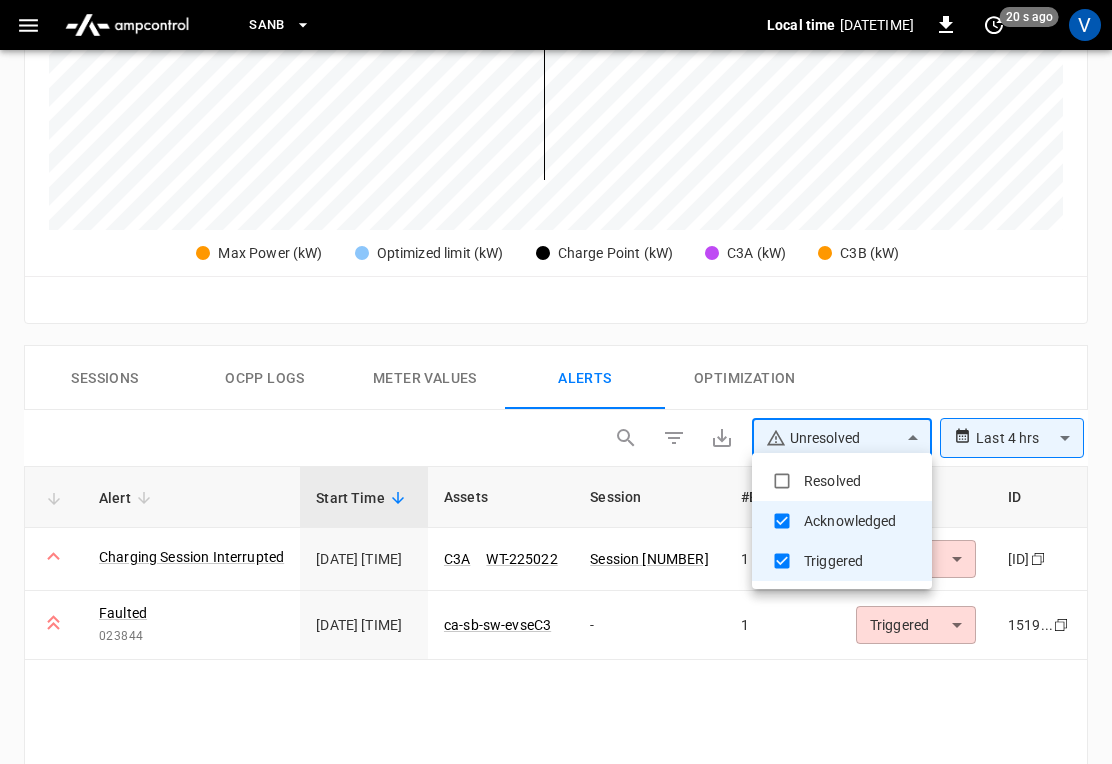 type on "**********" 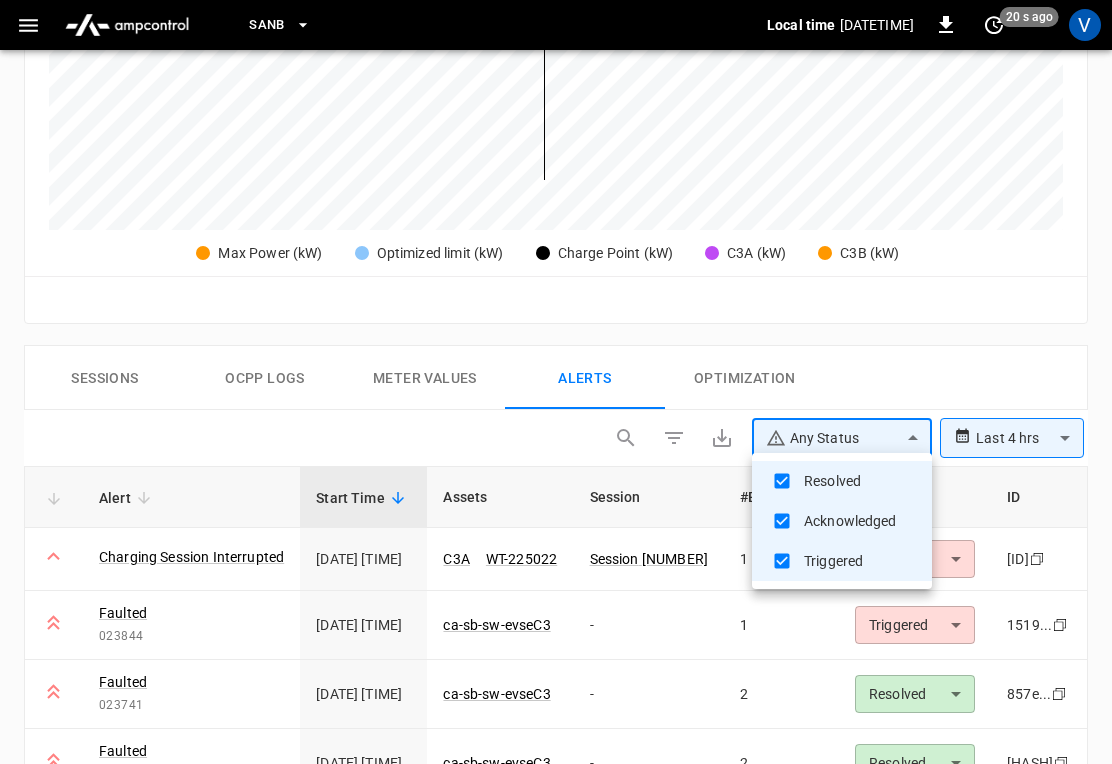 click at bounding box center (556, 382) 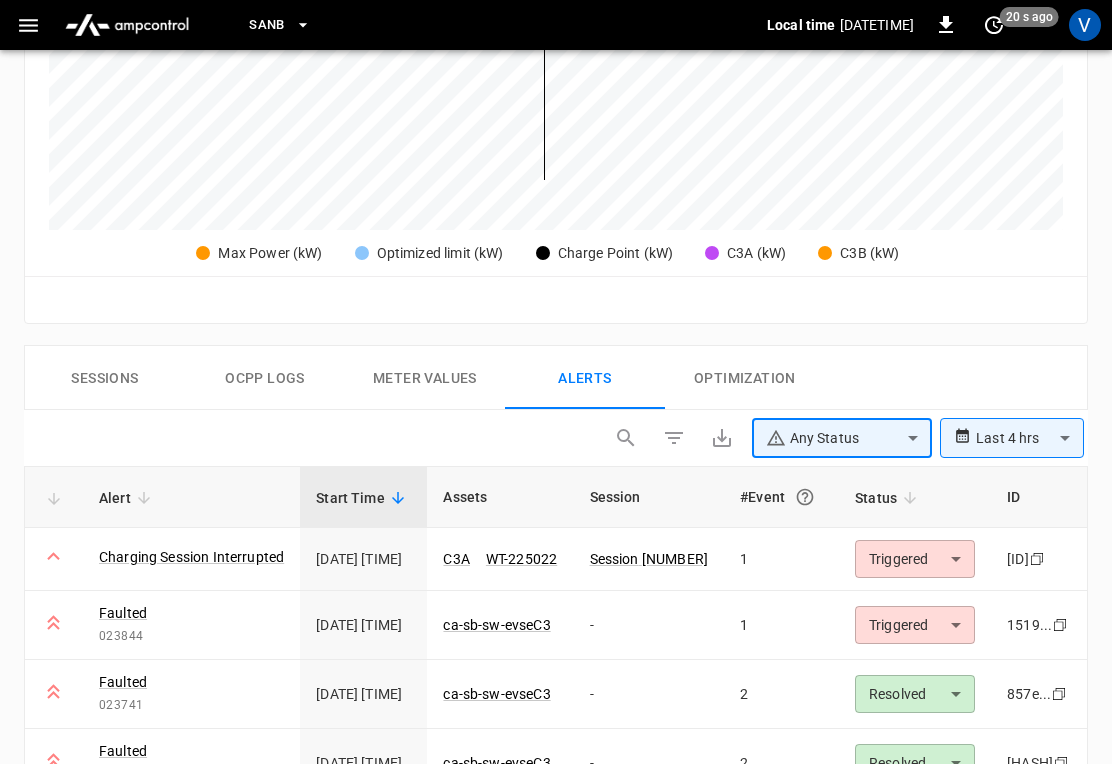 click on "**********" at bounding box center (556, 109) 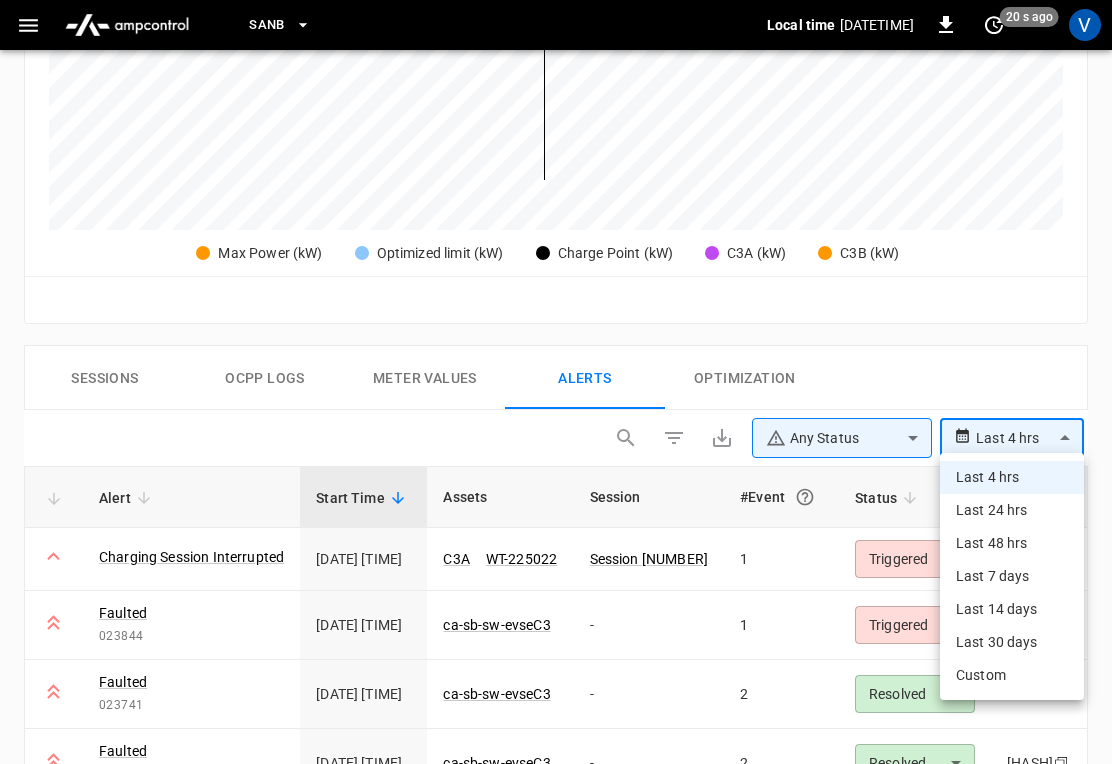 click on "Last 24 hrs" at bounding box center (1012, 510) 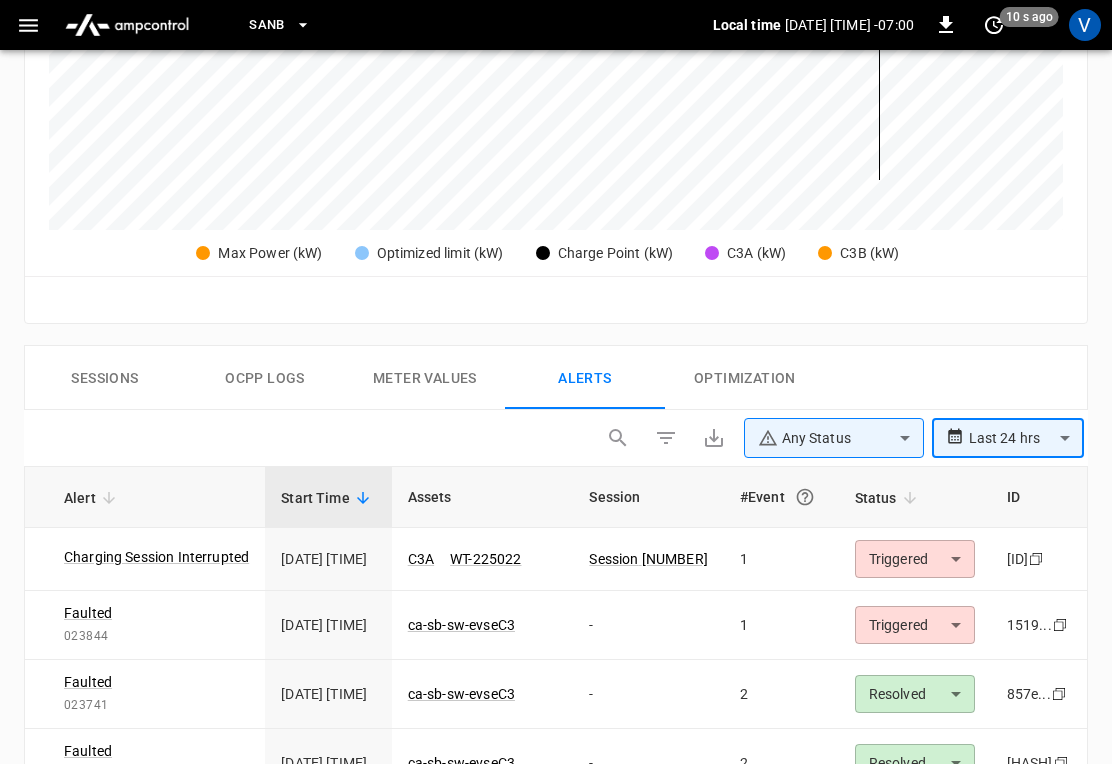 scroll, scrollTop: 0, scrollLeft: 35, axis: horizontal 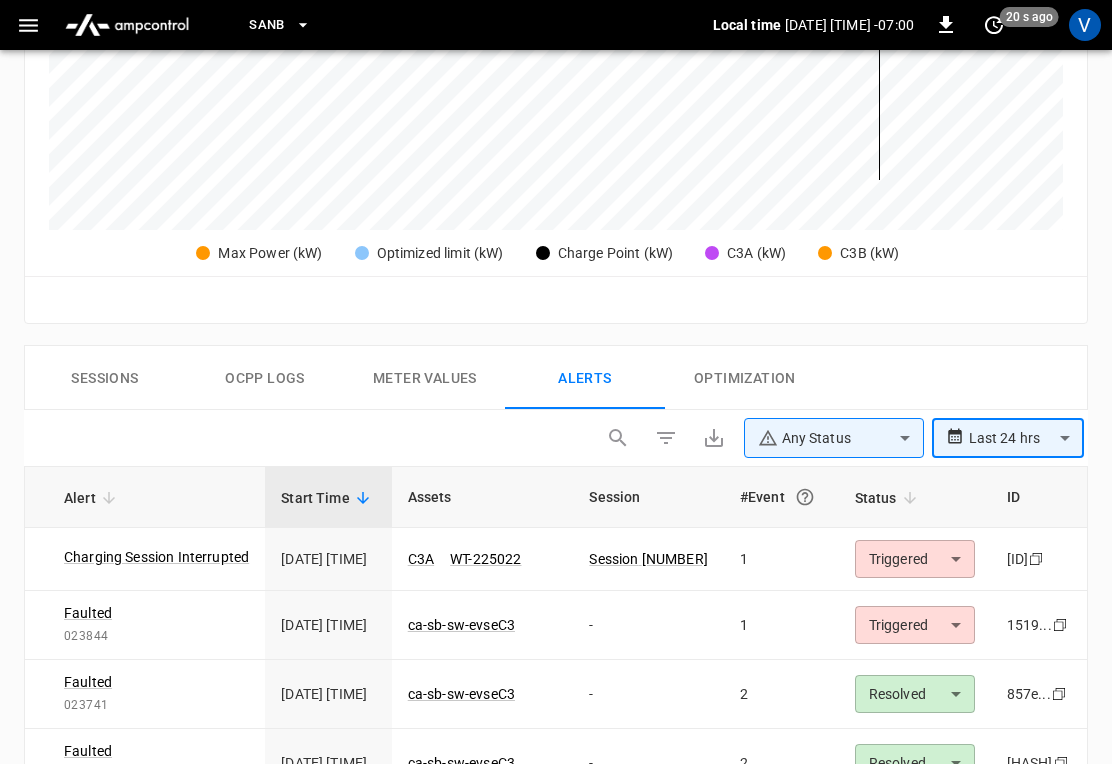 click on "Faulted 023741" at bounding box center [156, 763] 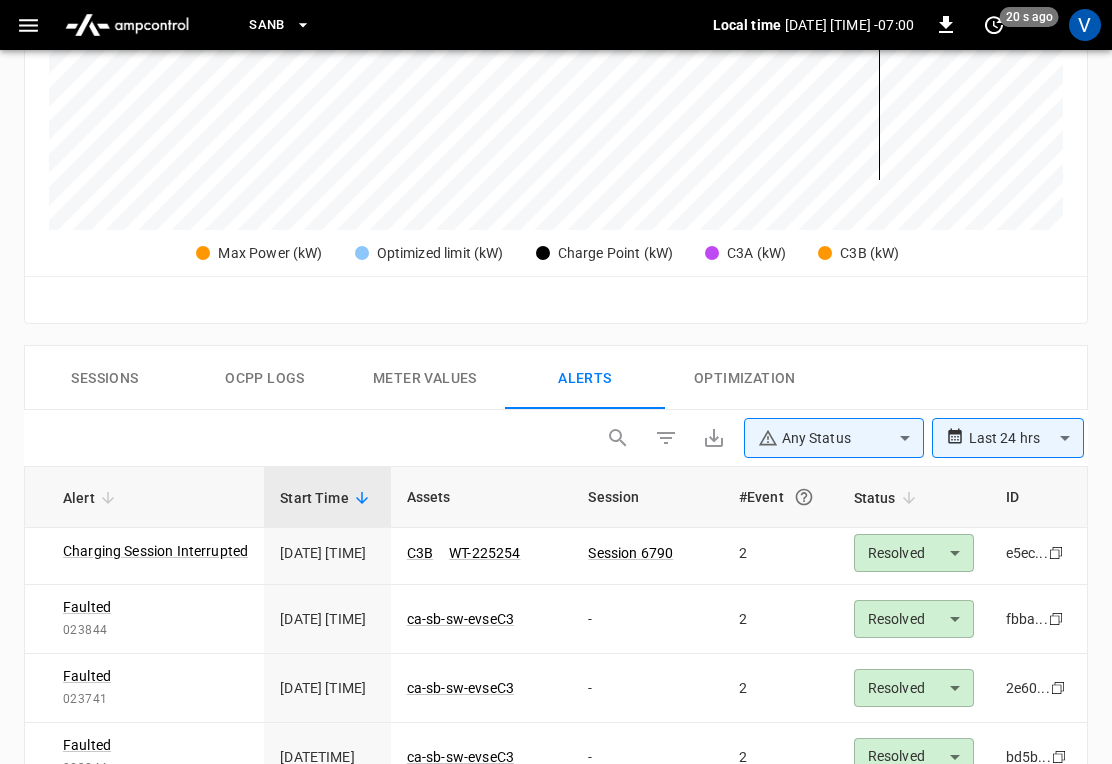 scroll, scrollTop: 277, scrollLeft: 35, axis: both 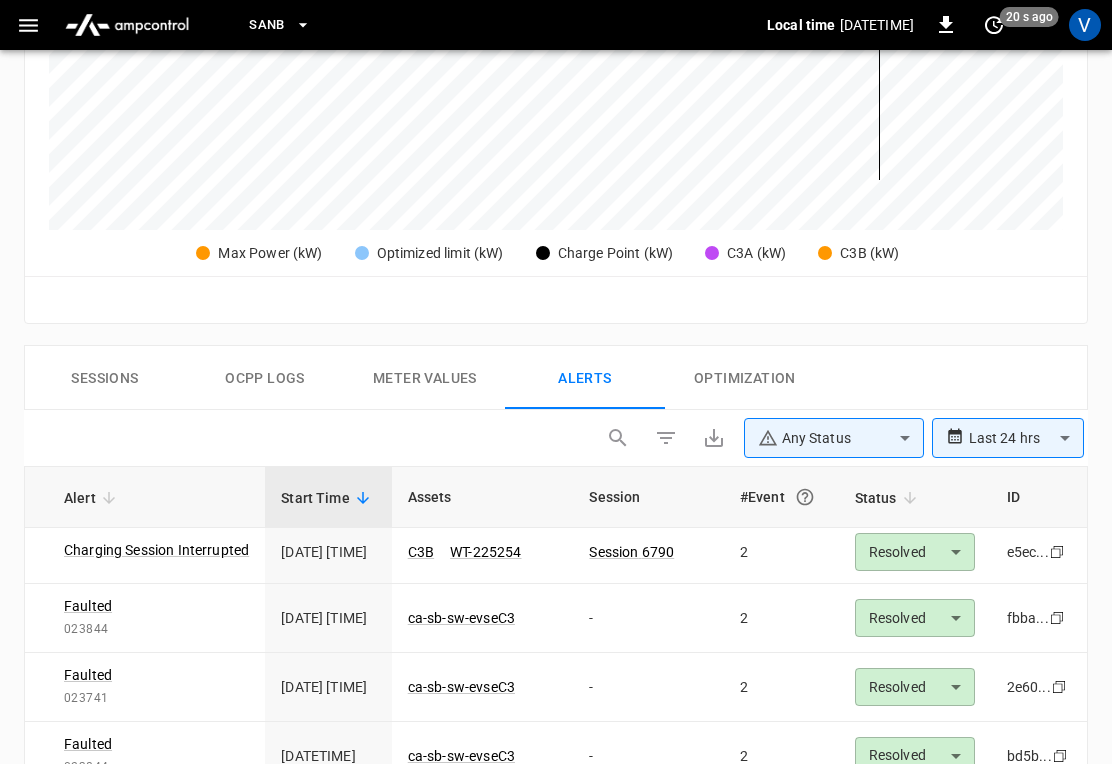 click on "[DATE] [TIME]" at bounding box center (328, 687) 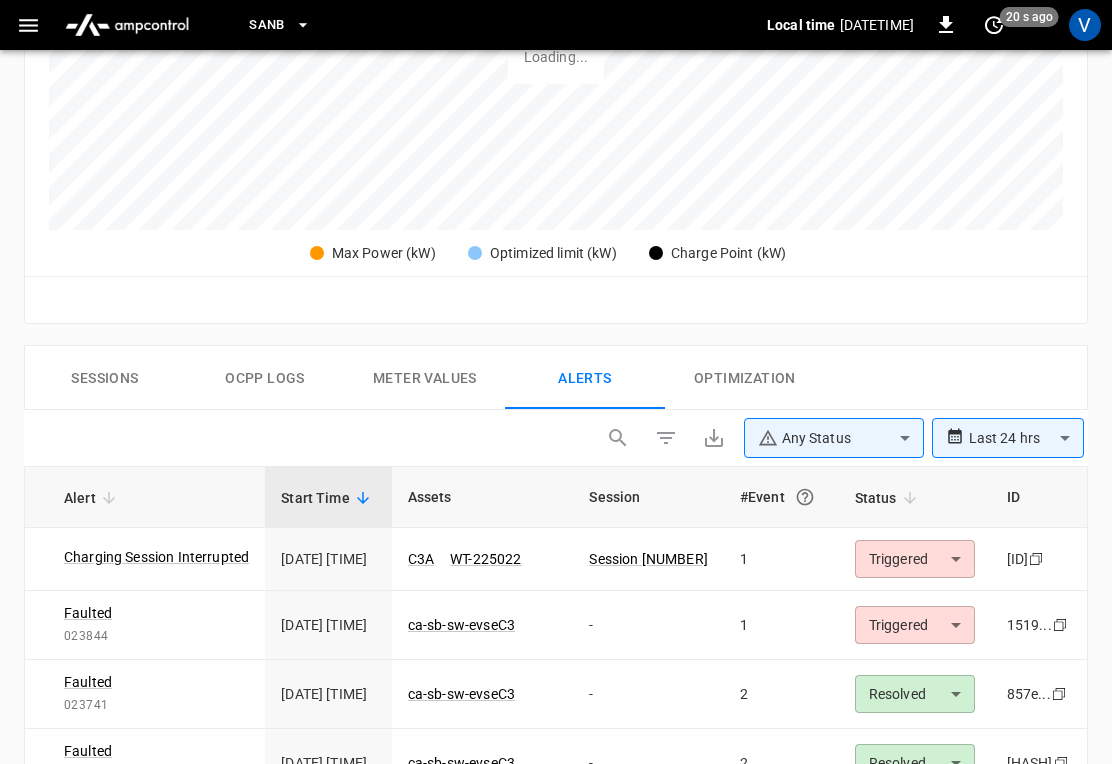 scroll, scrollTop: 0, scrollLeft: 35, axis: horizontal 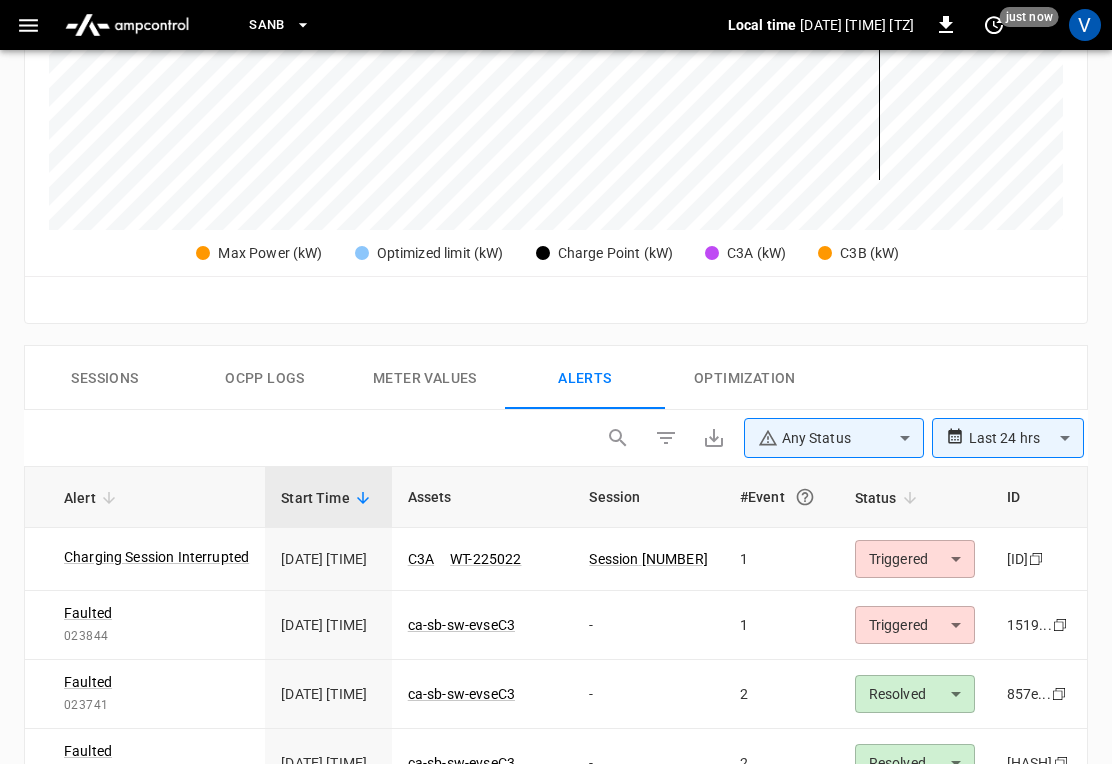 click on "Sessions" at bounding box center [105, 378] 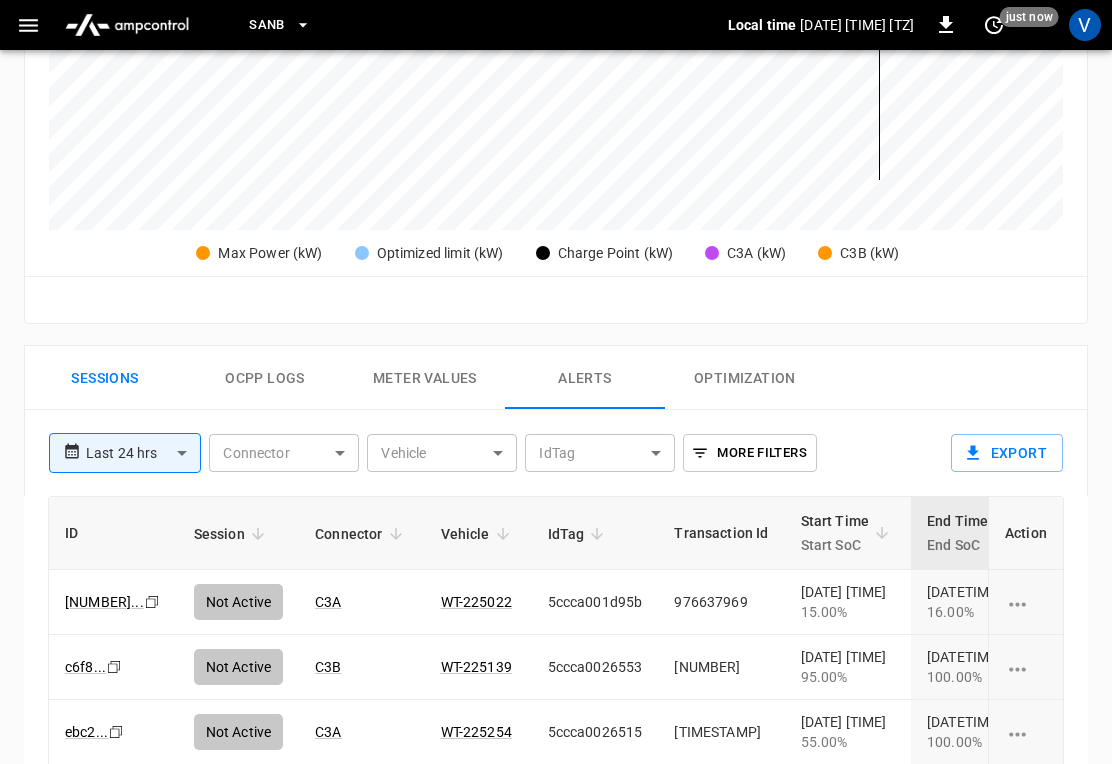 click on "Sessions" at bounding box center [105, 378] 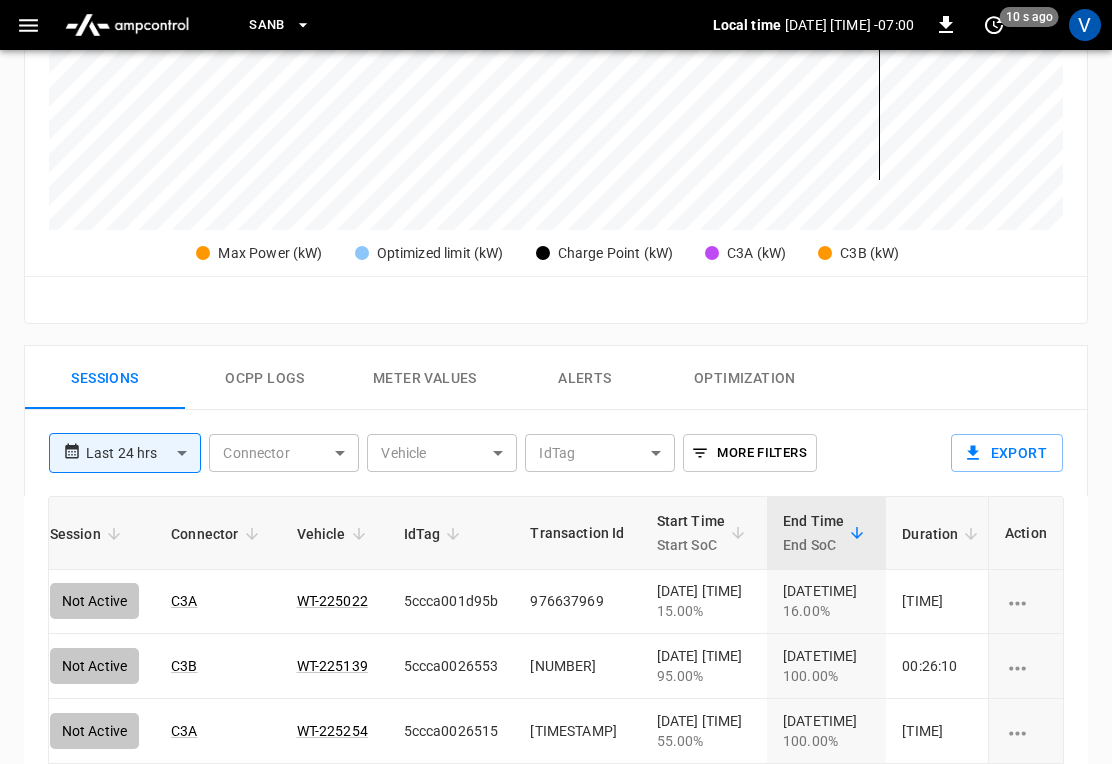 scroll, scrollTop: 6, scrollLeft: 144, axis: both 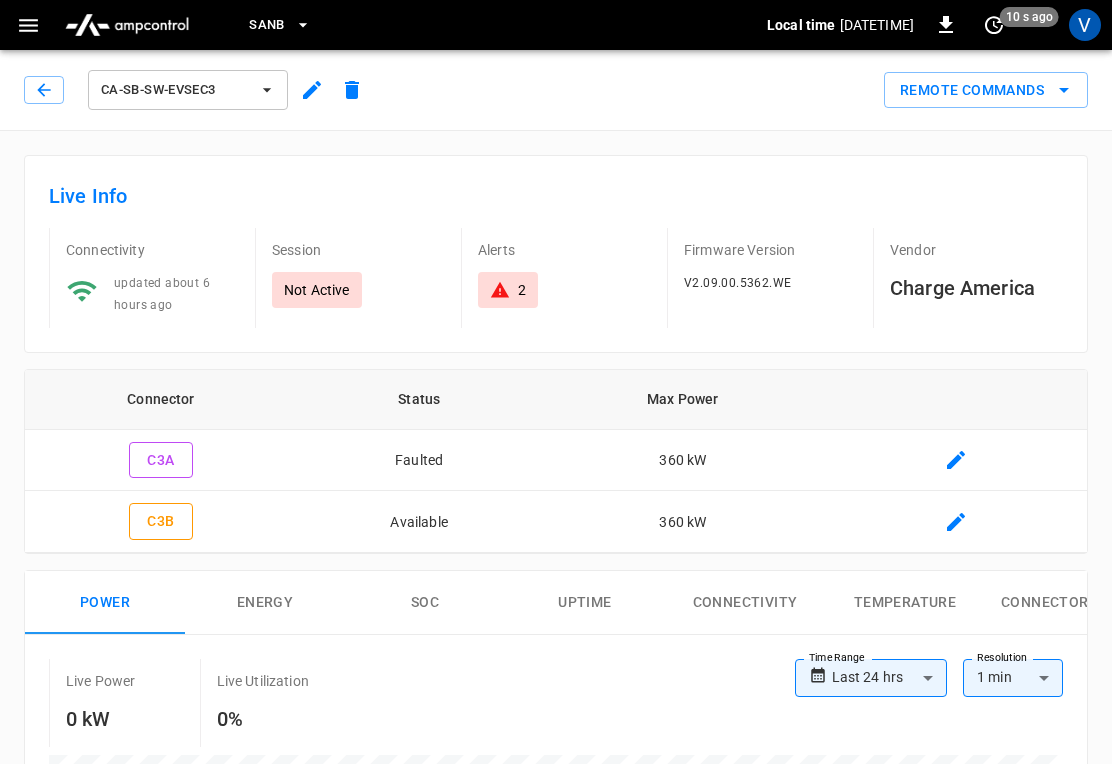 click 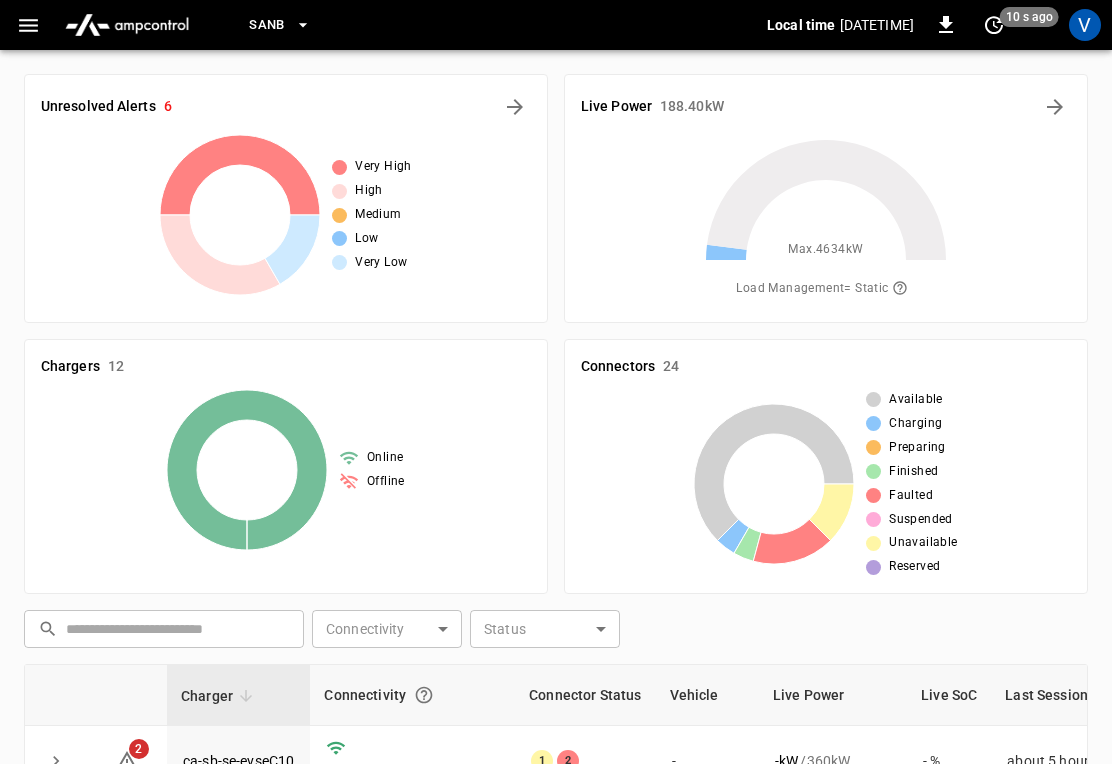 scroll, scrollTop: 526, scrollLeft: 0, axis: vertical 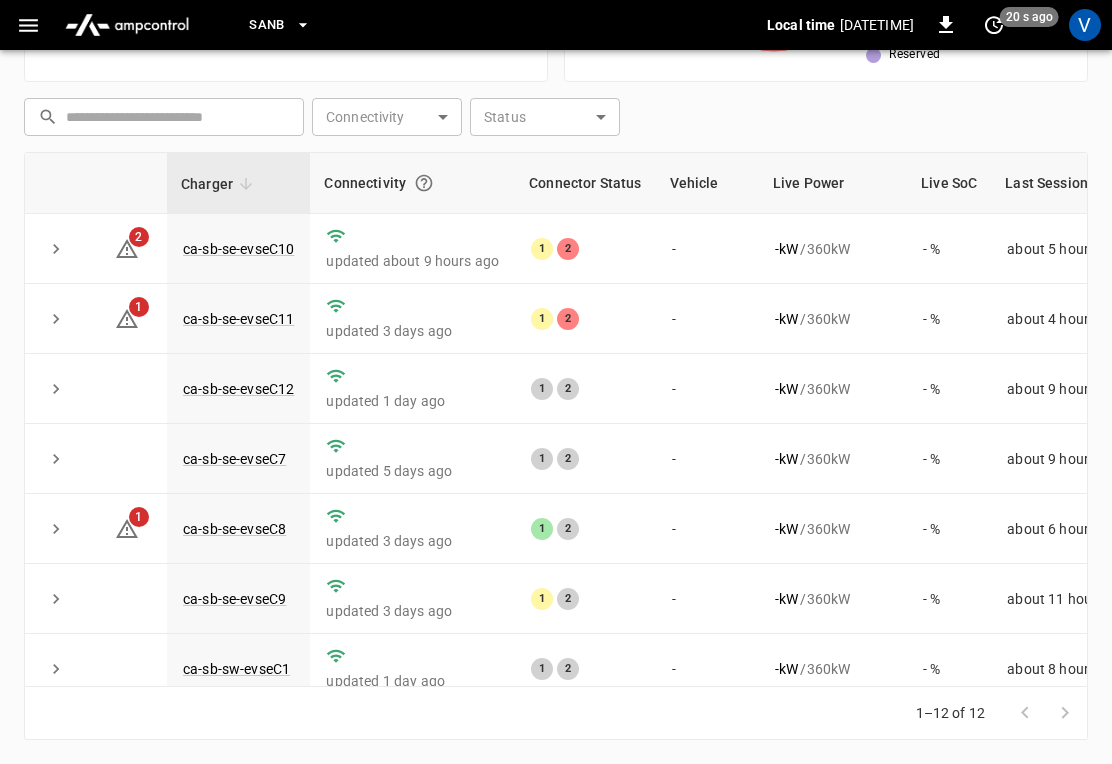 click on "ca-sb-se-evseC11" at bounding box center (238, 319) 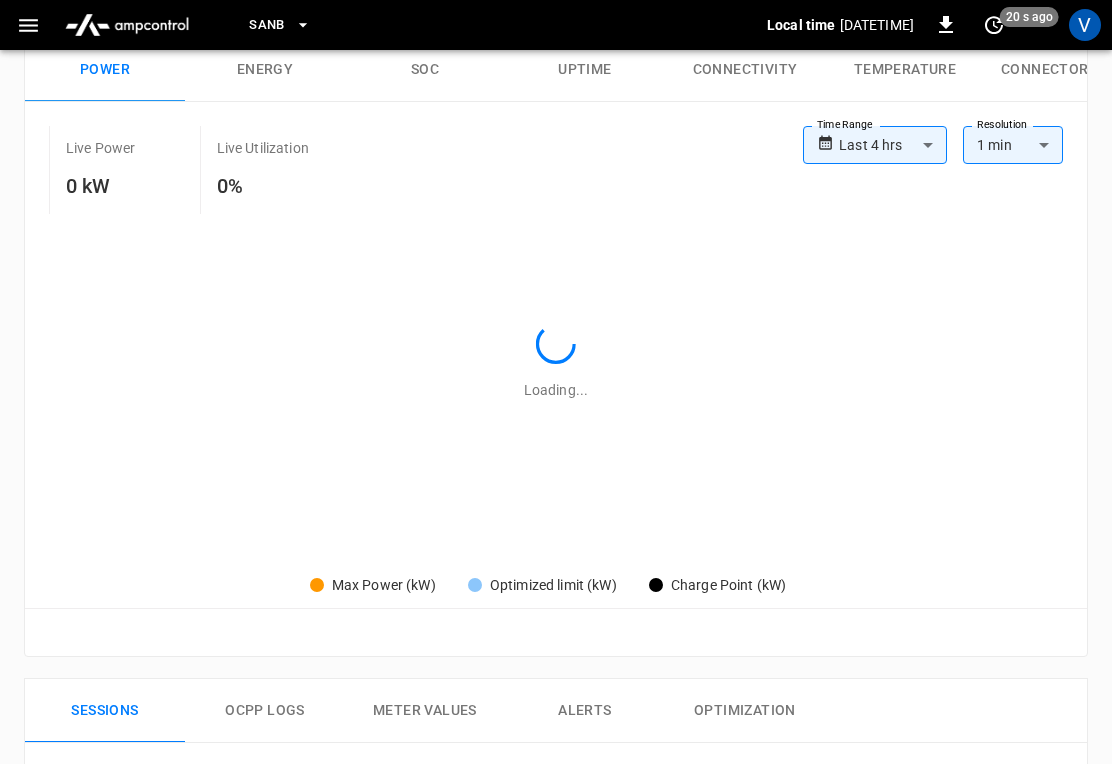 type on "**********" 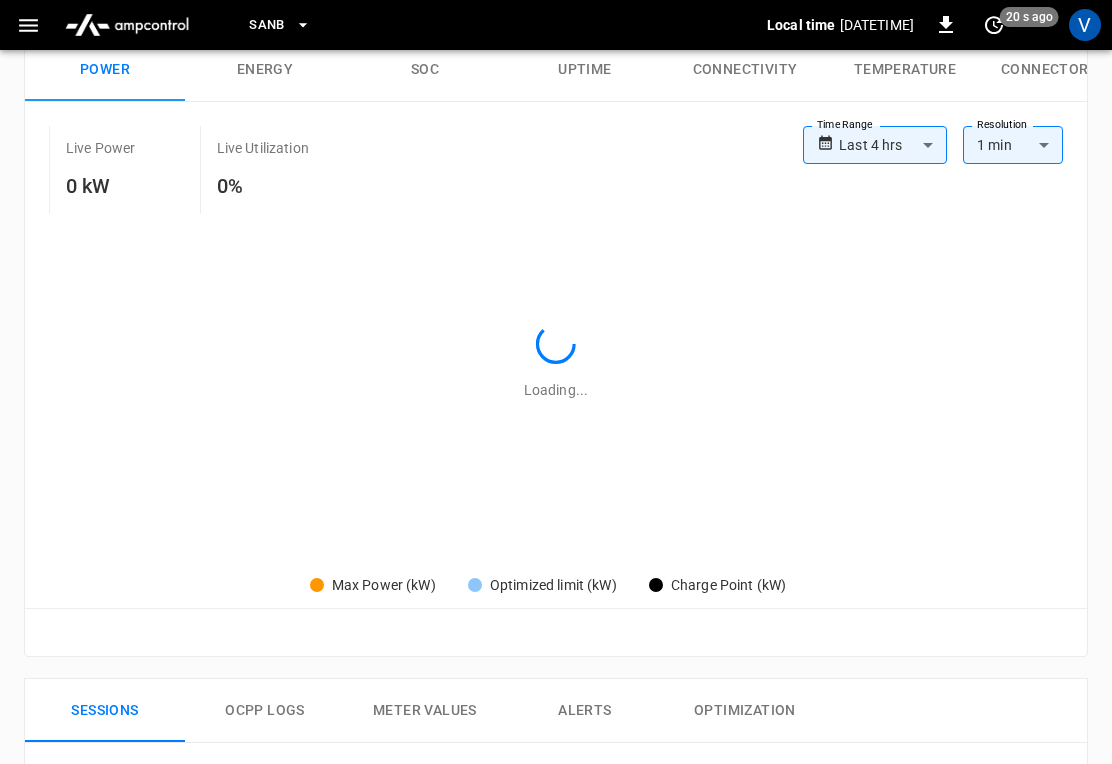 scroll, scrollTop: 0, scrollLeft: 0, axis: both 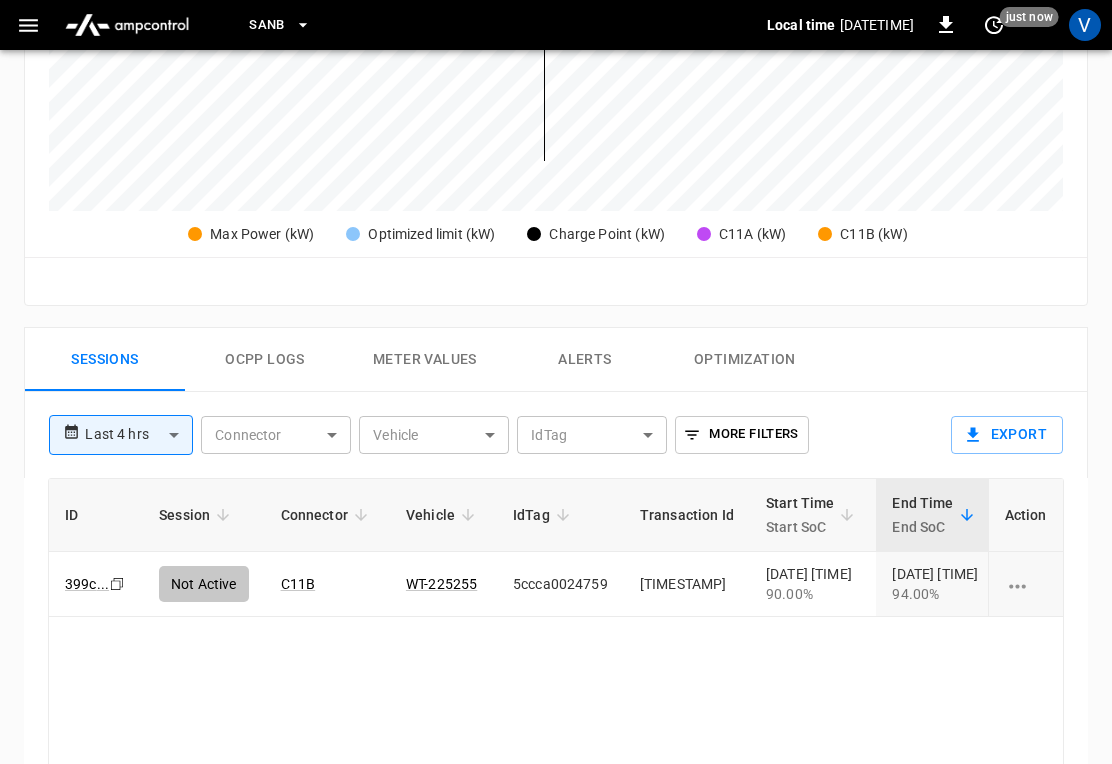 click on "Alerts" at bounding box center [585, 361] 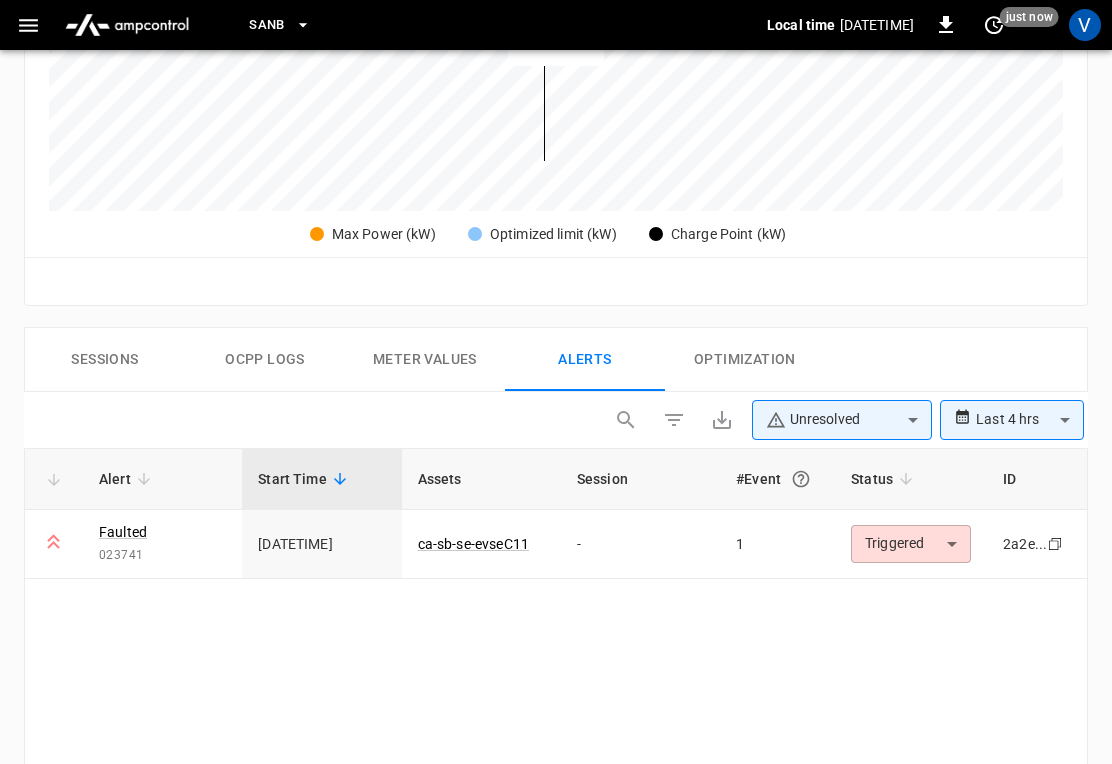 scroll, scrollTop: 877, scrollLeft: 0, axis: vertical 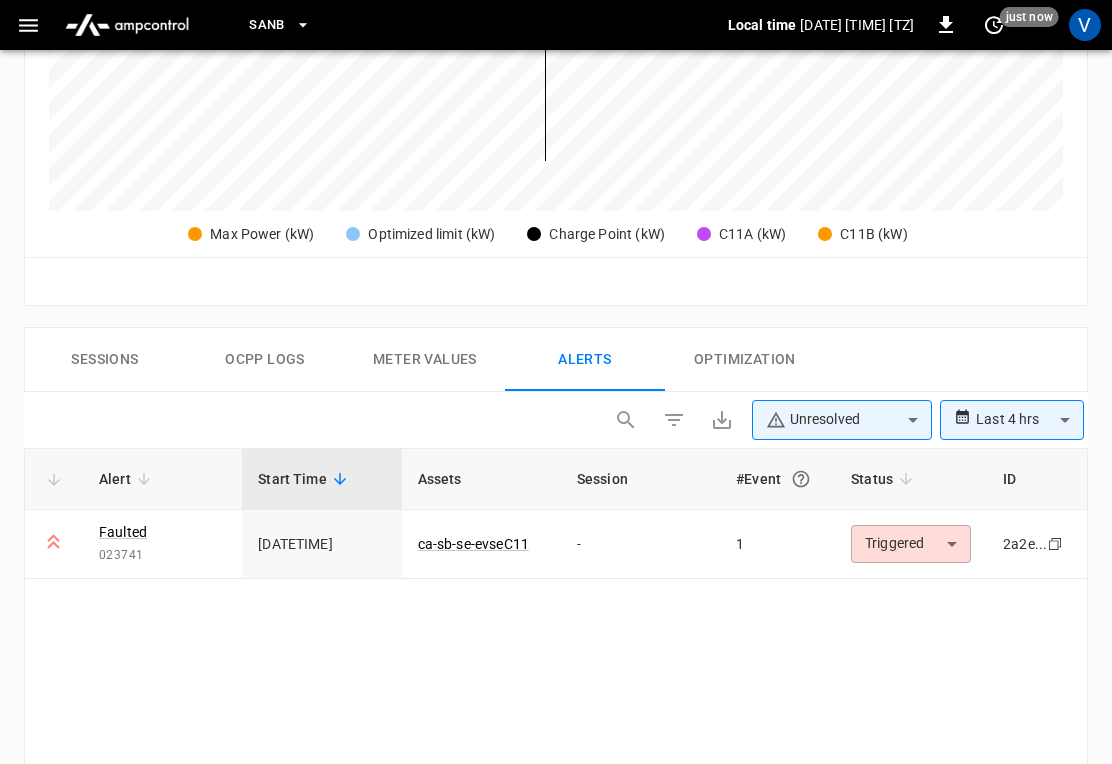 click on "**********" at bounding box center (556, 94) 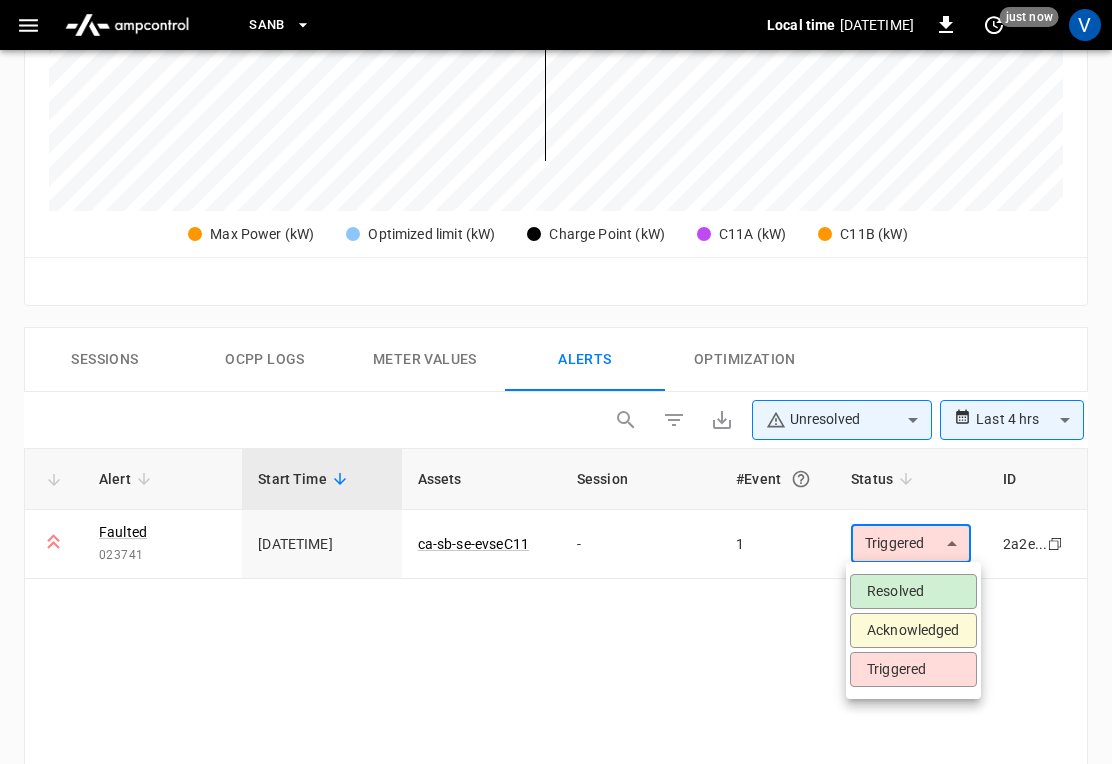 click on "Resolved" at bounding box center [913, 591] 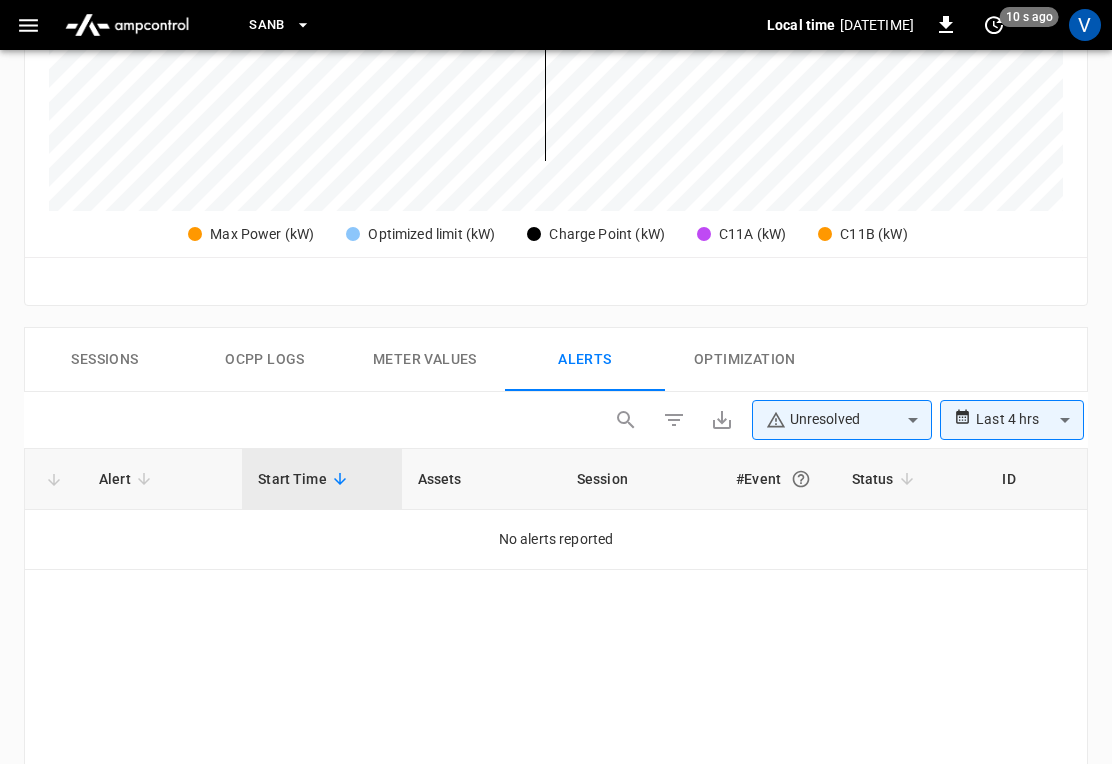 click on "**********" at bounding box center [556, 94] 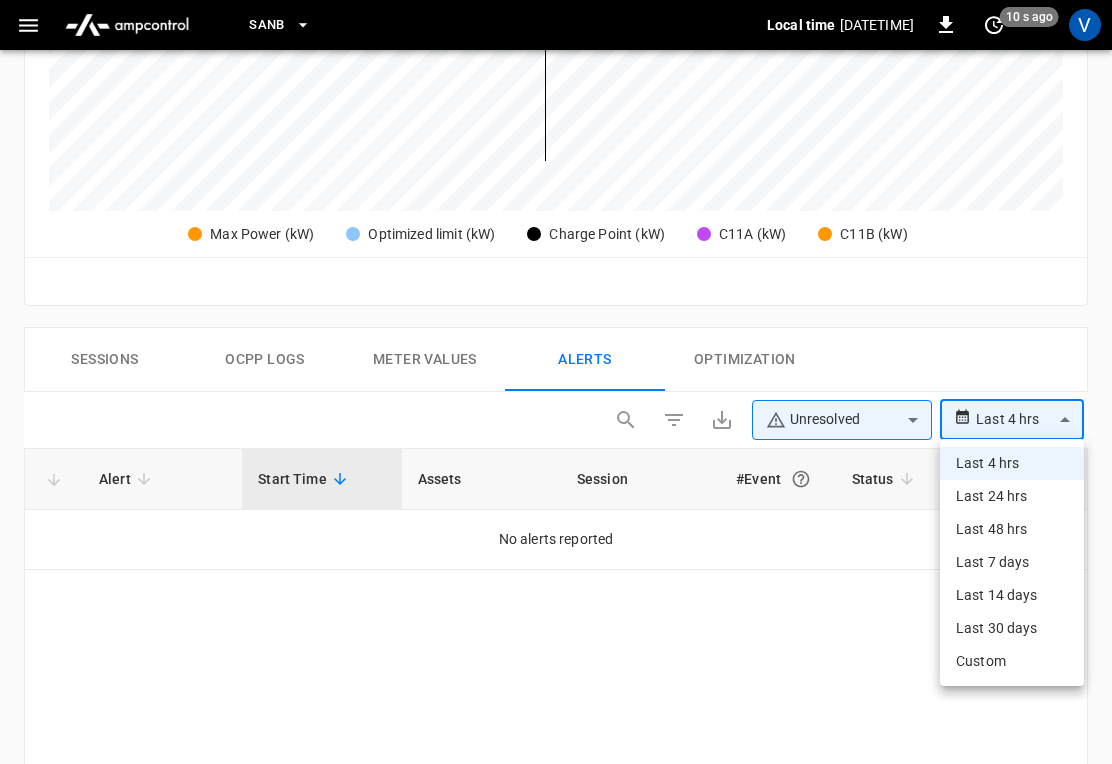 click on "Last 24 hrs" at bounding box center [1012, 496] 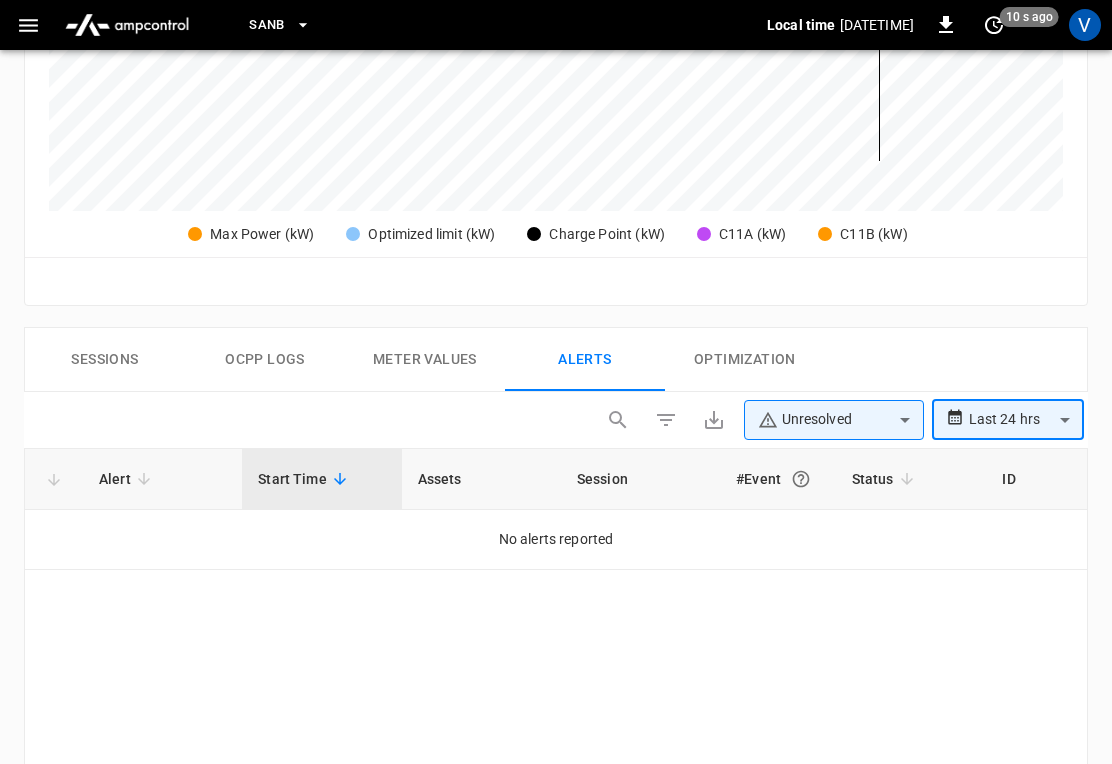 click on "**********" at bounding box center [556, 94] 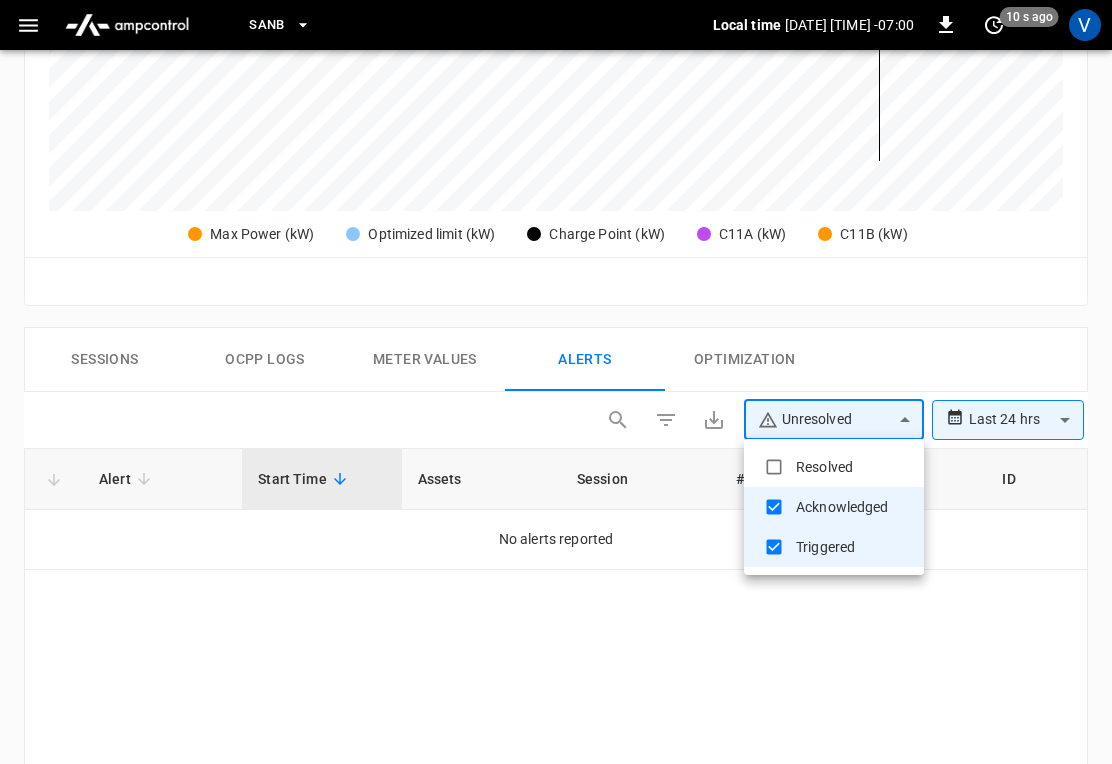 type on "**********" 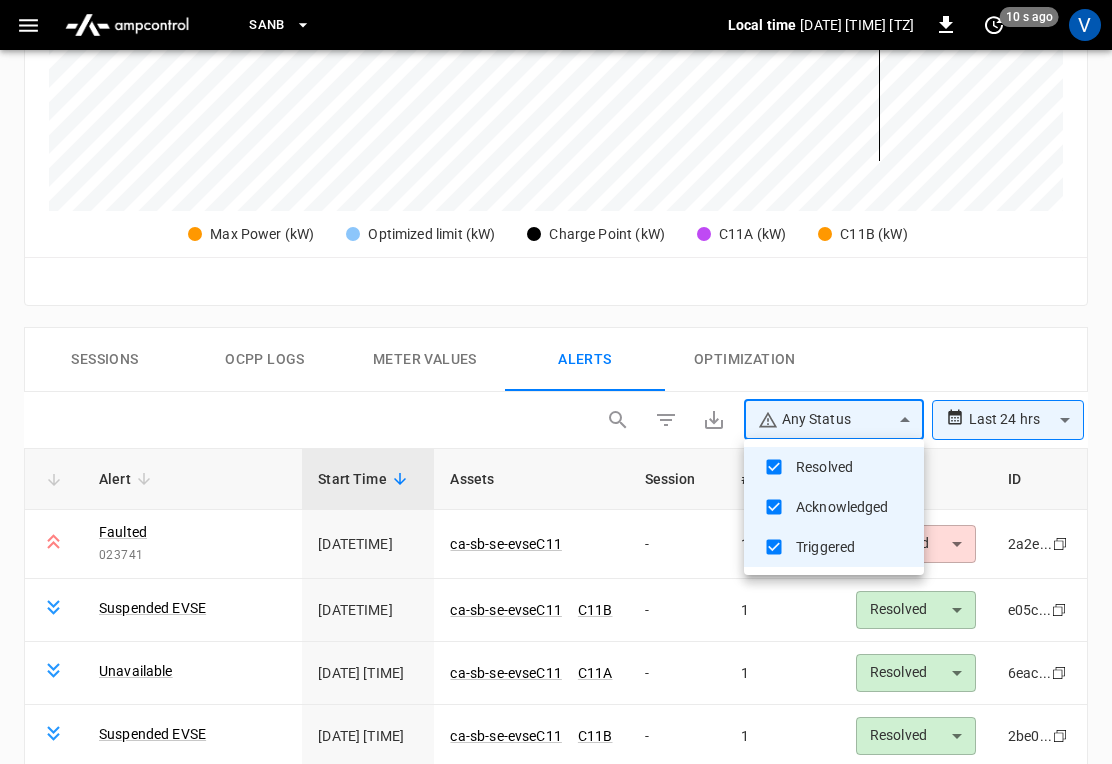 type on "********" 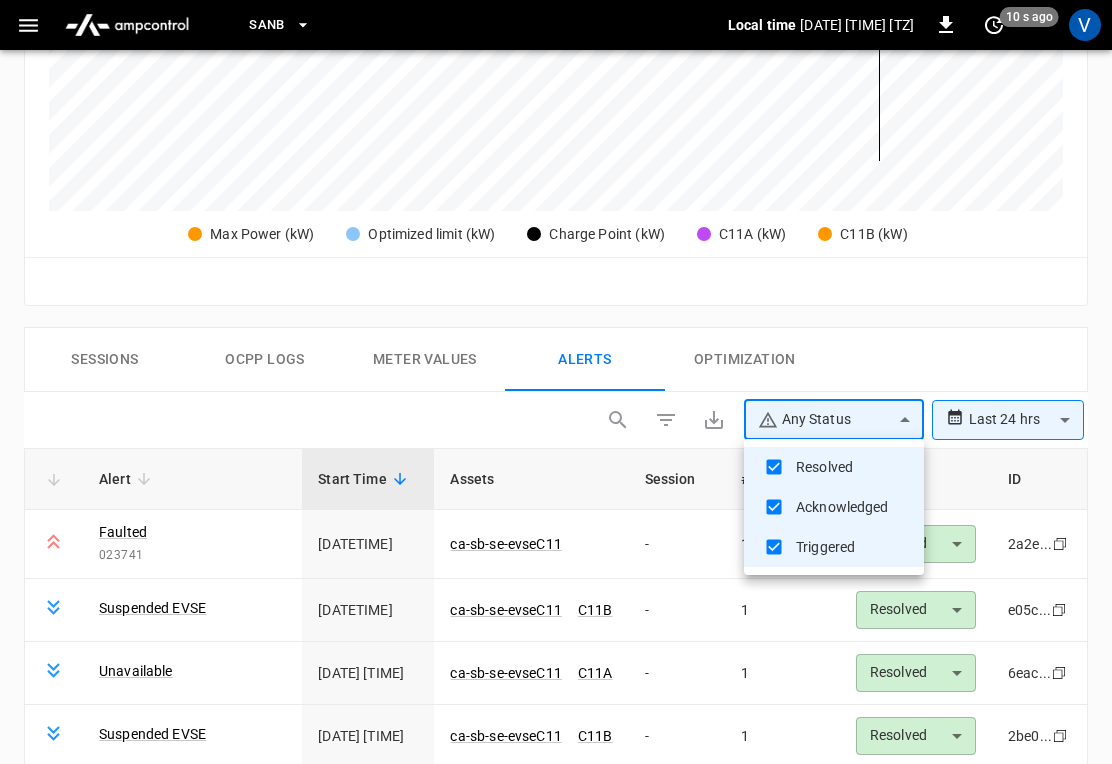 click at bounding box center (556, 382) 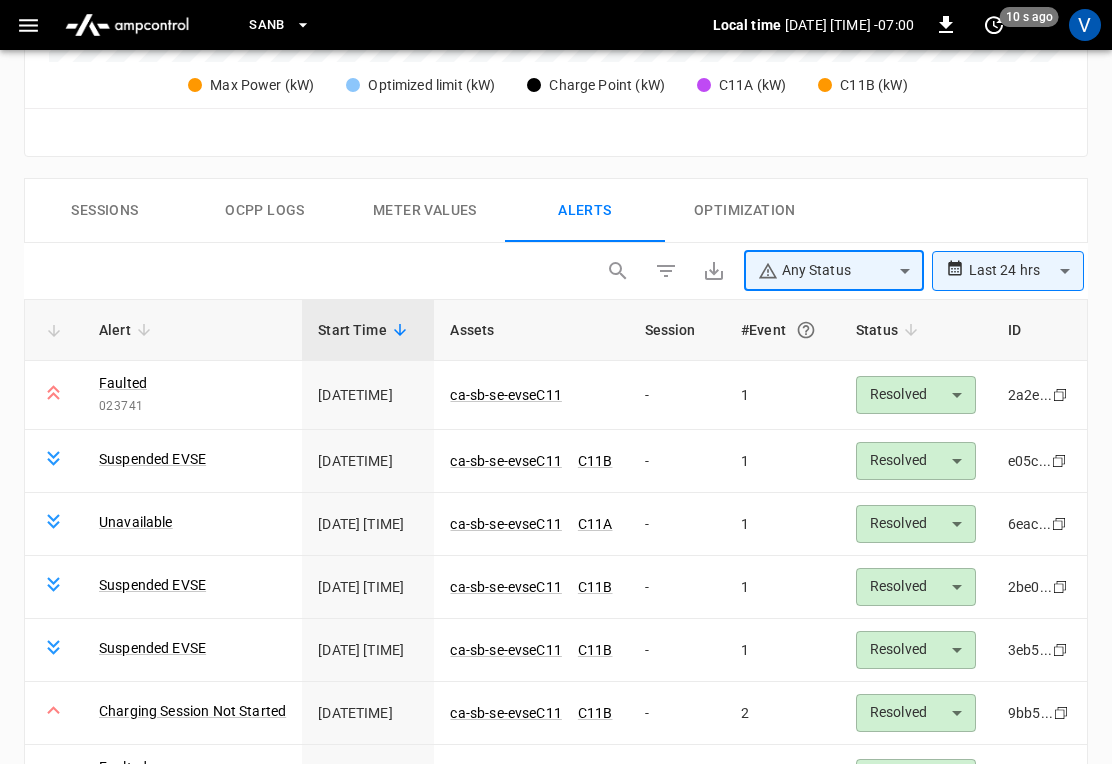 scroll, scrollTop: 1029, scrollLeft: 0, axis: vertical 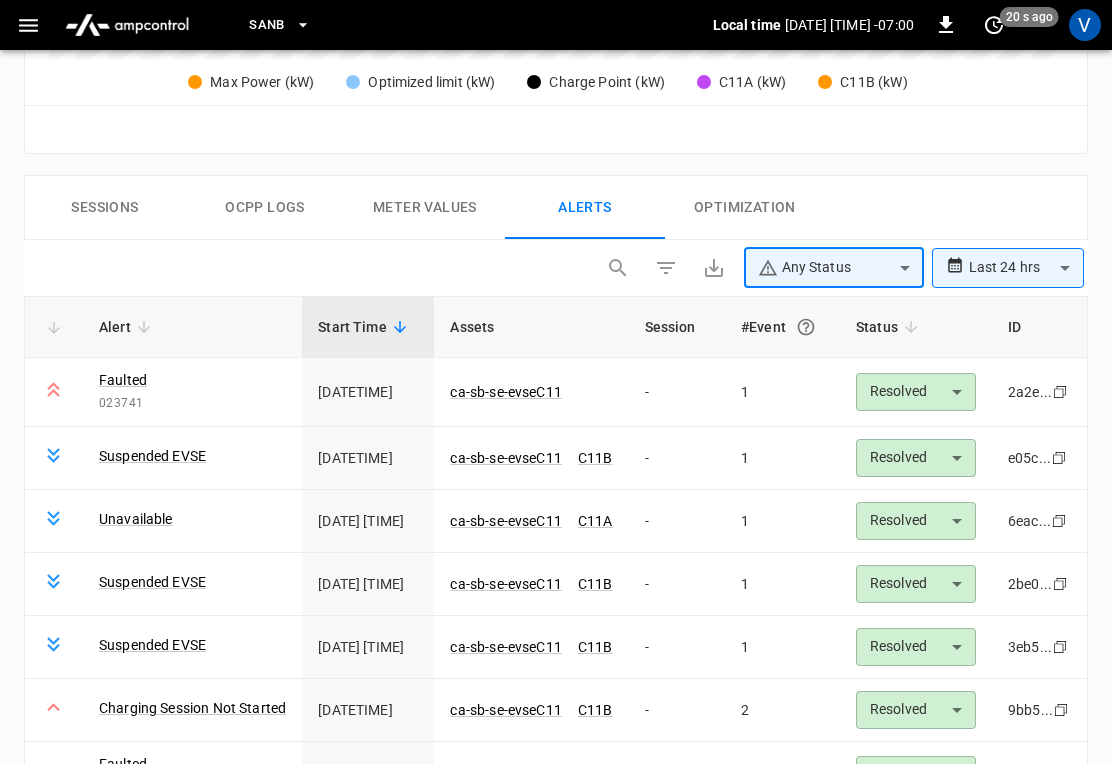 click on "Sessions" at bounding box center (105, 208) 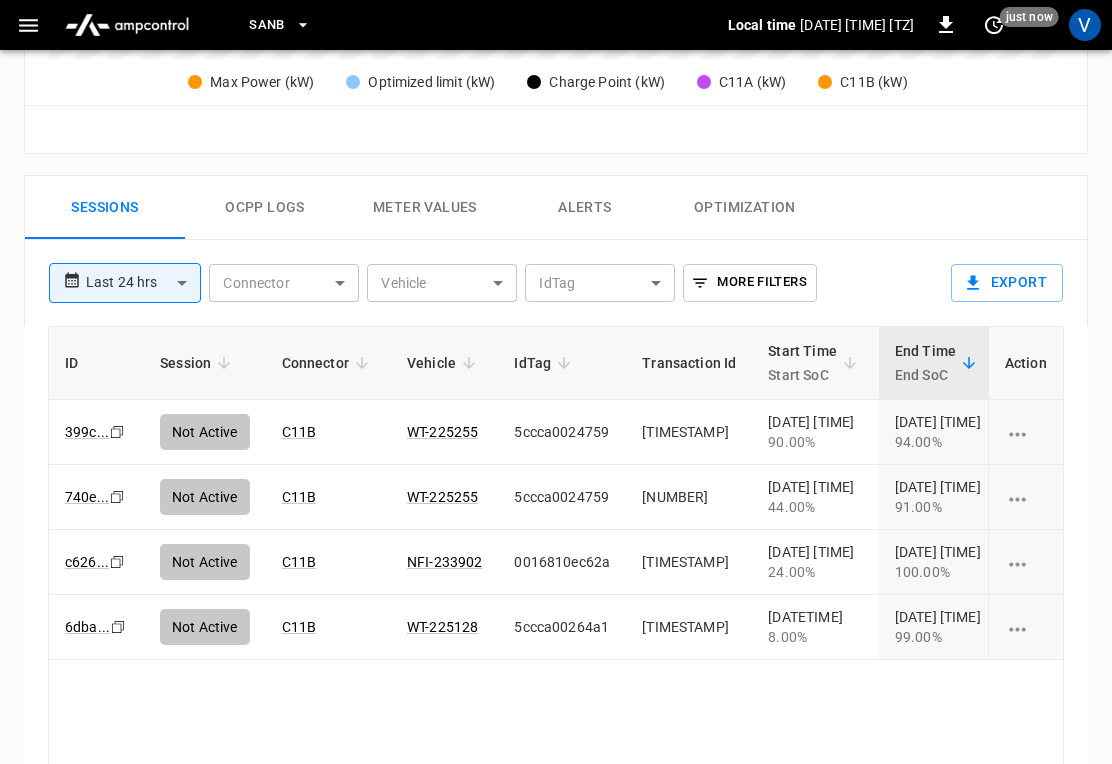 click on "WT-225255" at bounding box center [442, 432] 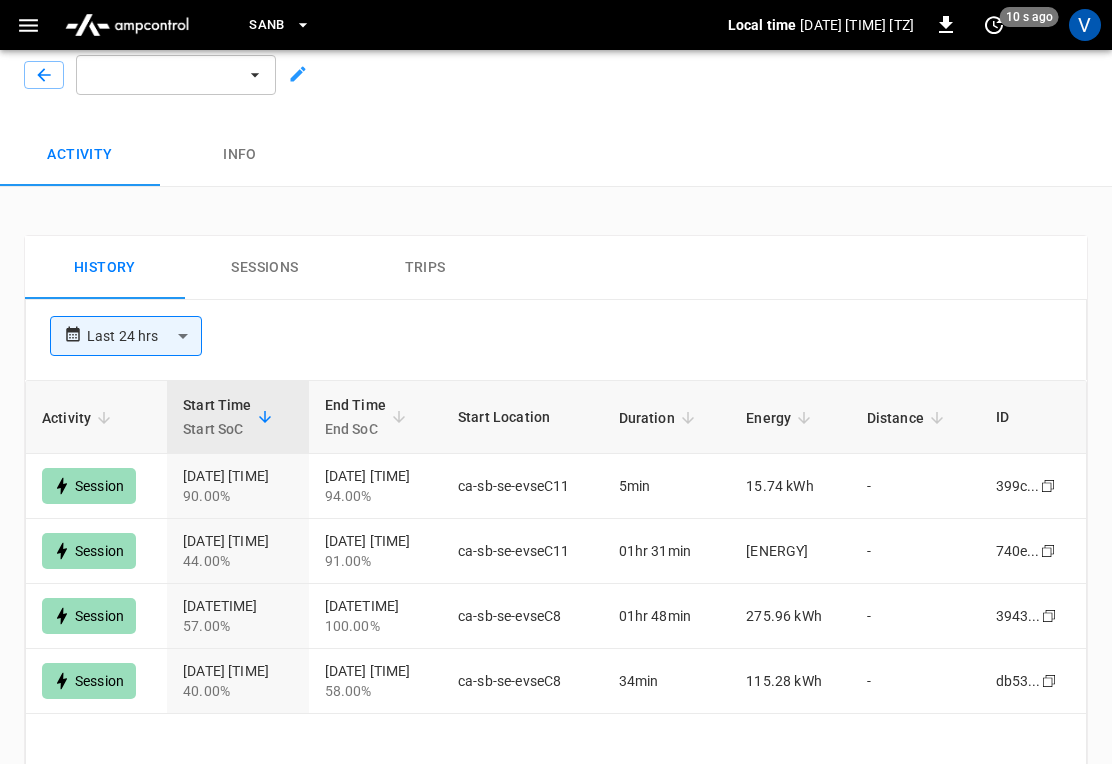 scroll, scrollTop: 0, scrollLeft: 0, axis: both 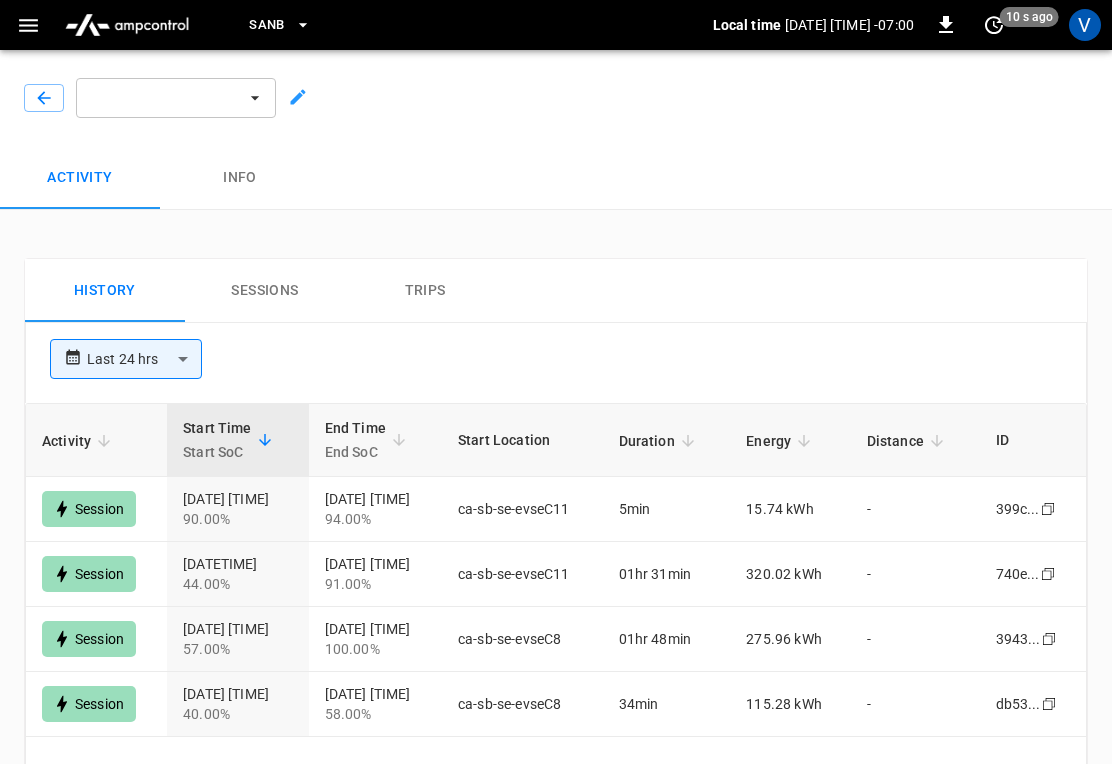 click 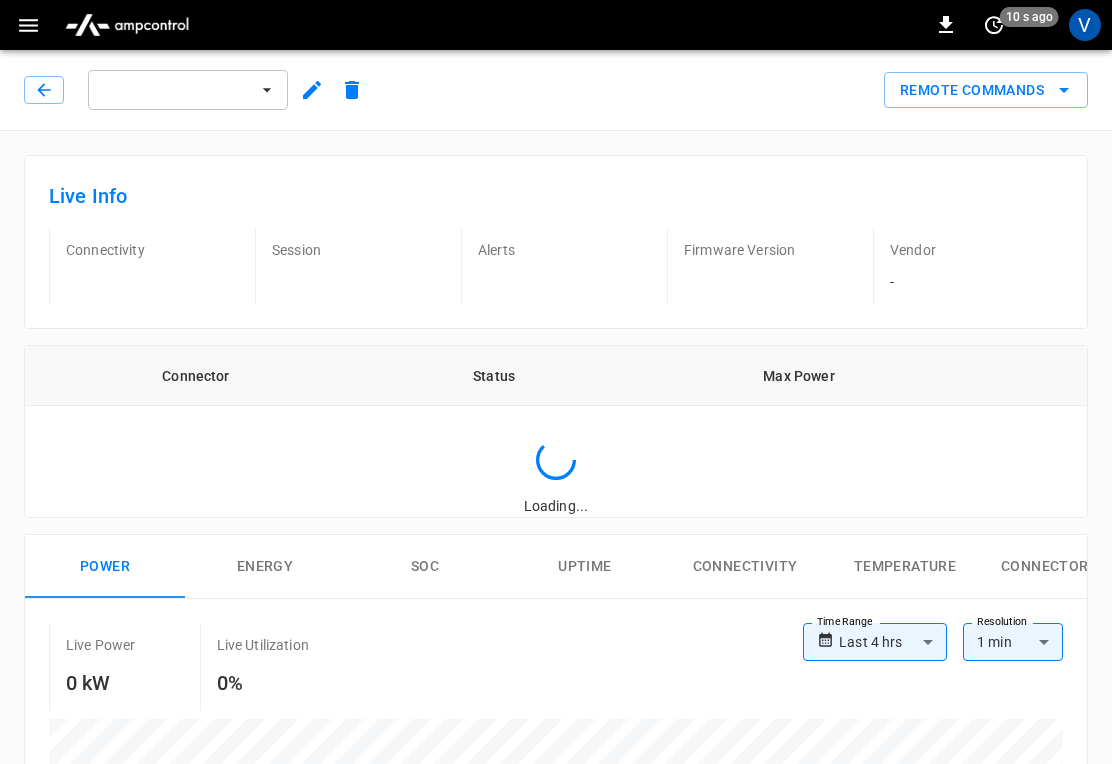 scroll, scrollTop: 1060, scrollLeft: 0, axis: vertical 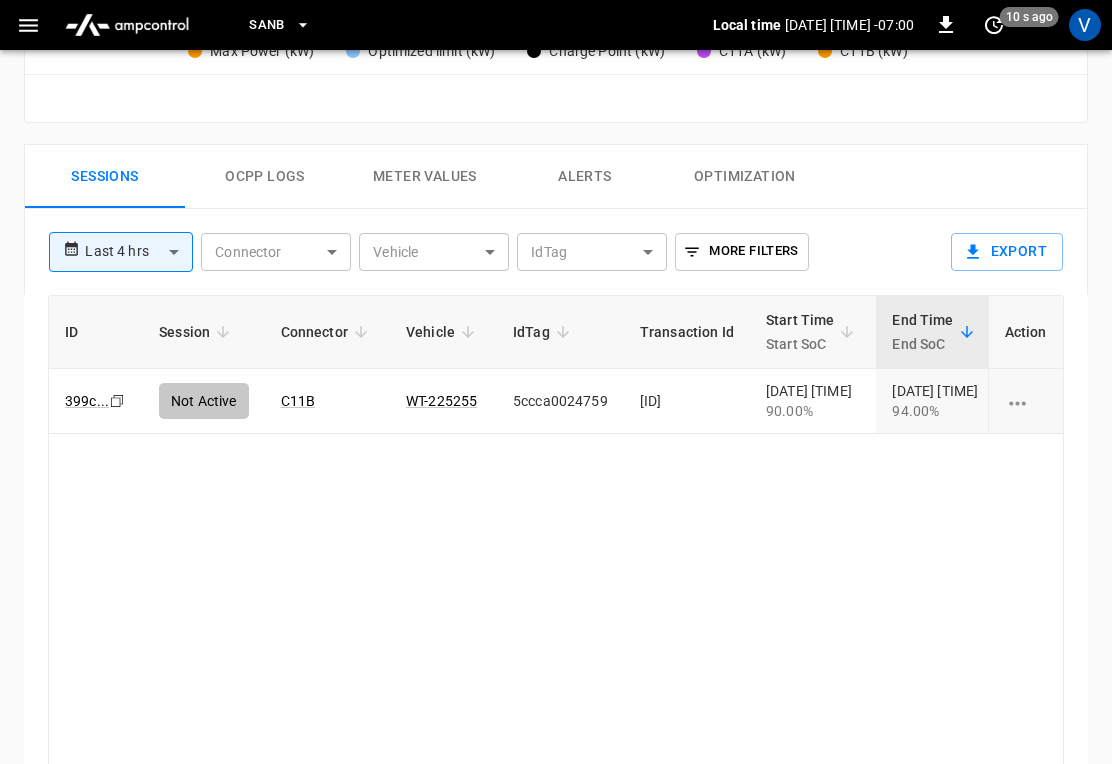 click on "ID Session Connector Vehicle IdTag Transaction Id Start Time Start SoC End Time End SoC Duration Priority Energy Supply Cost   Action 399c ... Copy Not Active C11B WT-225255 5ccca0024759 [TIMESTAMP] [DATE] [TIME] 90.00% [DATE] [TIME] 94.00% 00:05:11 Medium 15.74 kWh -" at bounding box center [556, 562] 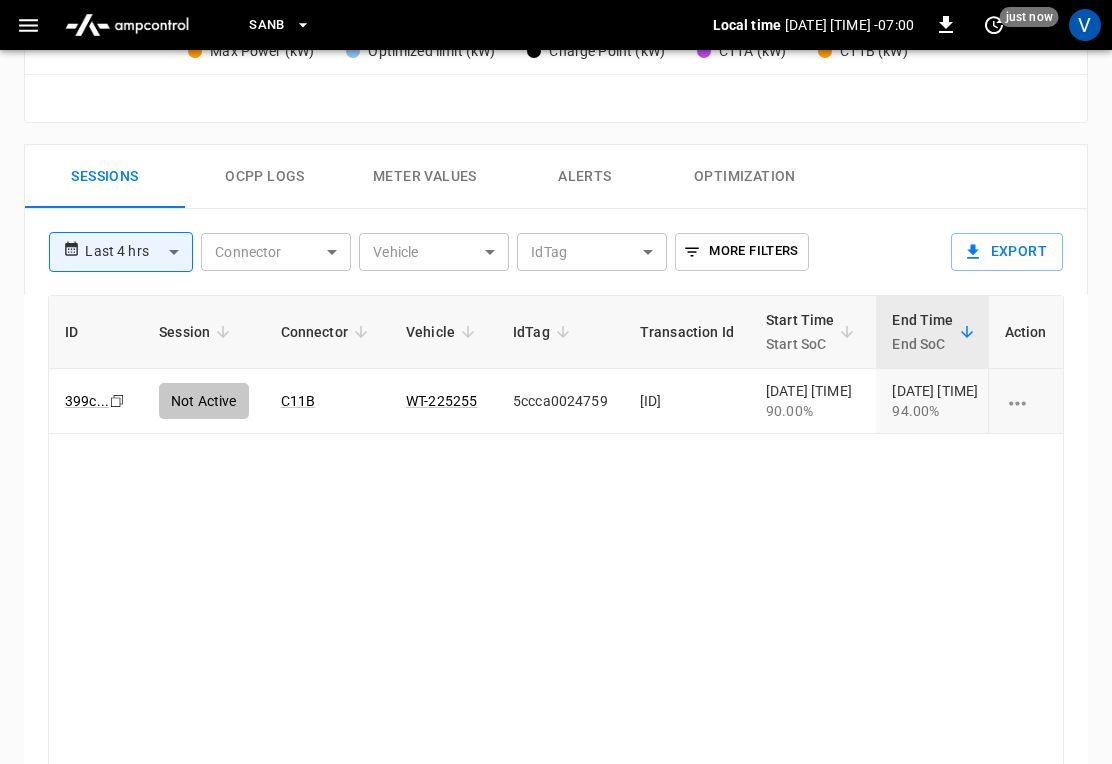 click on "Alerts" at bounding box center [585, 177] 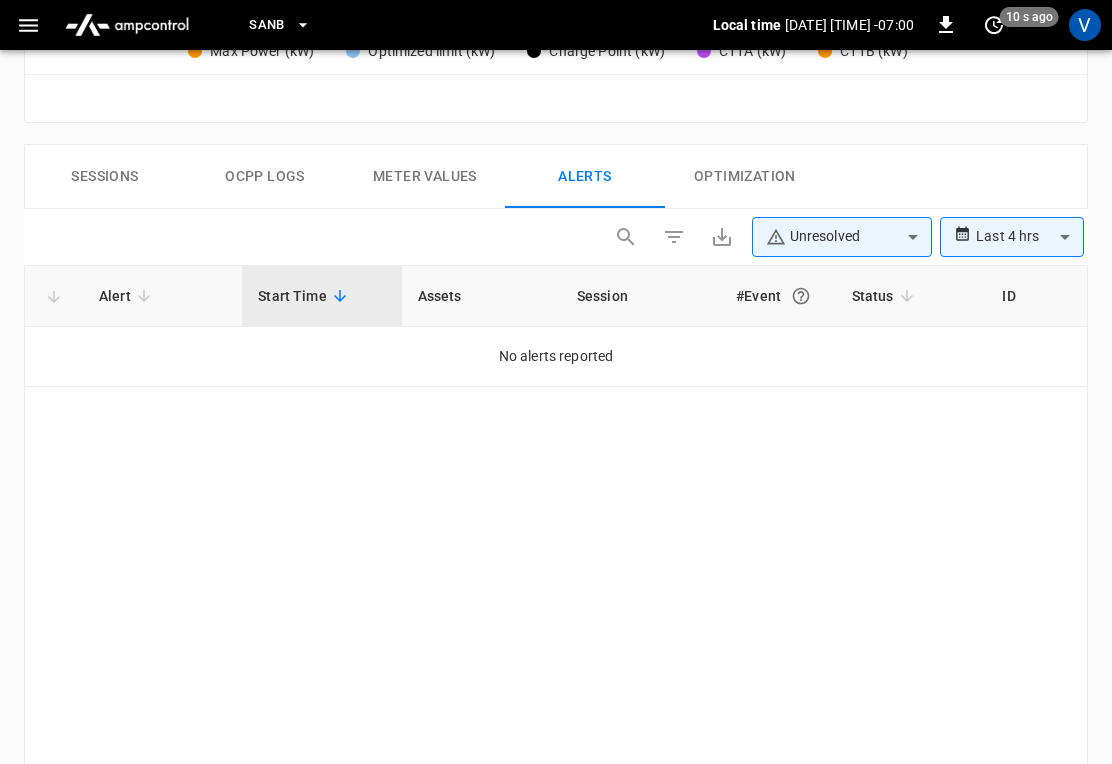 click on "**********" at bounding box center (556, -89) 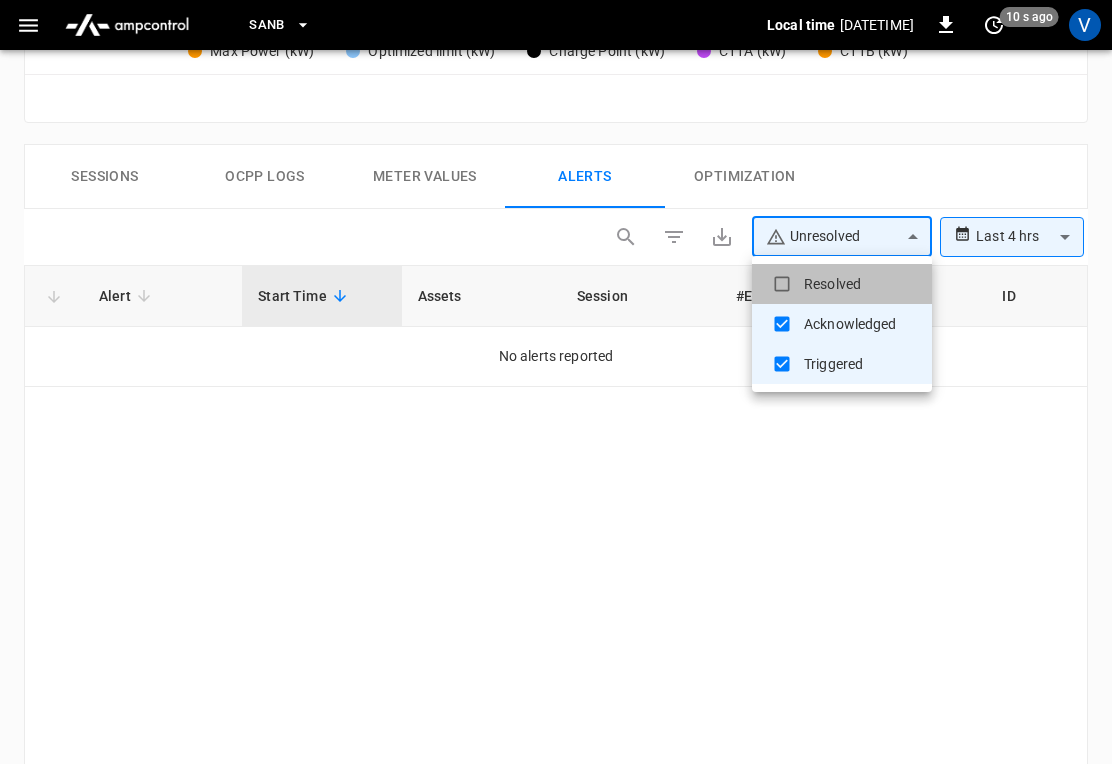click on "Resolved" at bounding box center [842, 284] 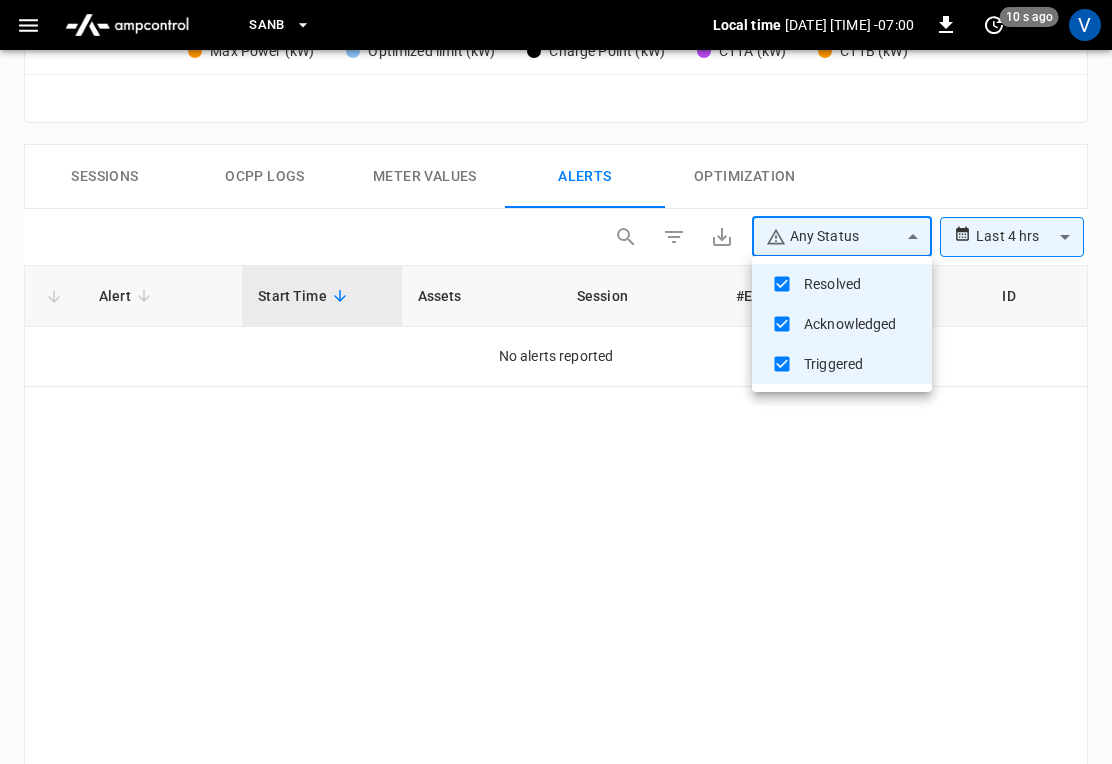 click at bounding box center [556, 382] 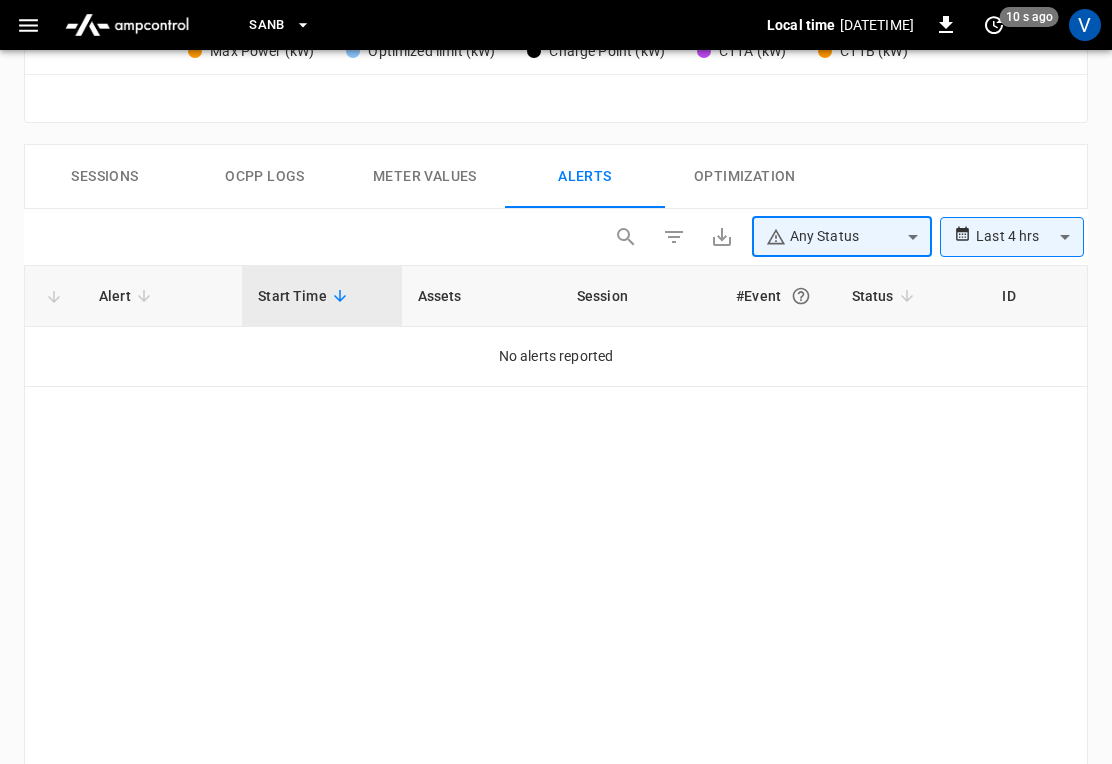 click on "**********" at bounding box center (556, -89) 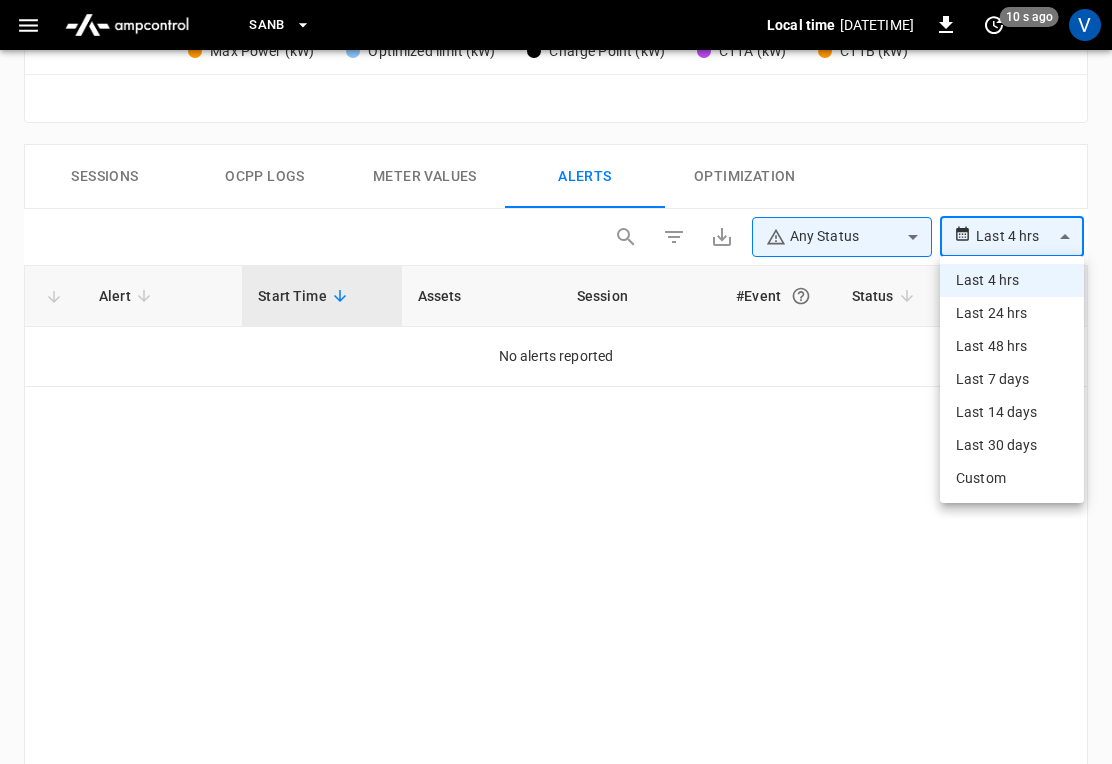click on "Last 24 hrs" at bounding box center (1012, 313) 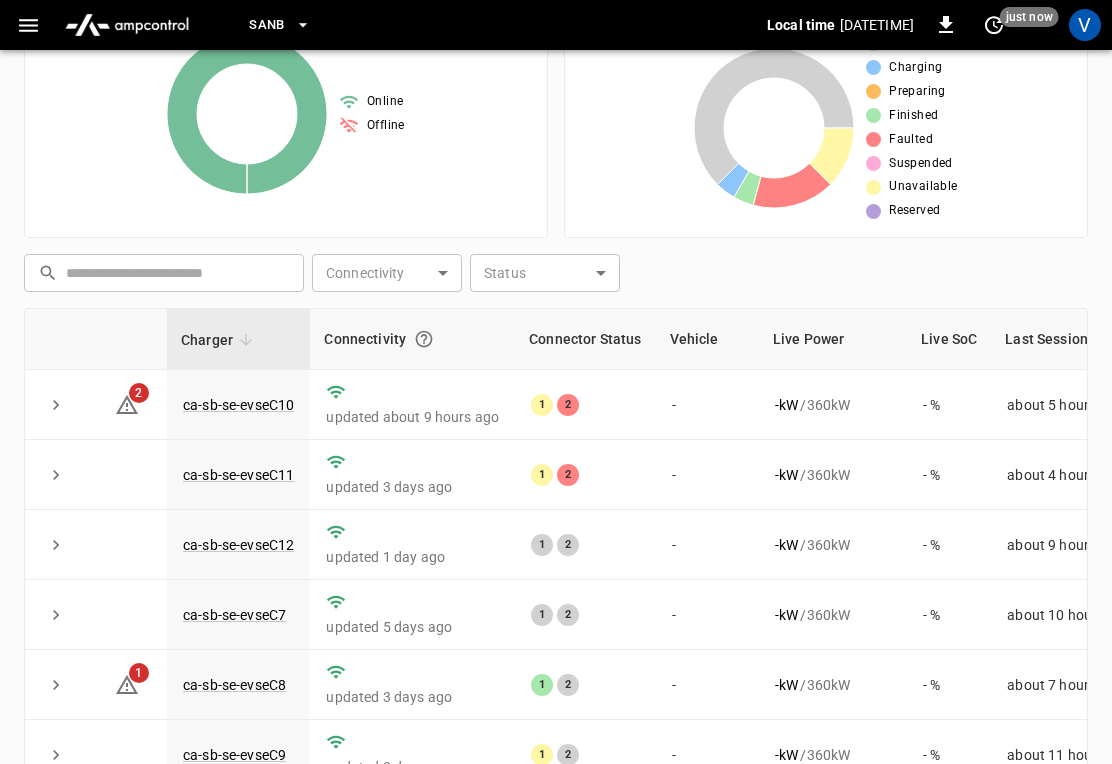 scroll, scrollTop: 353, scrollLeft: 0, axis: vertical 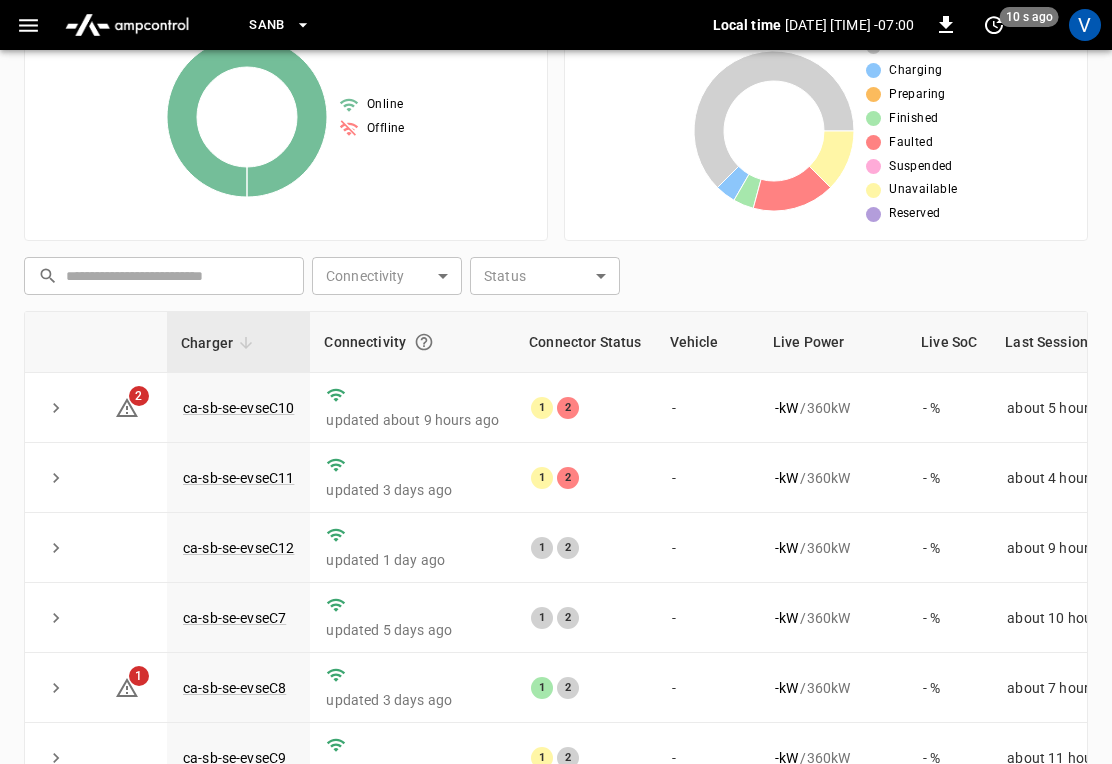 click on "SanB" at bounding box center (267, 25) 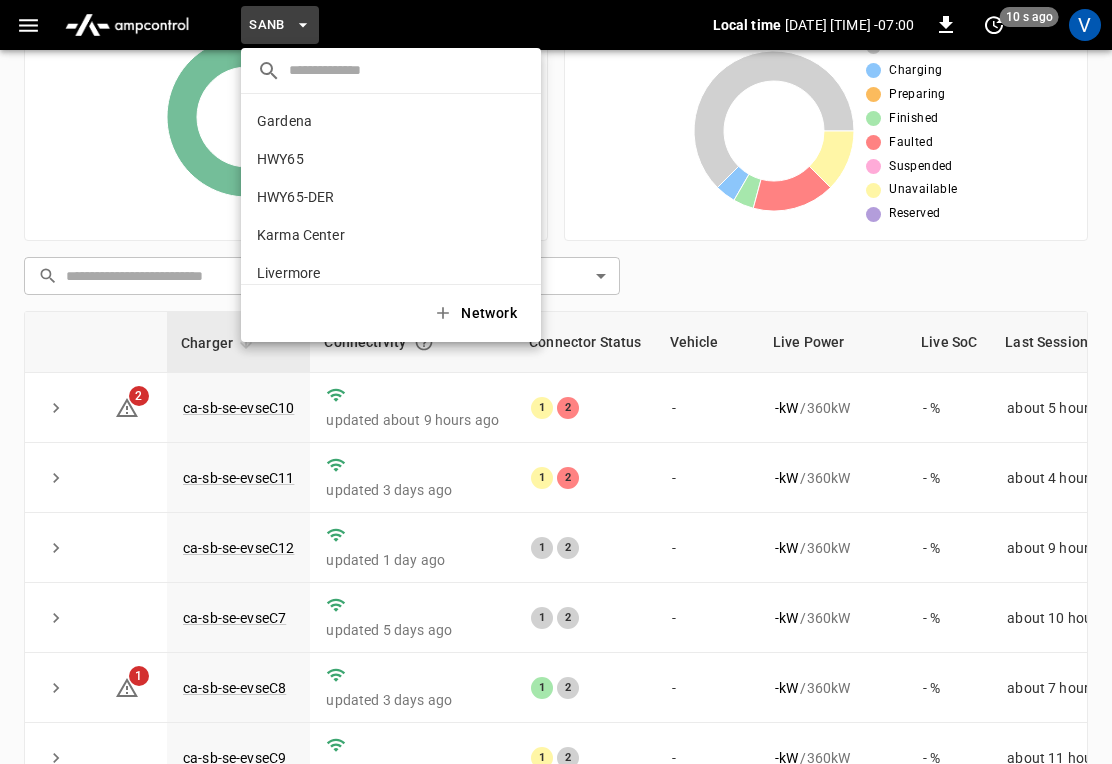 scroll, scrollTop: 168, scrollLeft: 0, axis: vertical 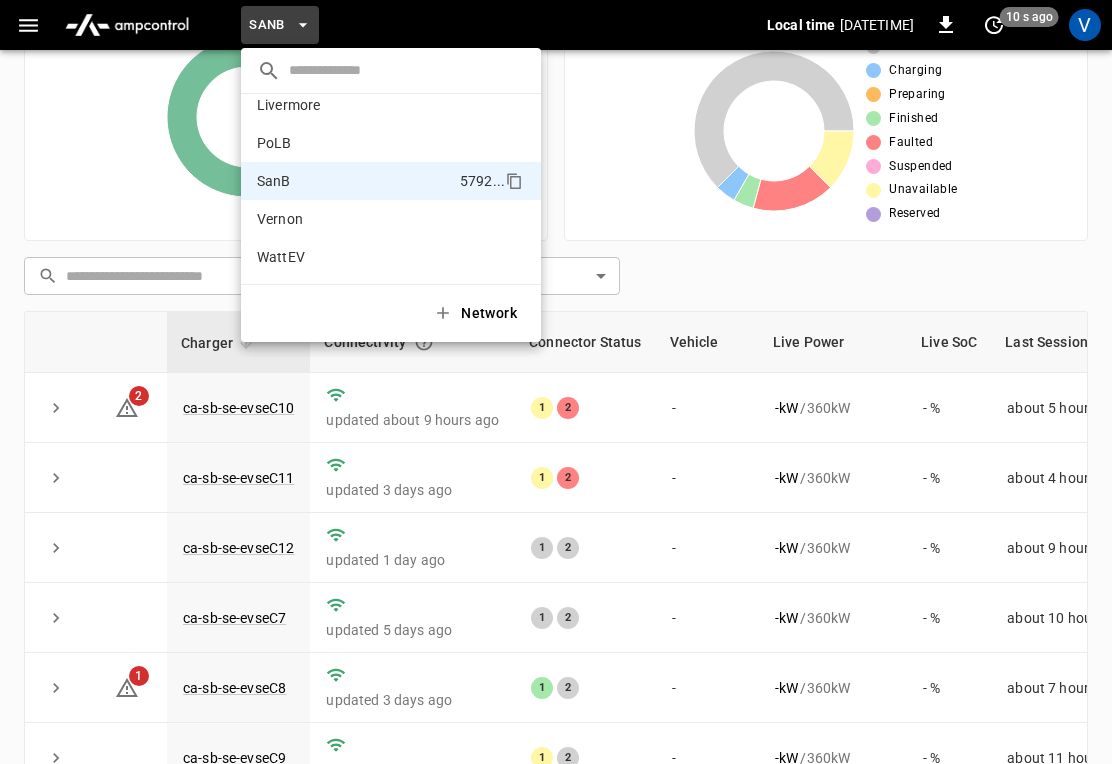 click at bounding box center (556, 382) 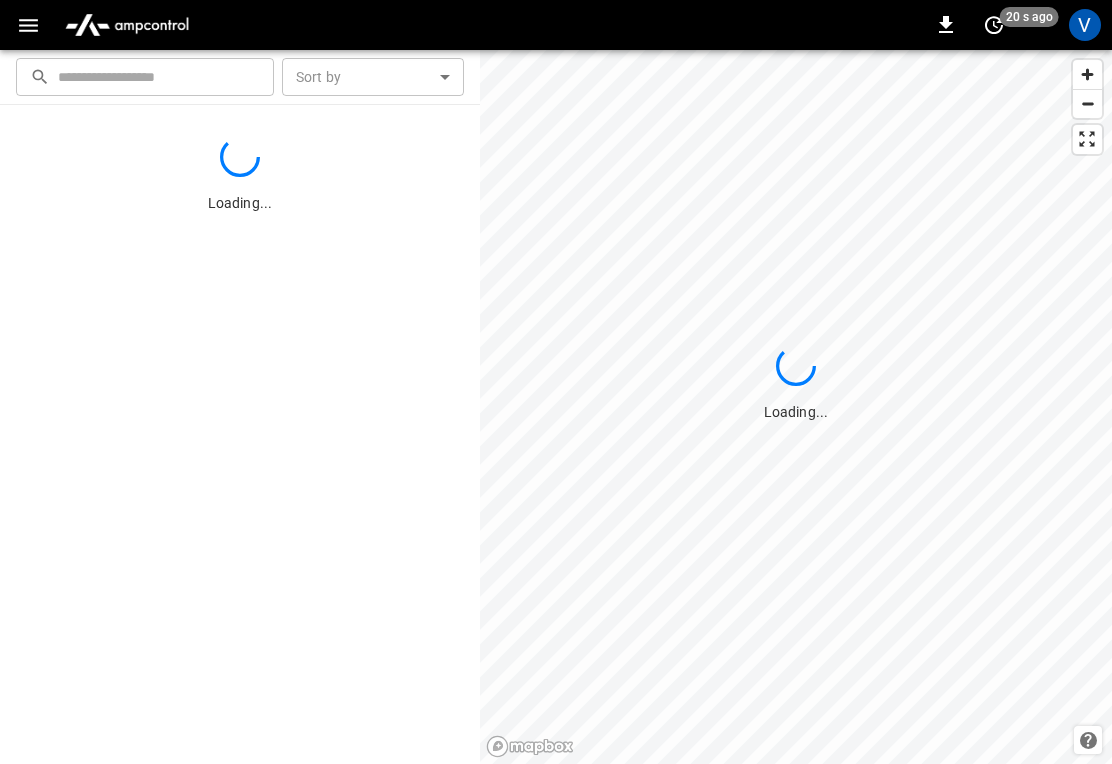 scroll, scrollTop: 0, scrollLeft: 0, axis: both 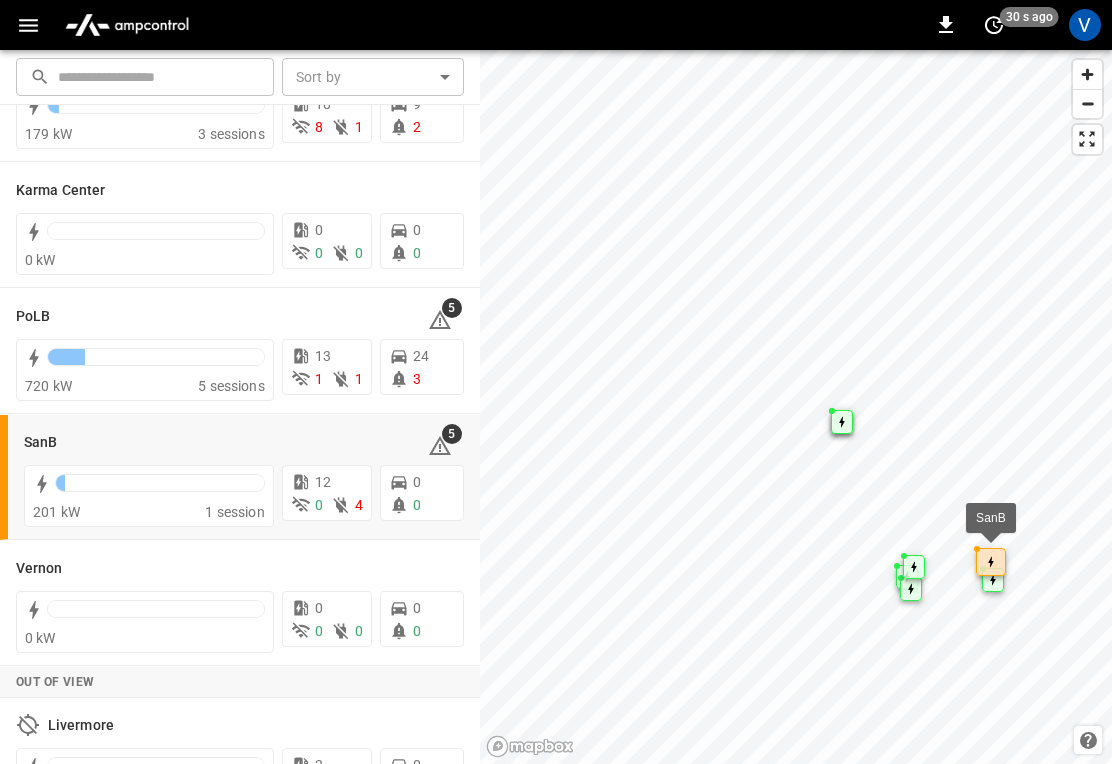 click on "SanB" at bounding box center [40, 443] 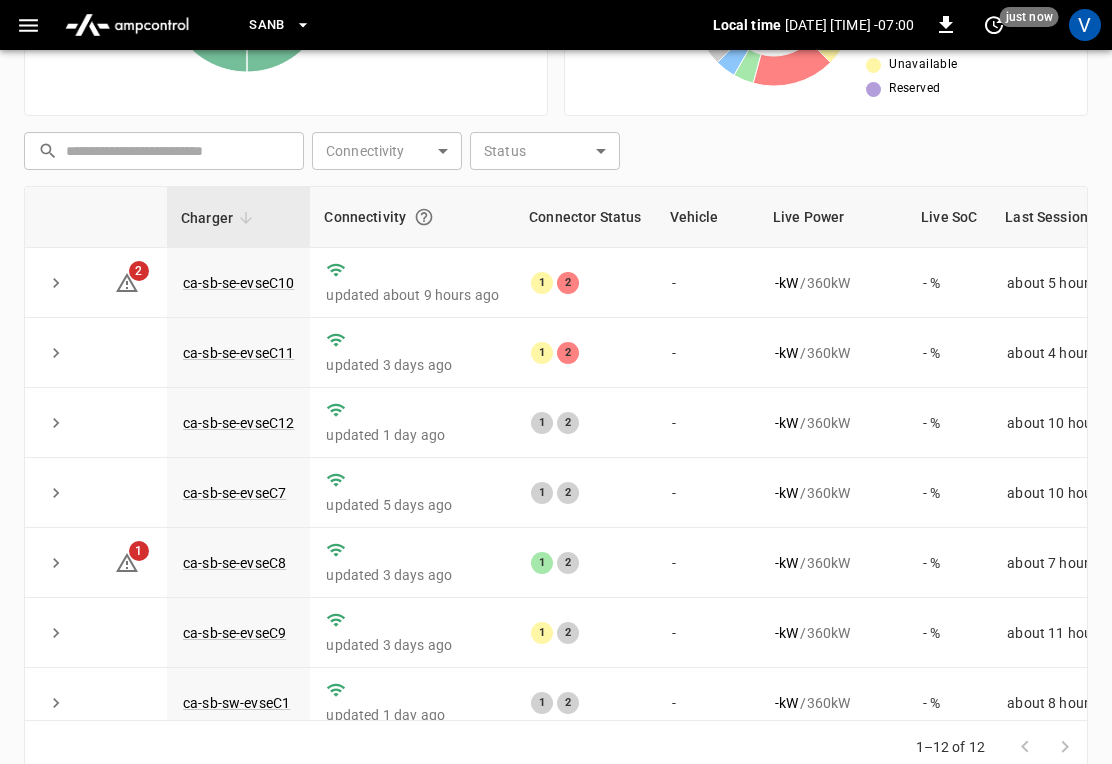 scroll, scrollTop: 495, scrollLeft: 0, axis: vertical 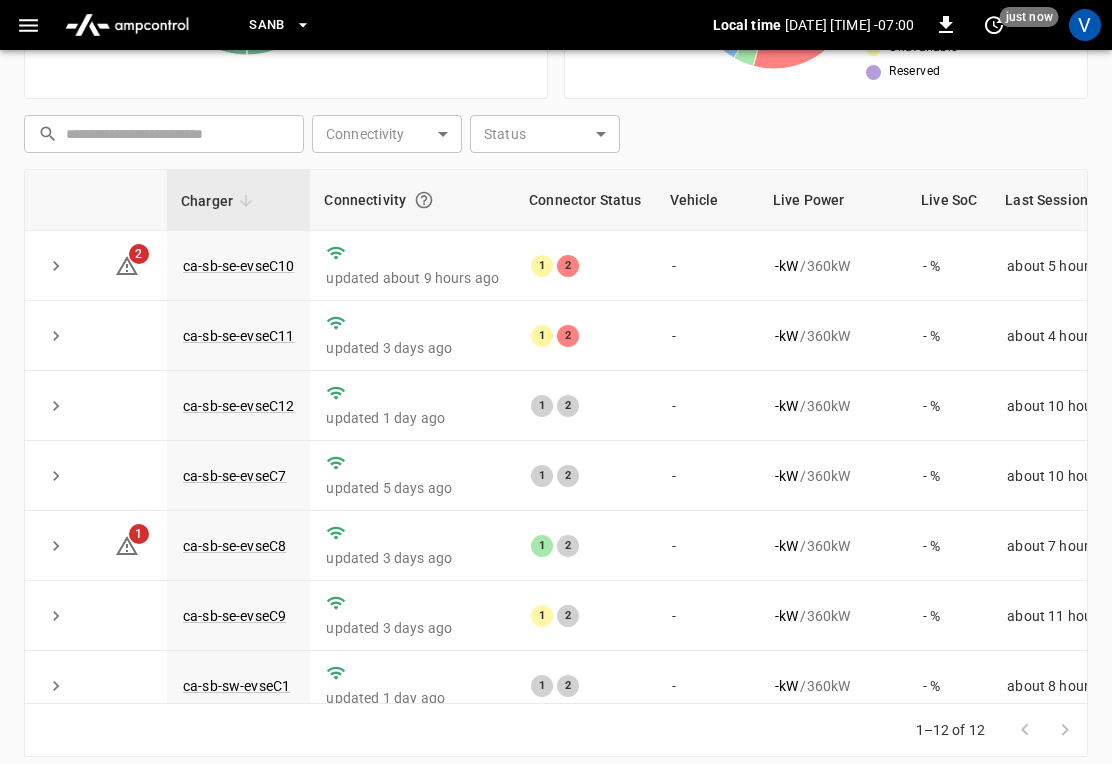 click on "1–12 of 12" at bounding box center (556, 730) 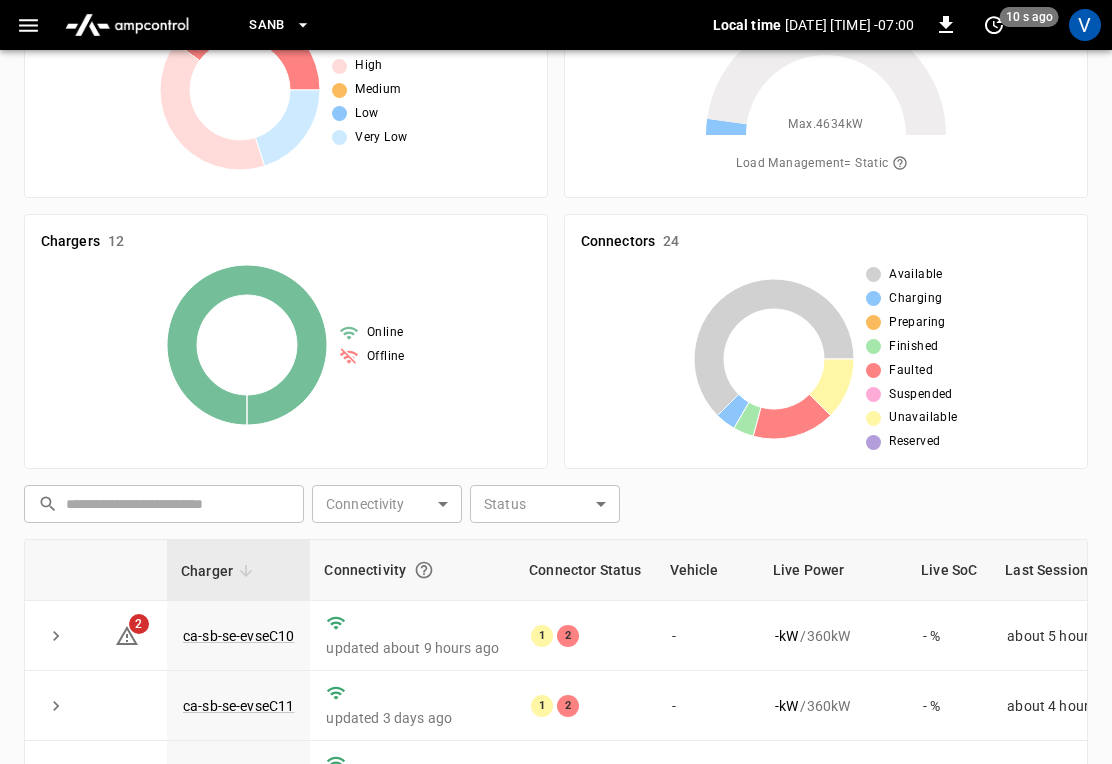 scroll, scrollTop: 0, scrollLeft: 0, axis: both 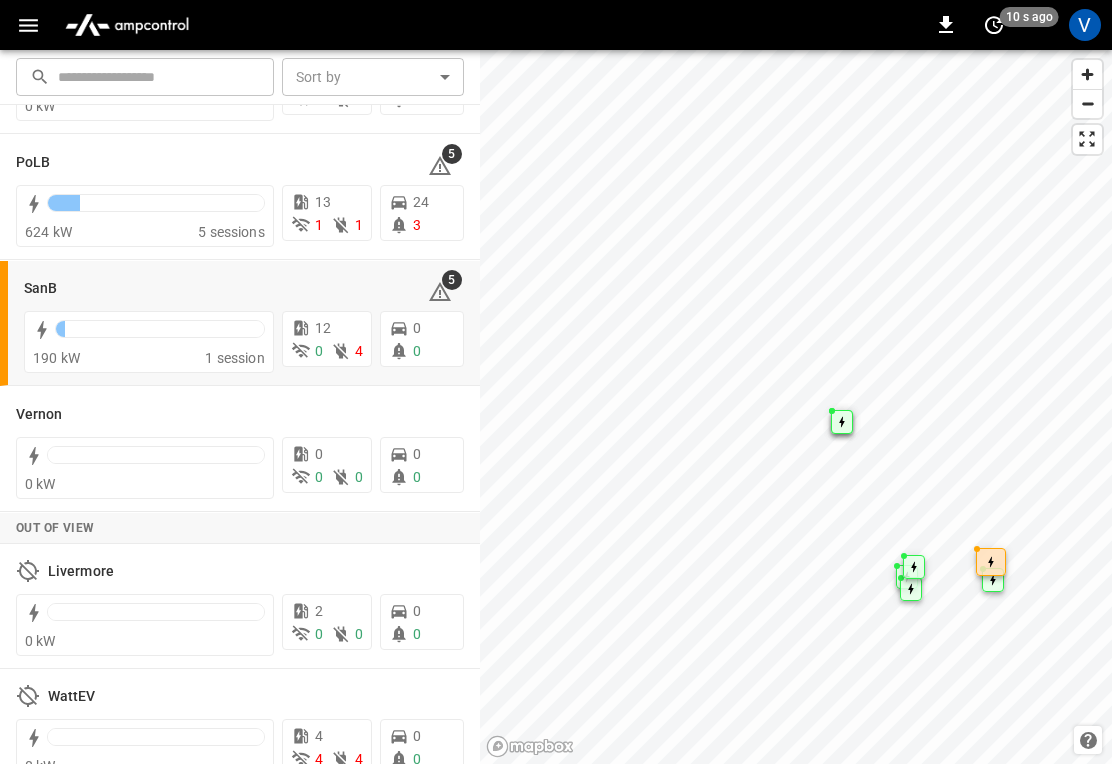 click on "SanB" at bounding box center [40, 289] 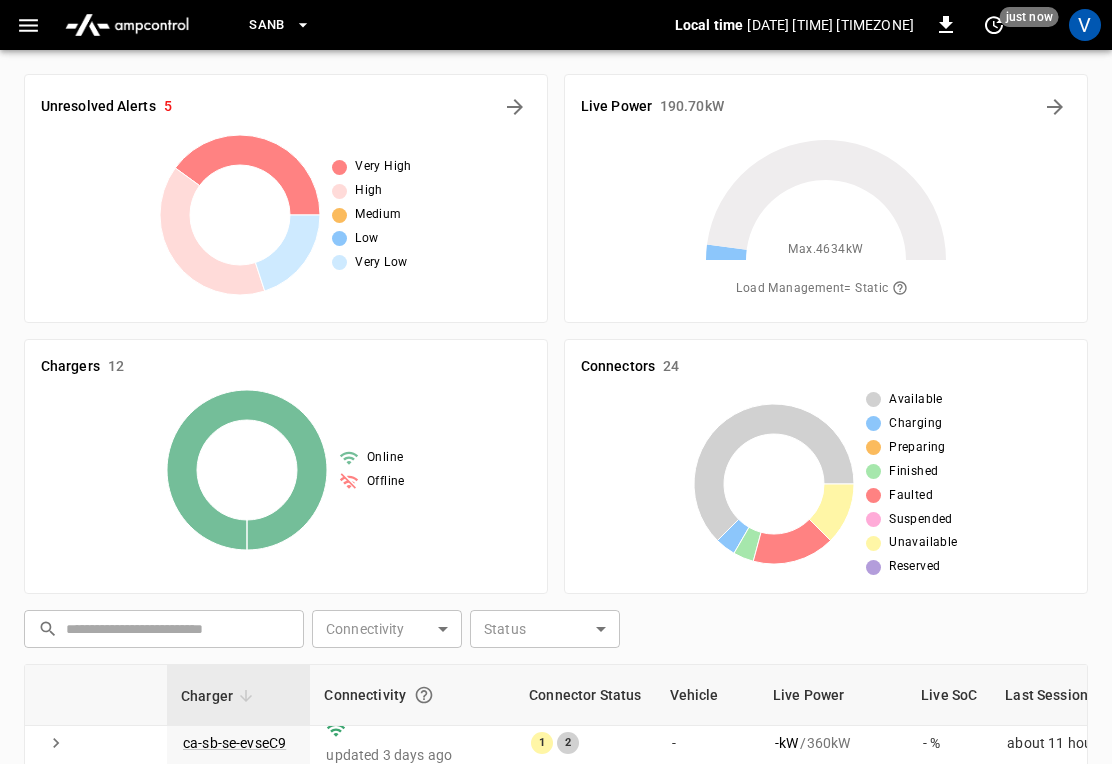 scroll, scrollTop: 368, scrollLeft: -3, axis: both 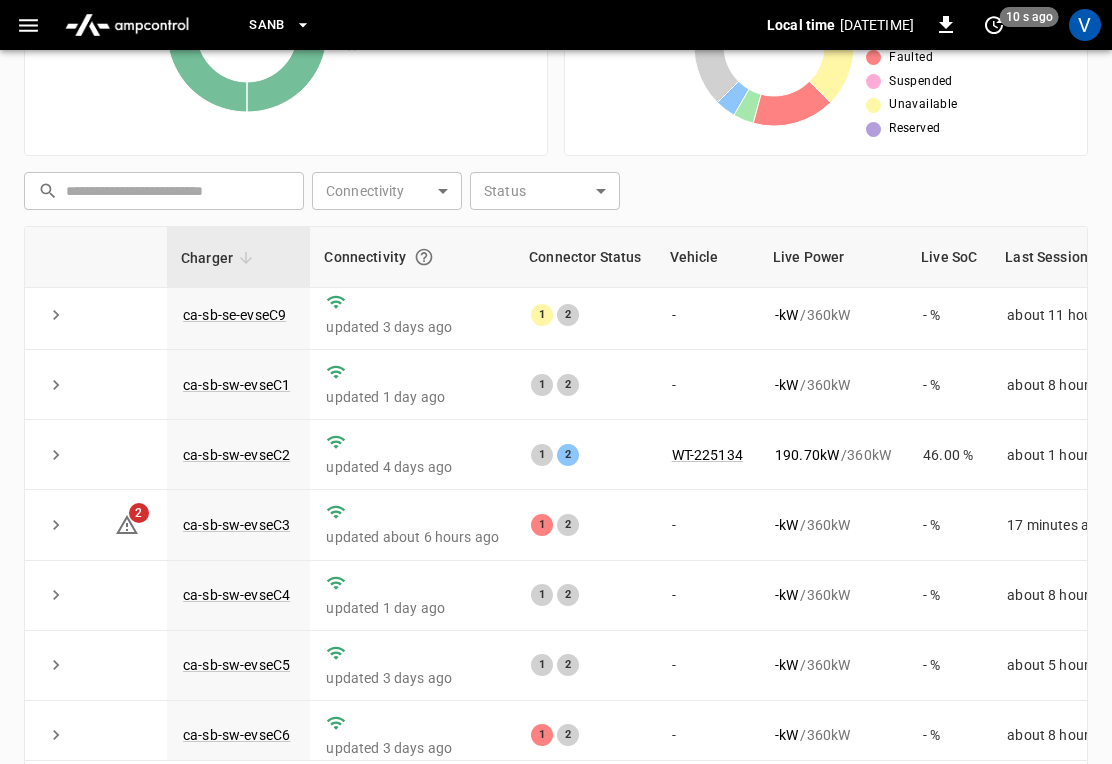 click on "ca-sb-sw-evseC2" at bounding box center (236, 455) 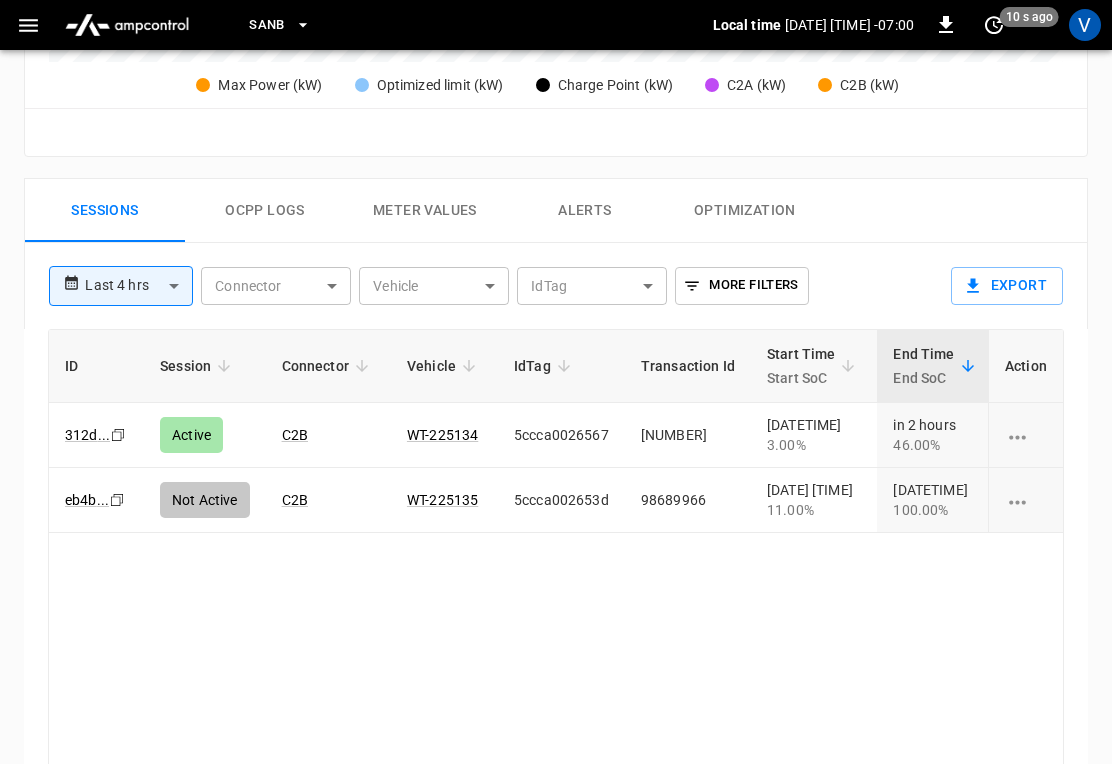 scroll, scrollTop: 1004, scrollLeft: 0, axis: vertical 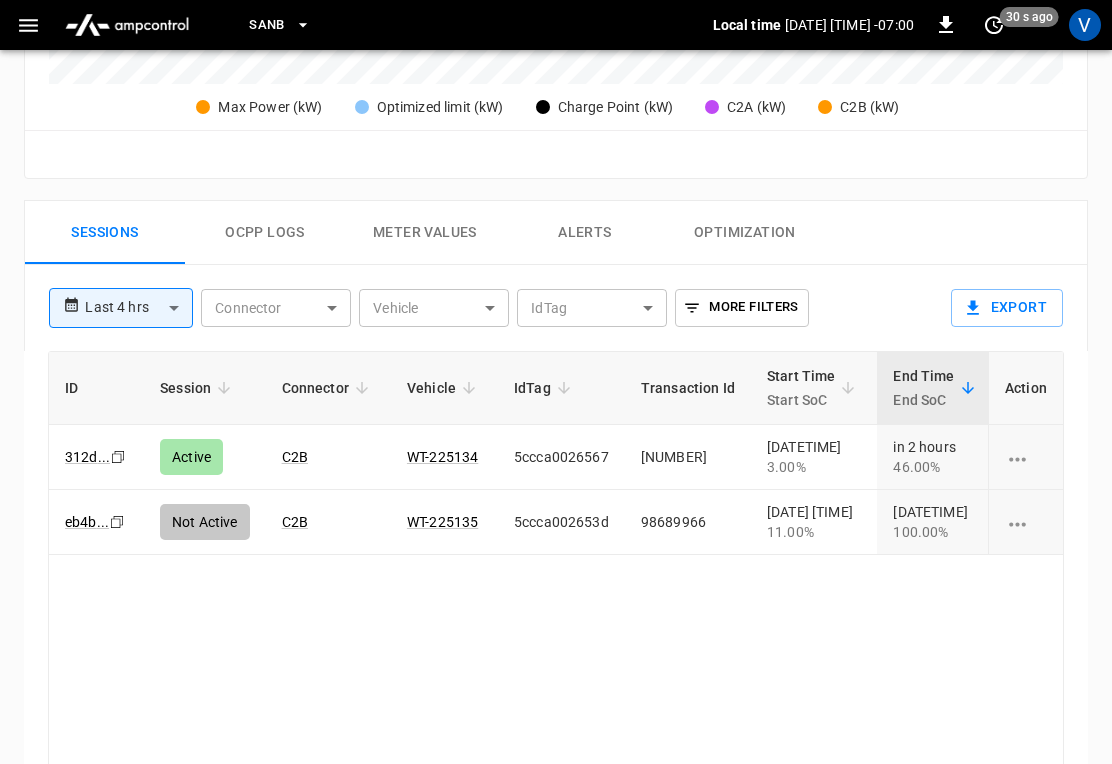 click on "Alerts" at bounding box center (585, 233) 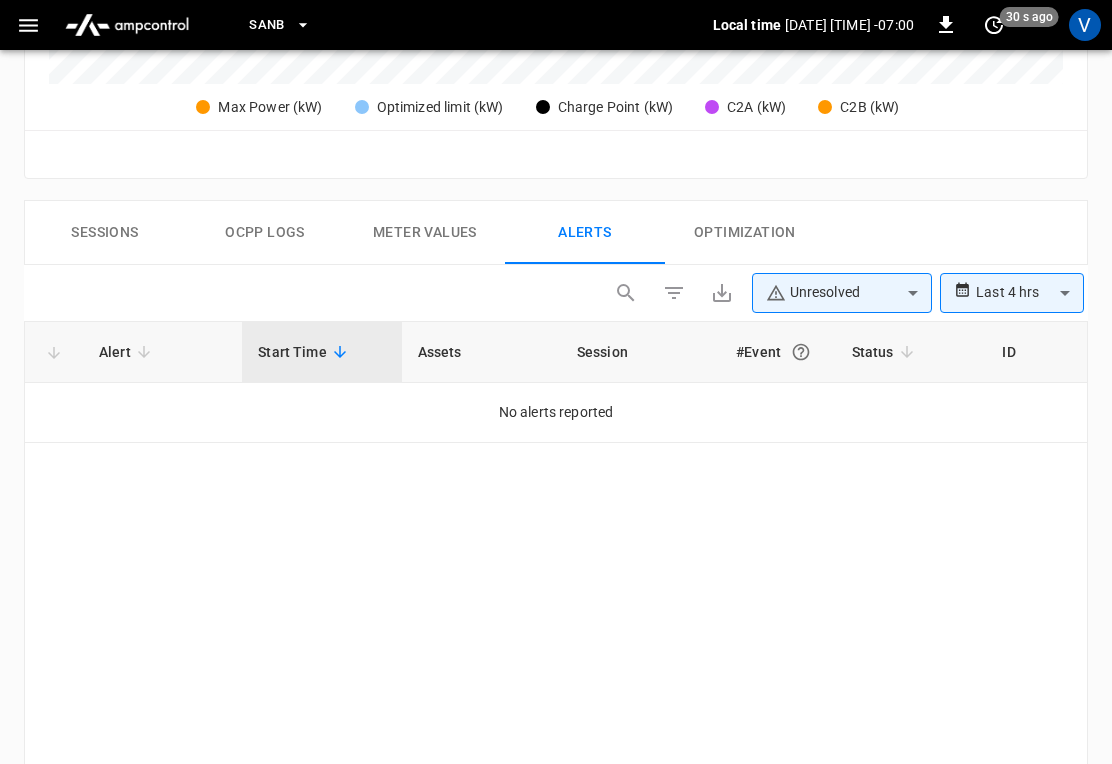 click on "**********" at bounding box center [1012, 293] 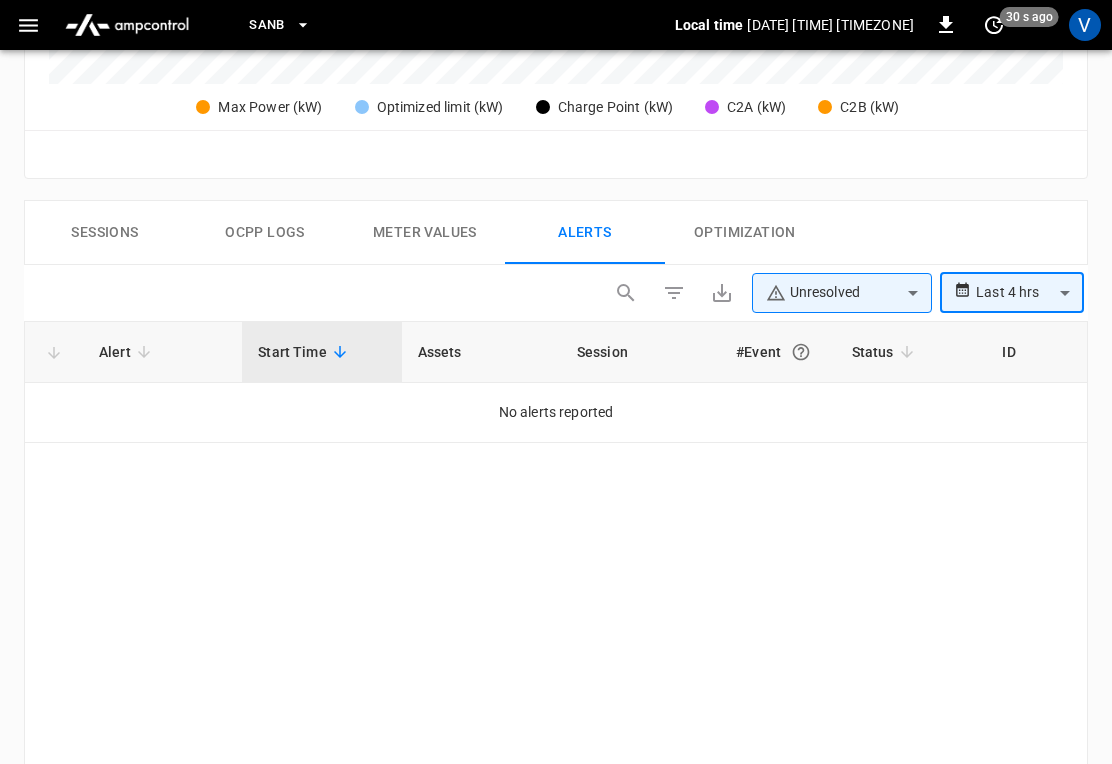 click on "**********" at bounding box center (556, -33) 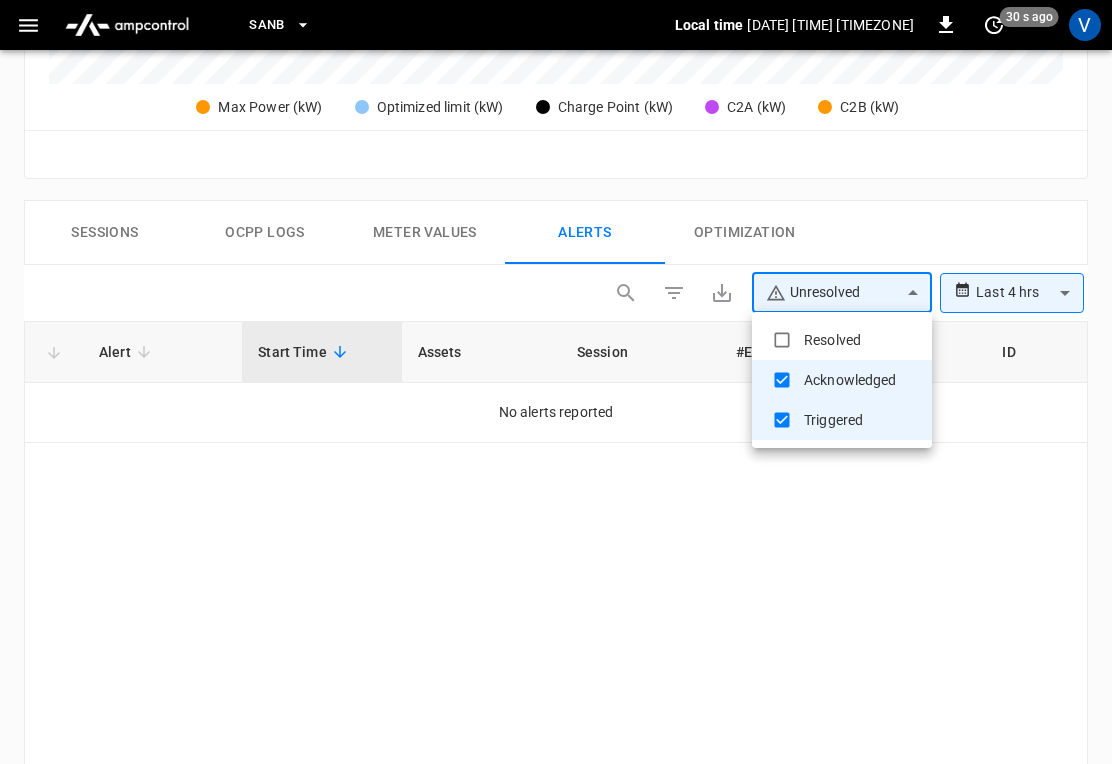 click on "Resolved" at bounding box center (842, 340) 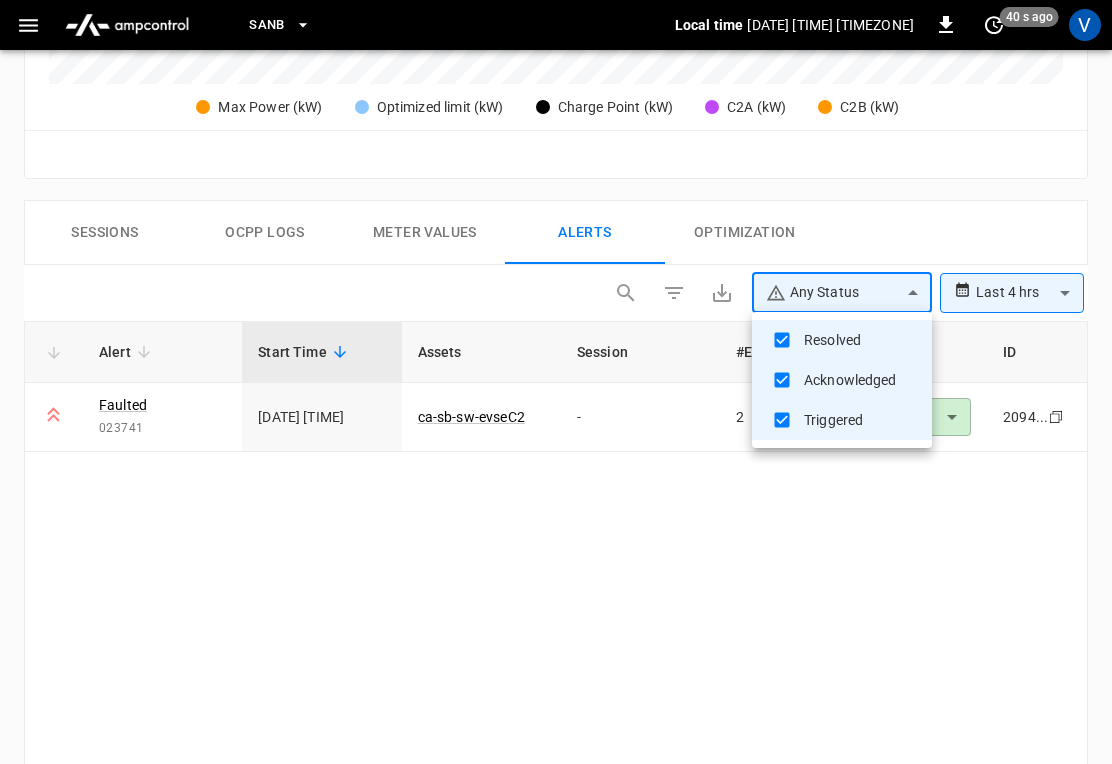 click at bounding box center (556, 382) 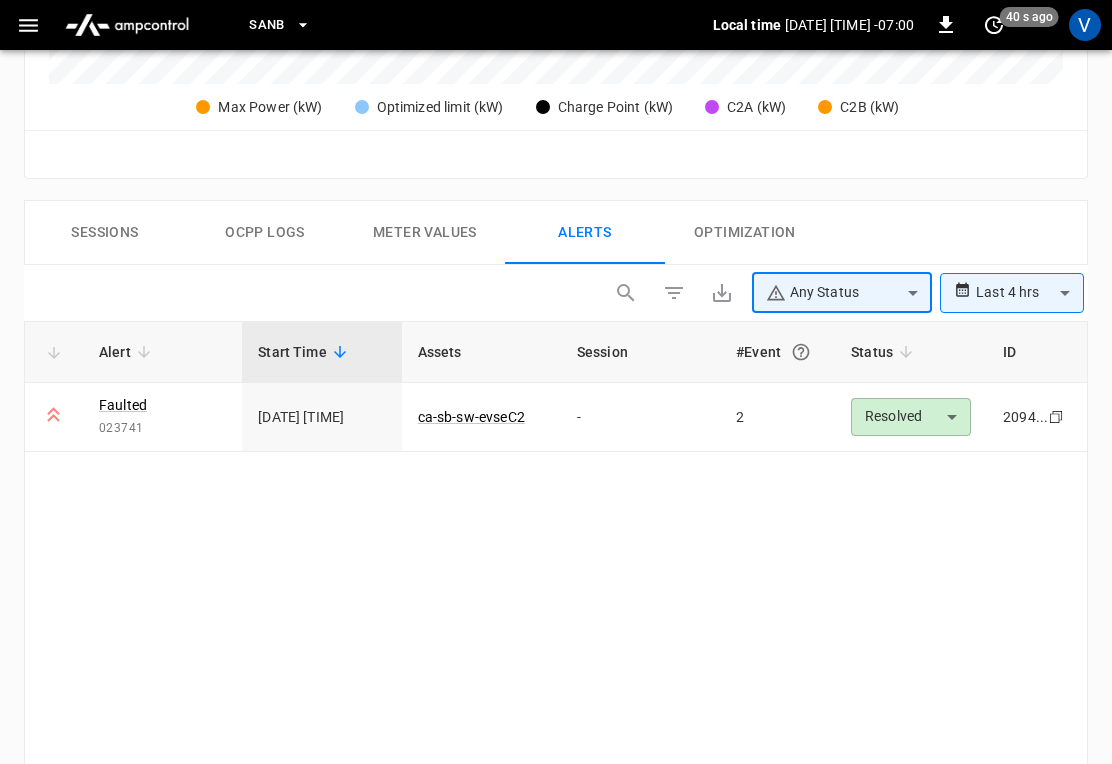 click on "Sessions" at bounding box center (105, 233) 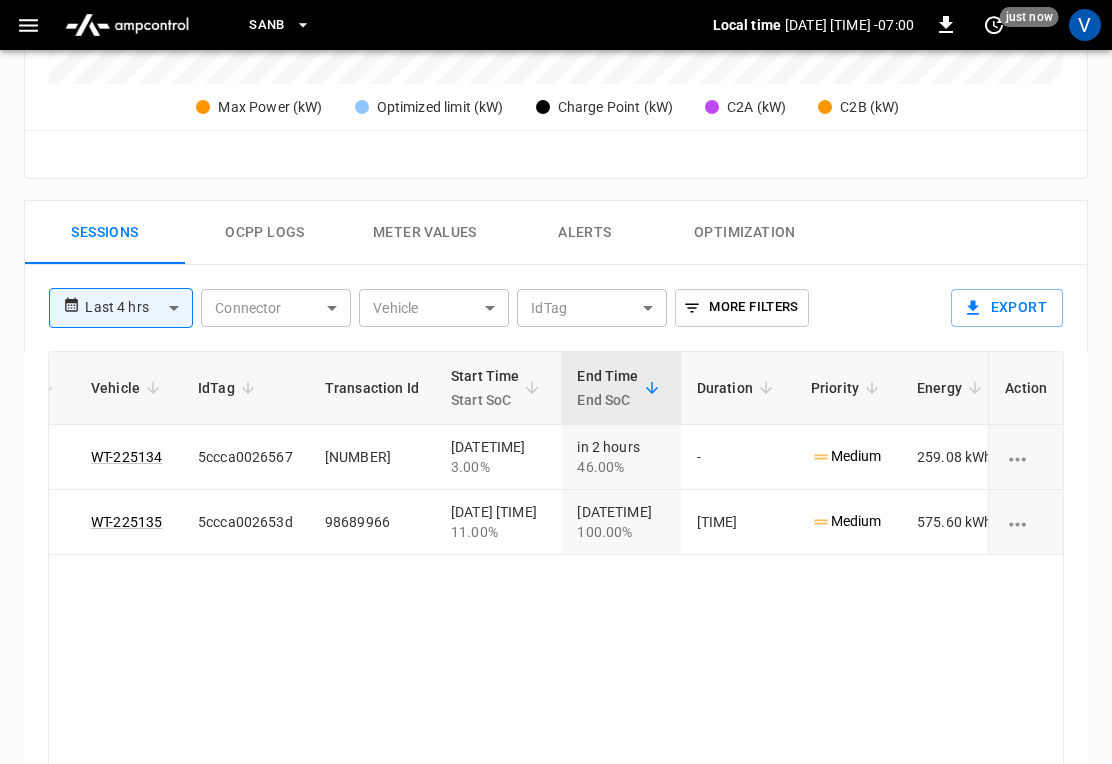 scroll, scrollTop: 0, scrollLeft: 314, axis: horizontal 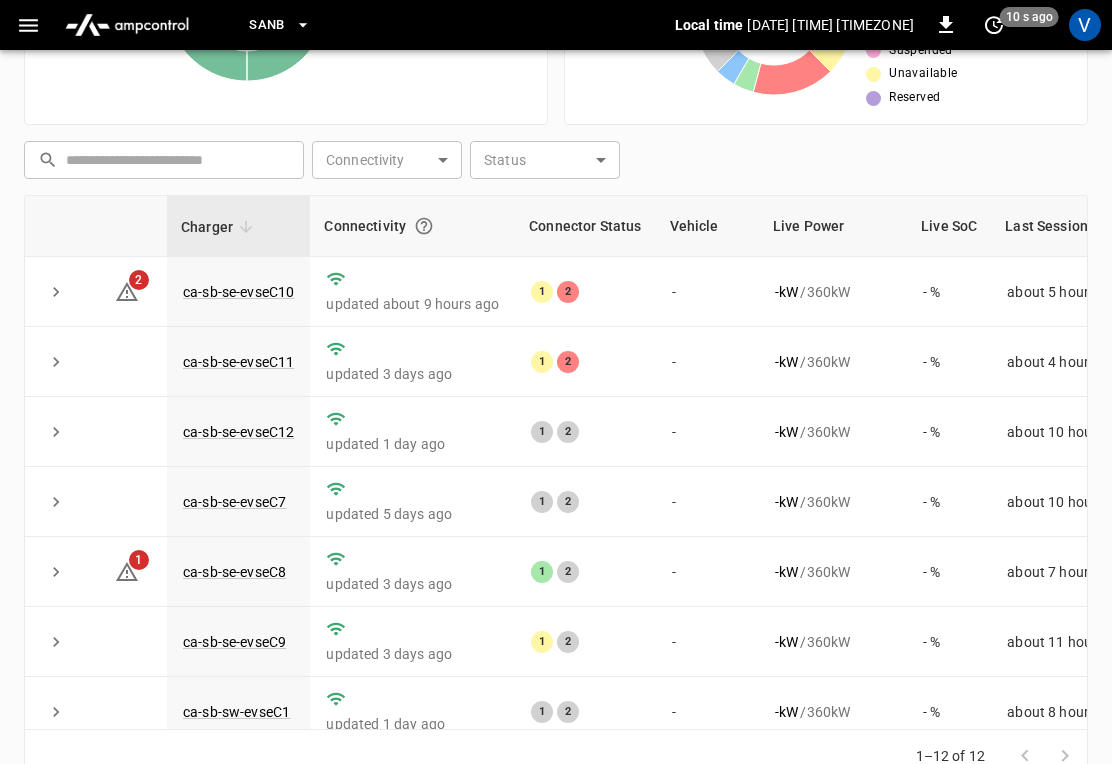 click on "ca-sb-se-evseC10" at bounding box center [238, 292] 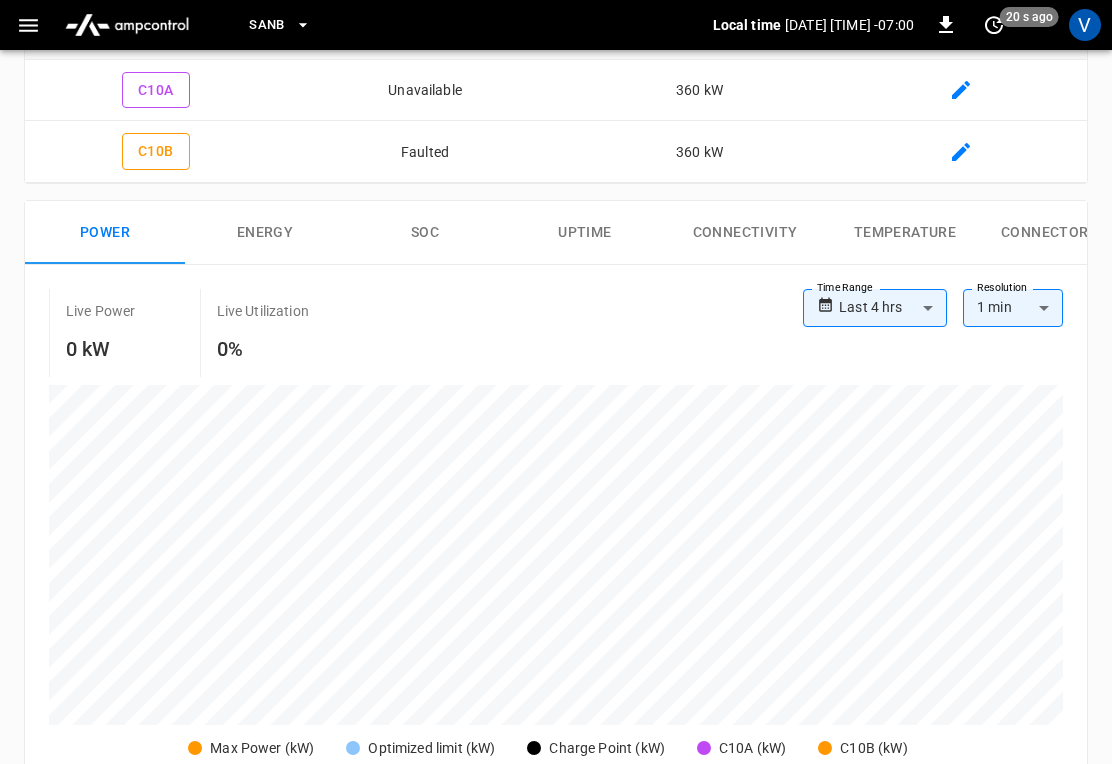 scroll, scrollTop: 555, scrollLeft: 0, axis: vertical 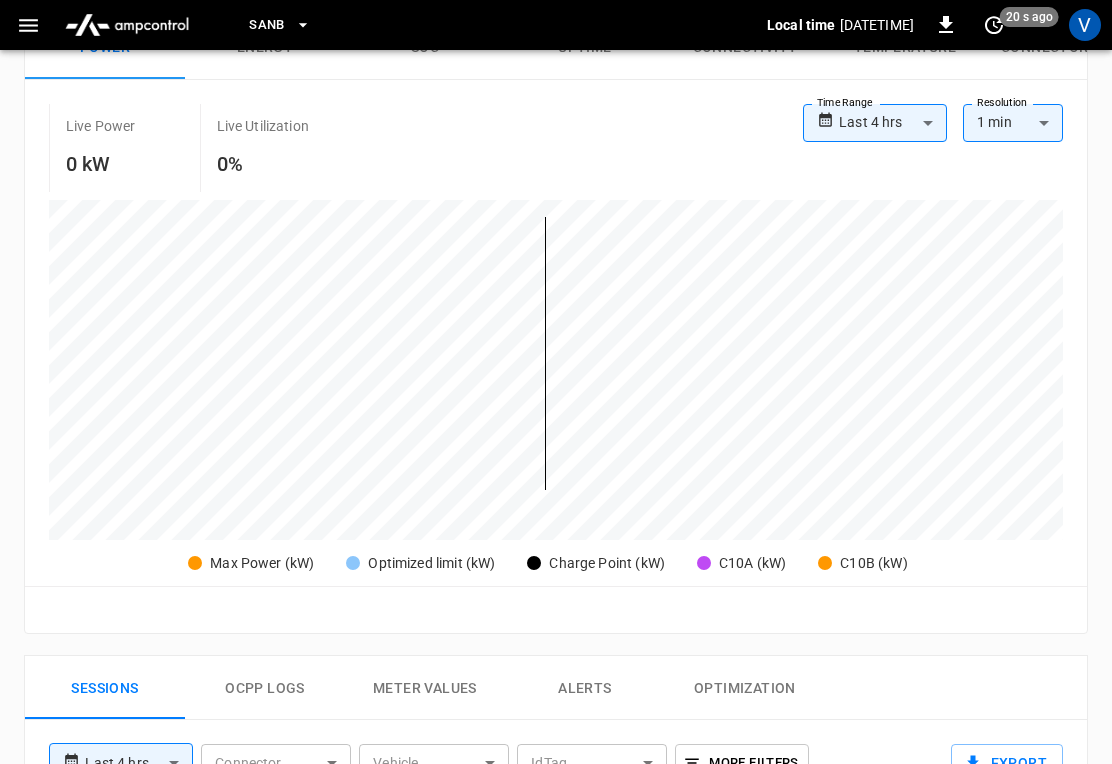click on "Alerts" at bounding box center (585, 688) 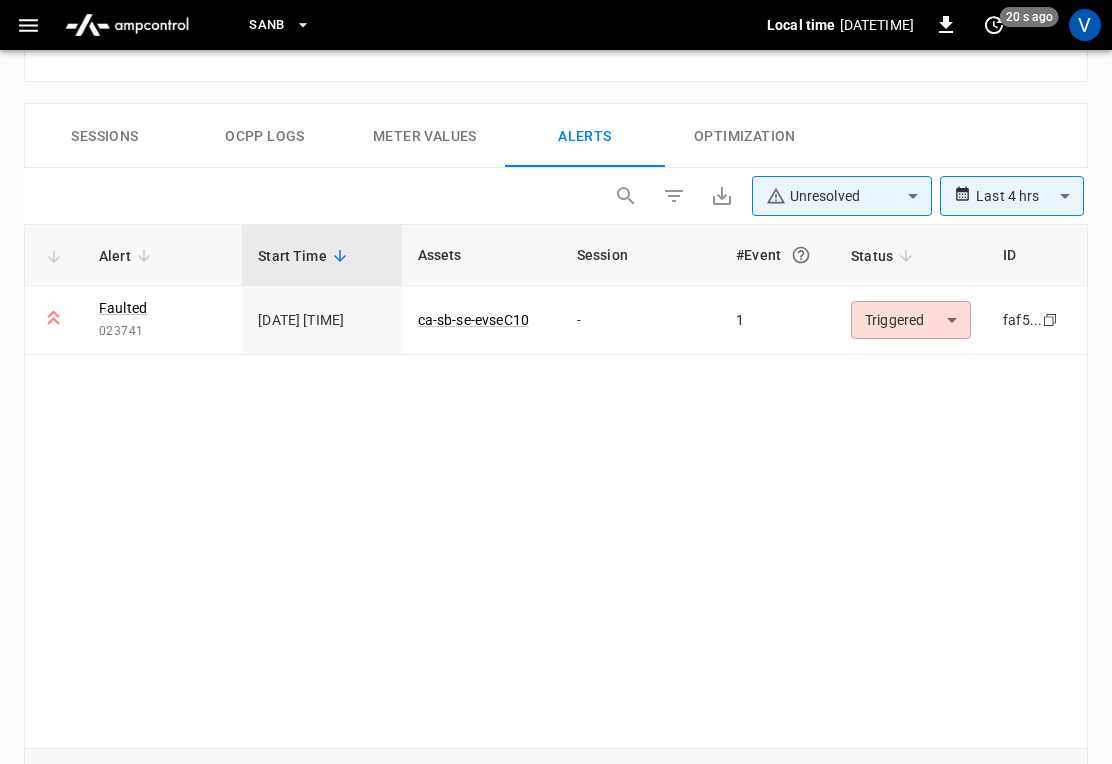 scroll, scrollTop: 1077, scrollLeft: 0, axis: vertical 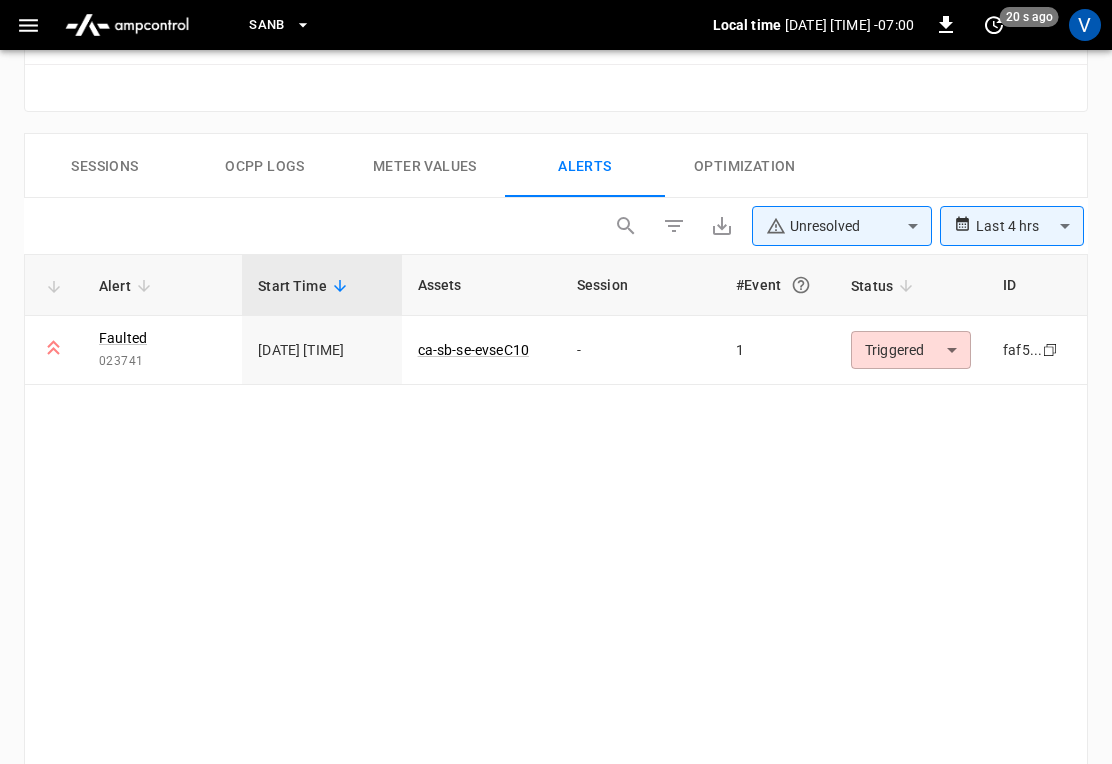 click on "**********" at bounding box center [556, -103] 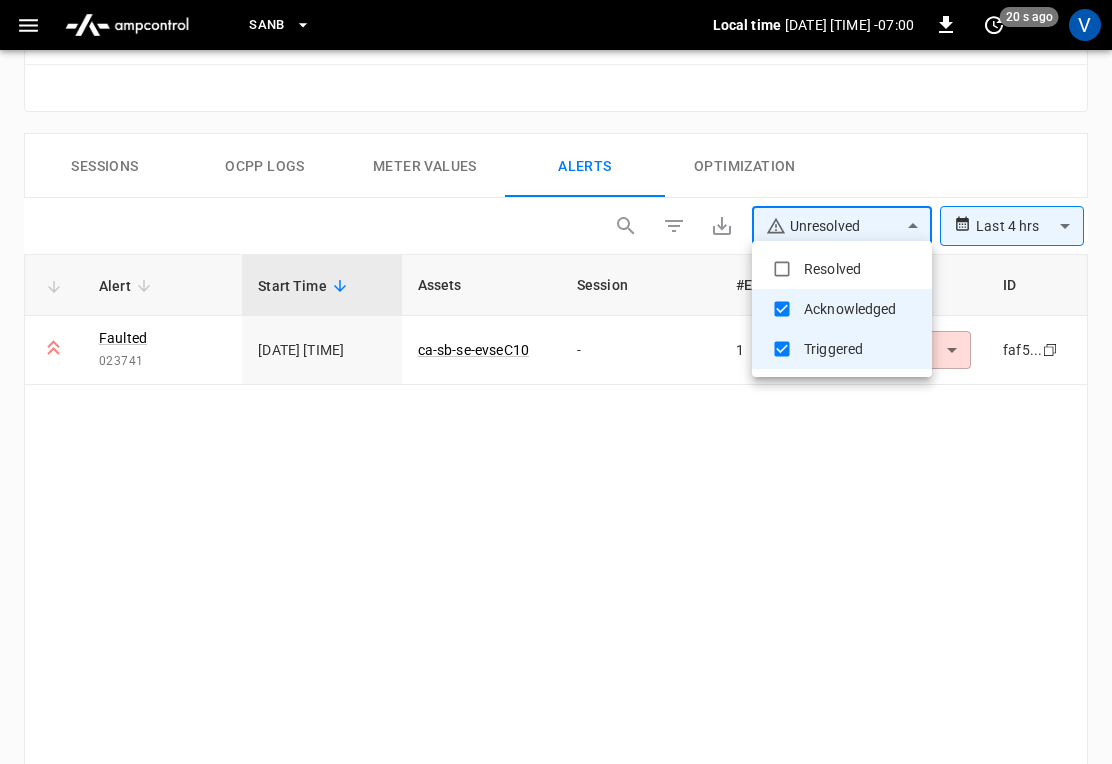 click on "Resolved" at bounding box center [842, 269] 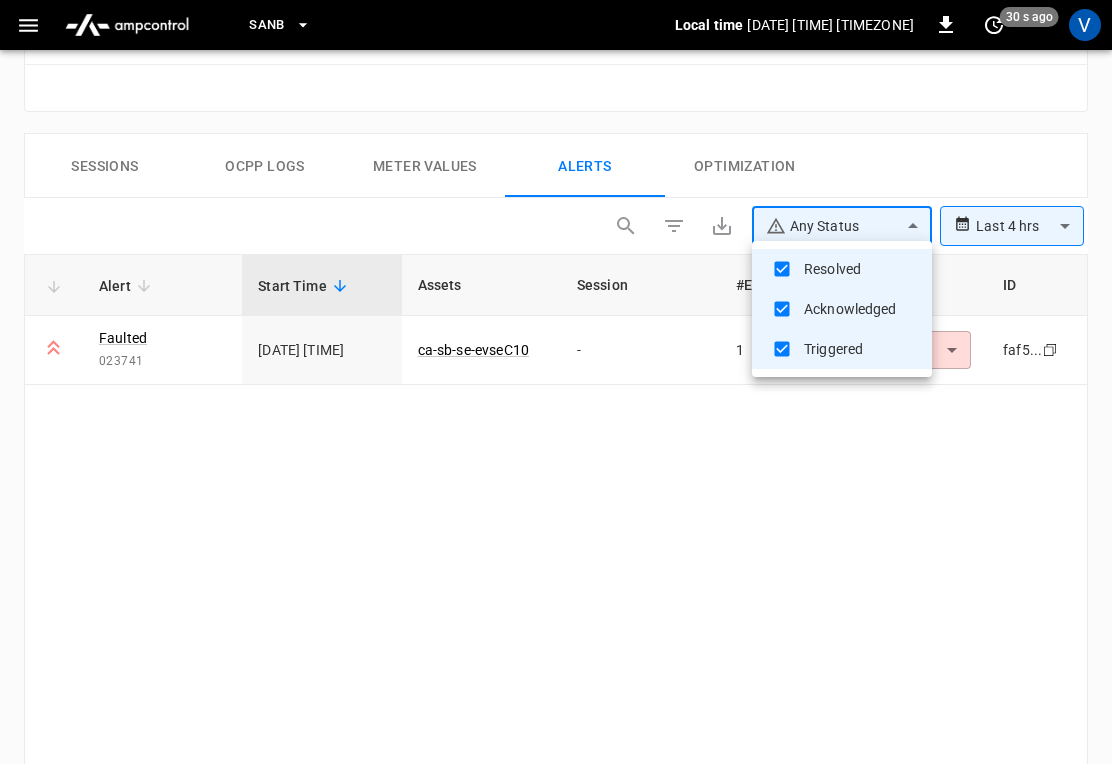 click at bounding box center (556, 382) 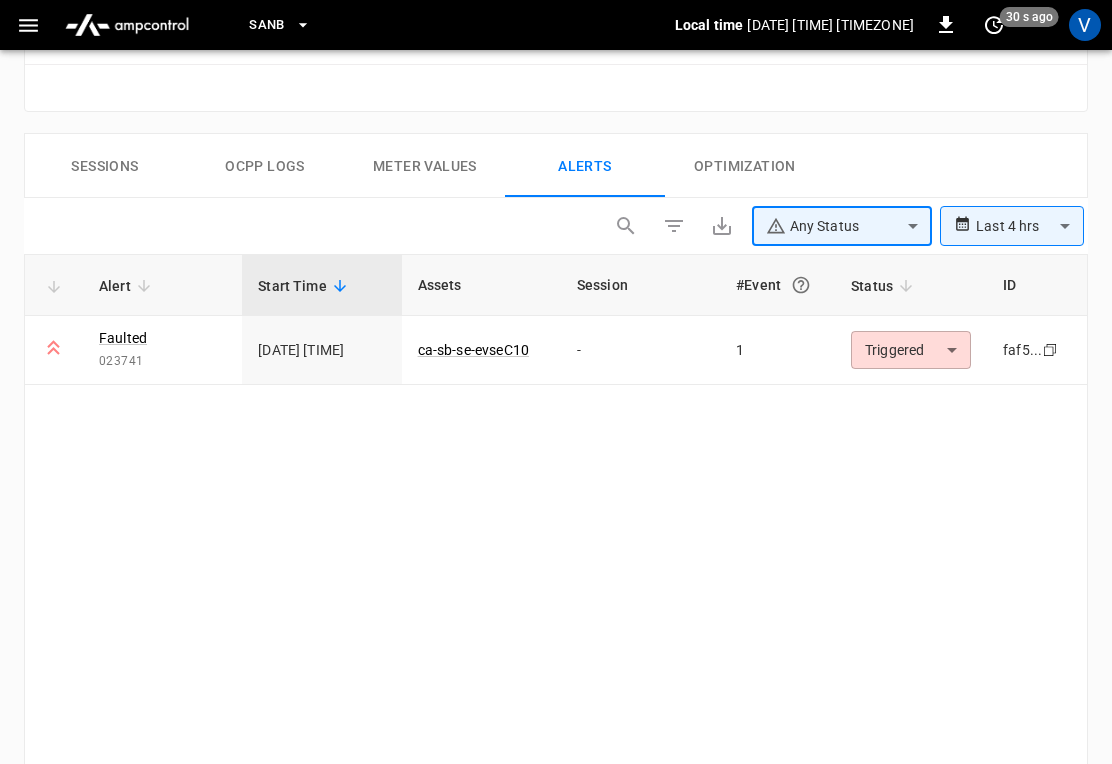click on "**********" at bounding box center (556, -103) 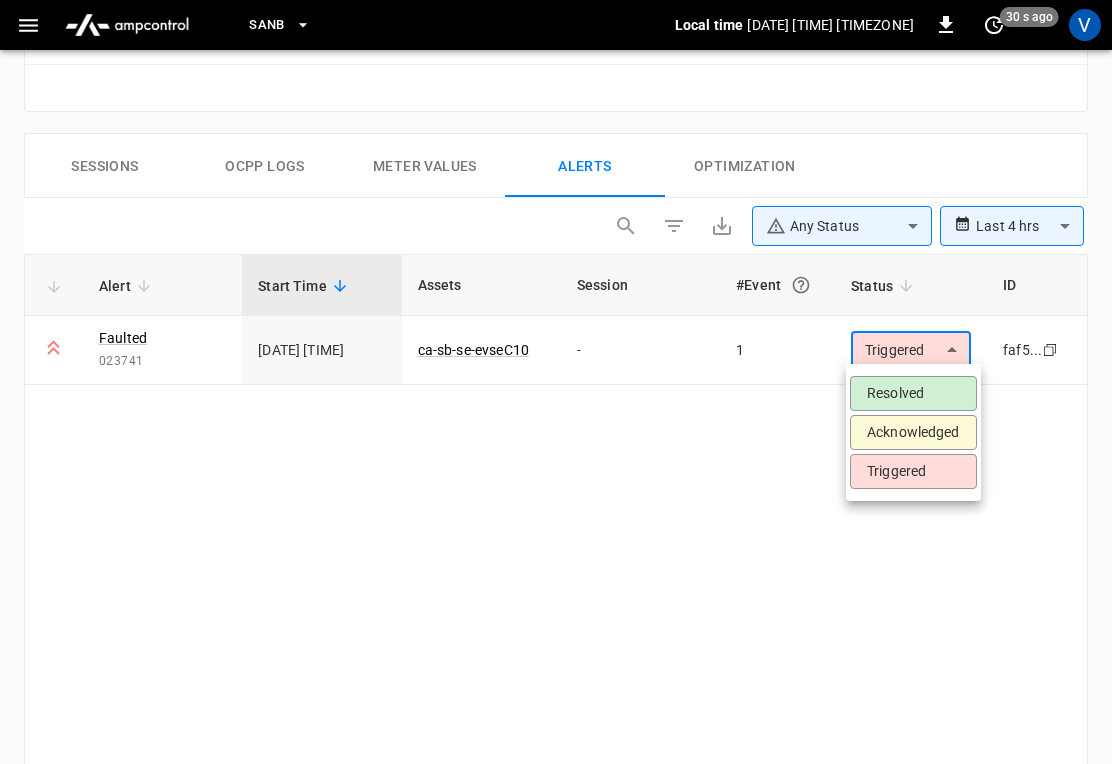 click on "Resolved" at bounding box center [913, 393] 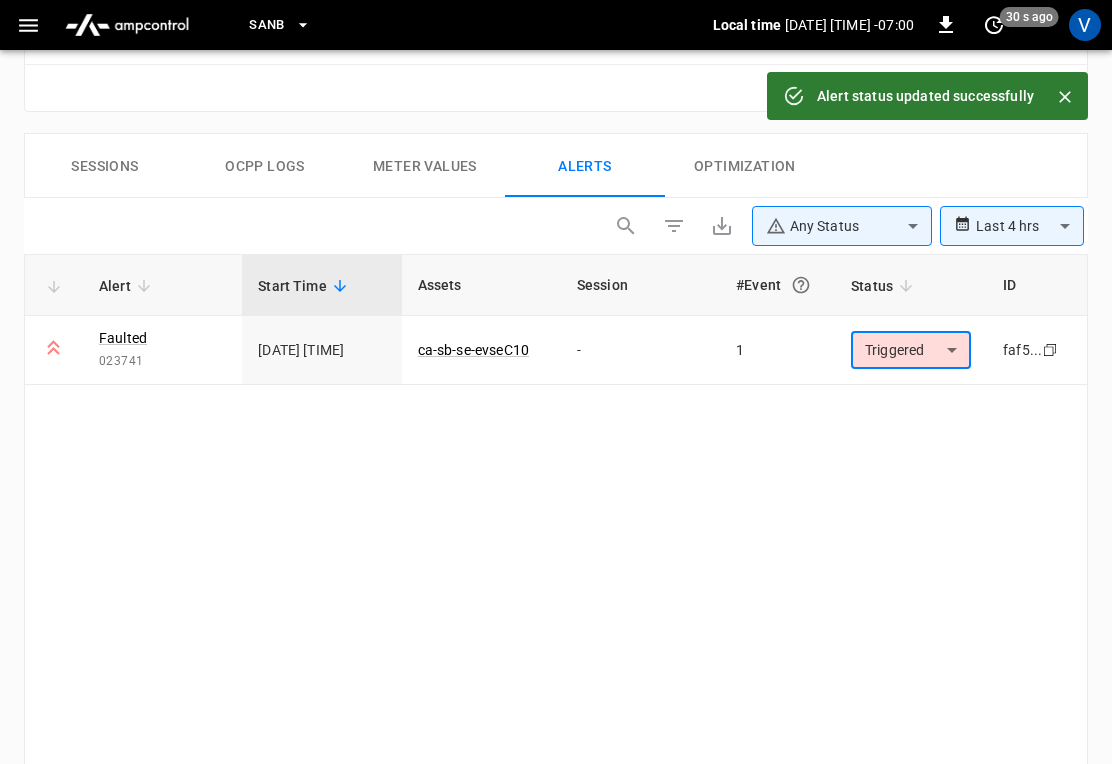 type on "********" 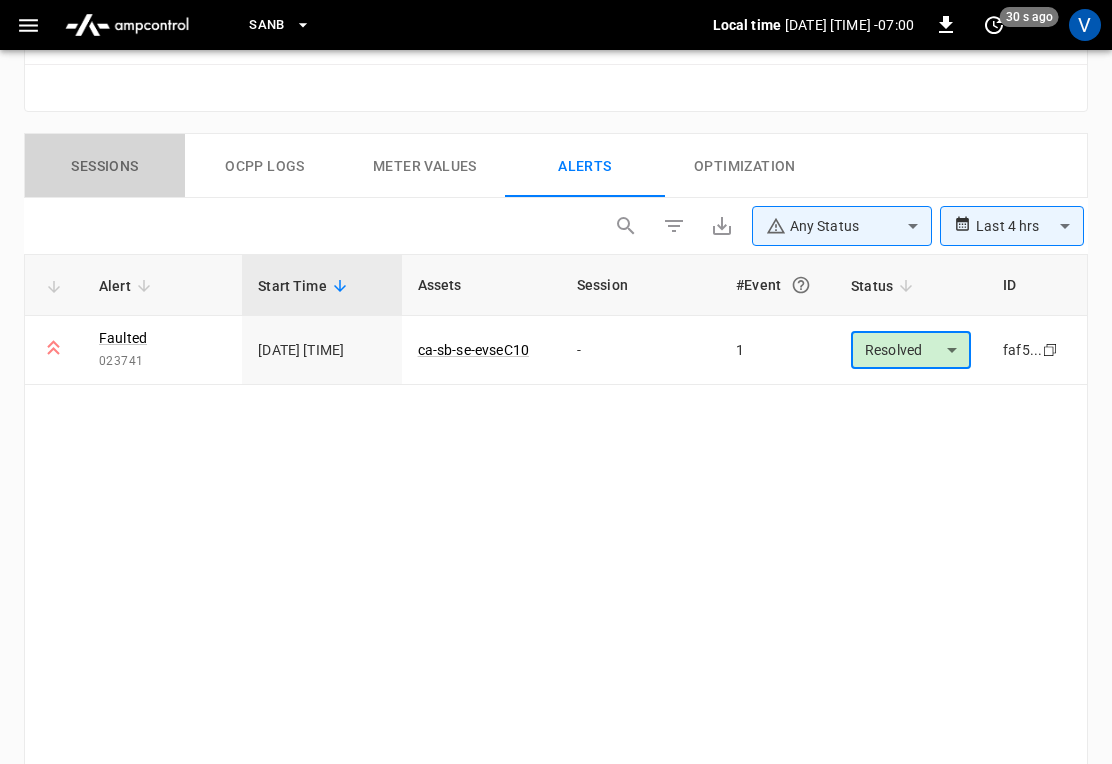 click on "Sessions" at bounding box center (105, 166) 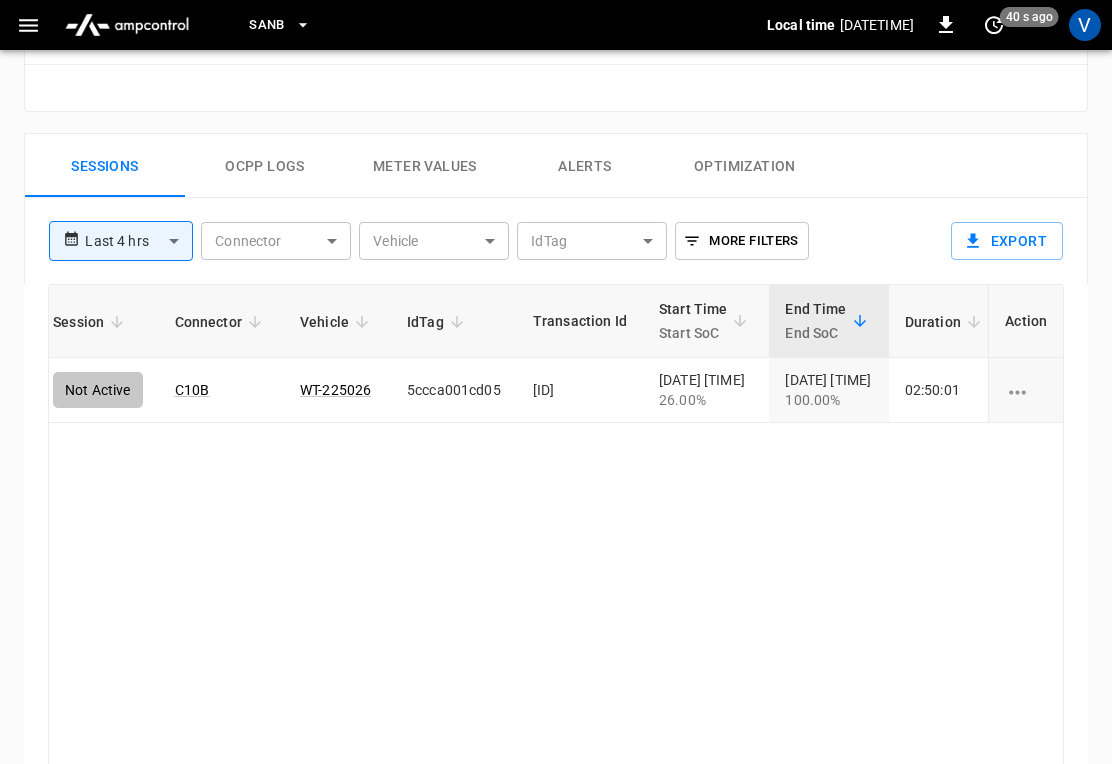 scroll, scrollTop: 0, scrollLeft: 103, axis: horizontal 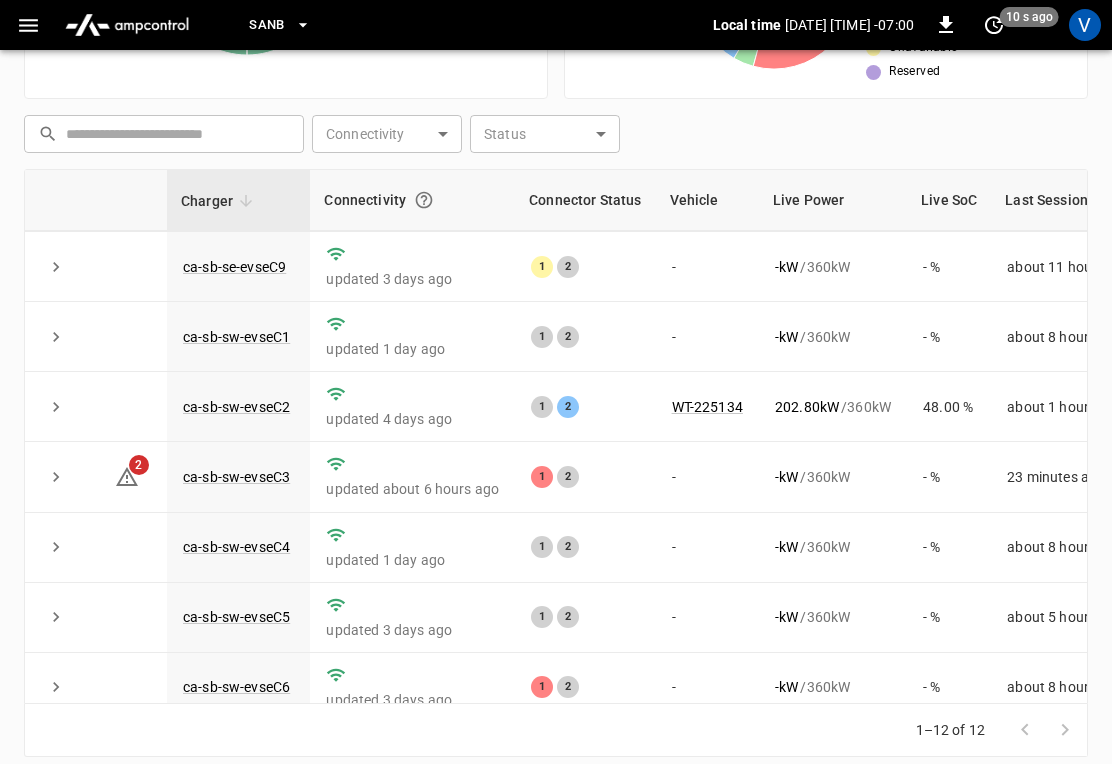 click on "ca-sb-sw-evseC3" at bounding box center [236, 477] 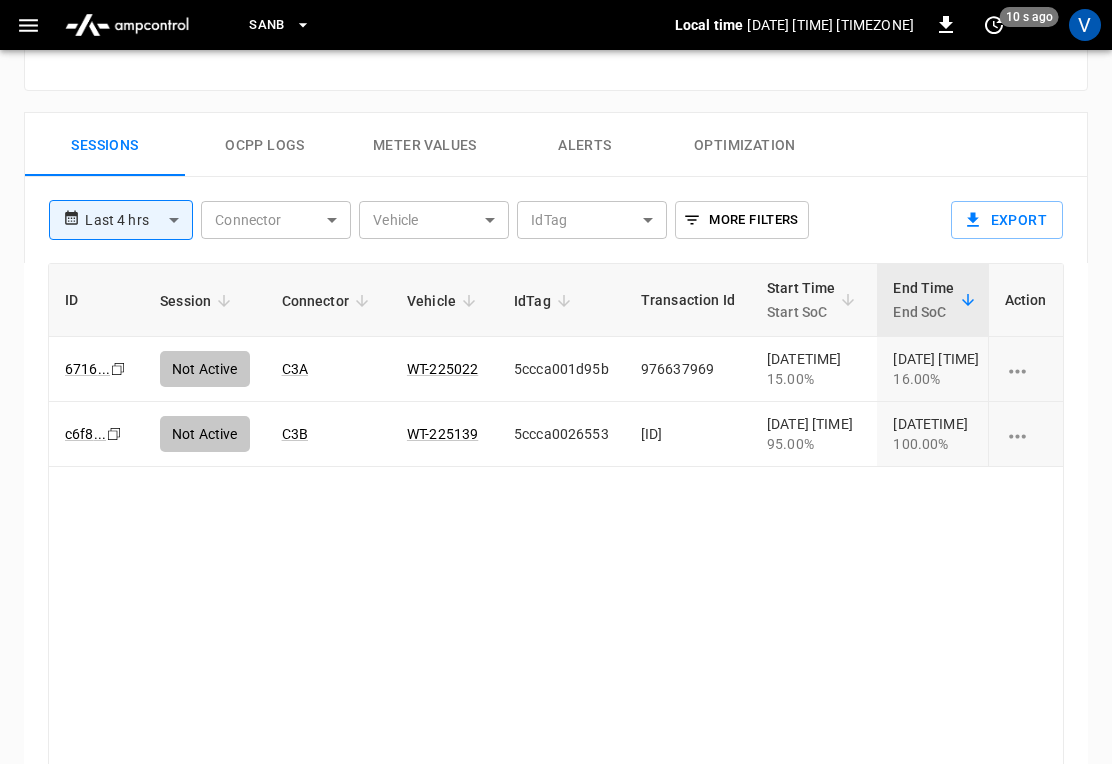 scroll, scrollTop: 1098, scrollLeft: 0, axis: vertical 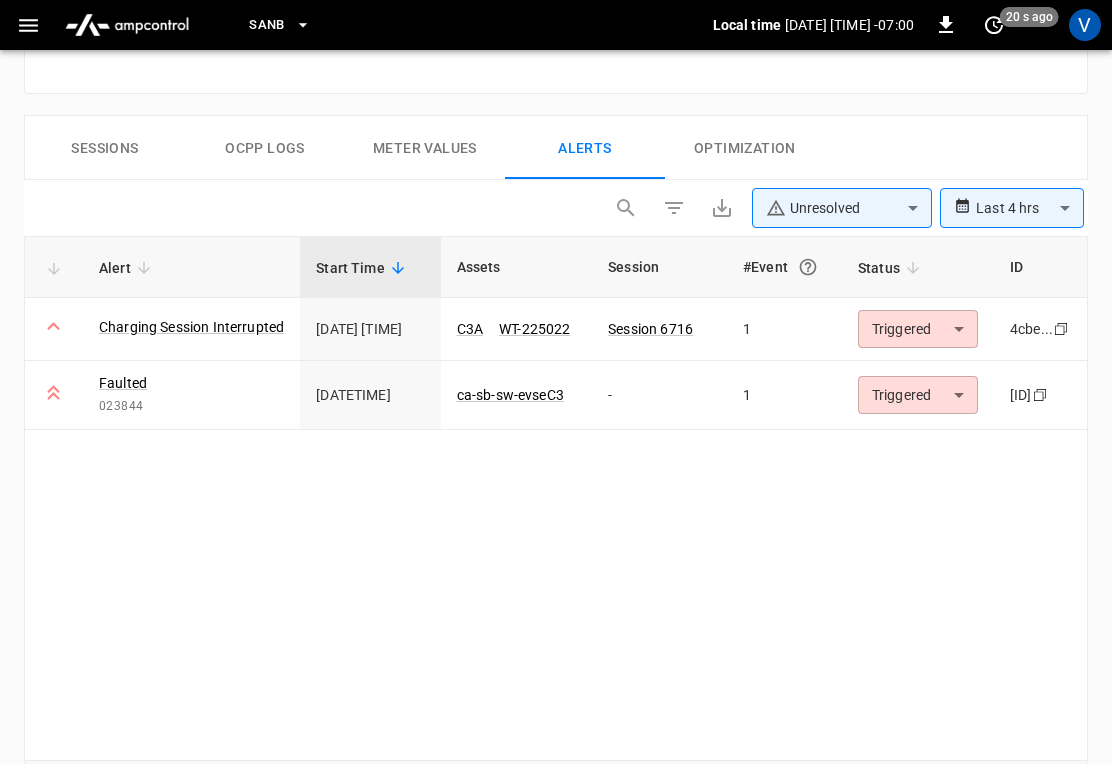 click on "**********" at bounding box center (556, -121) 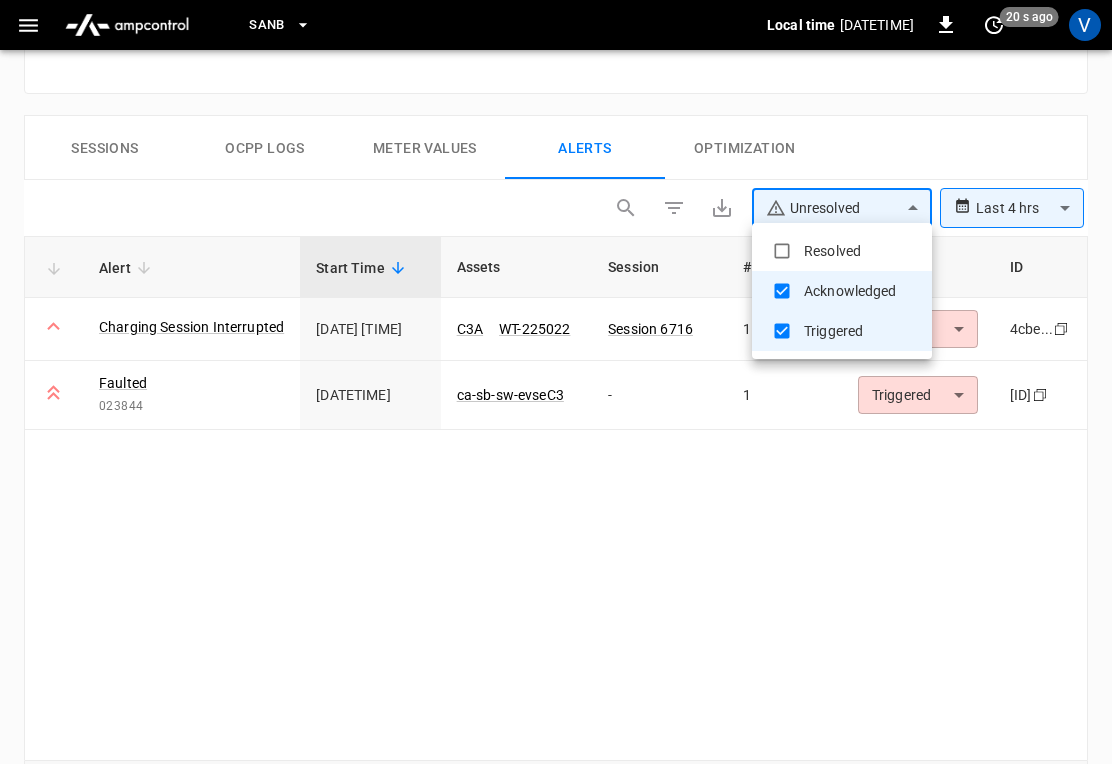 click on "Resolved" at bounding box center [842, 251] 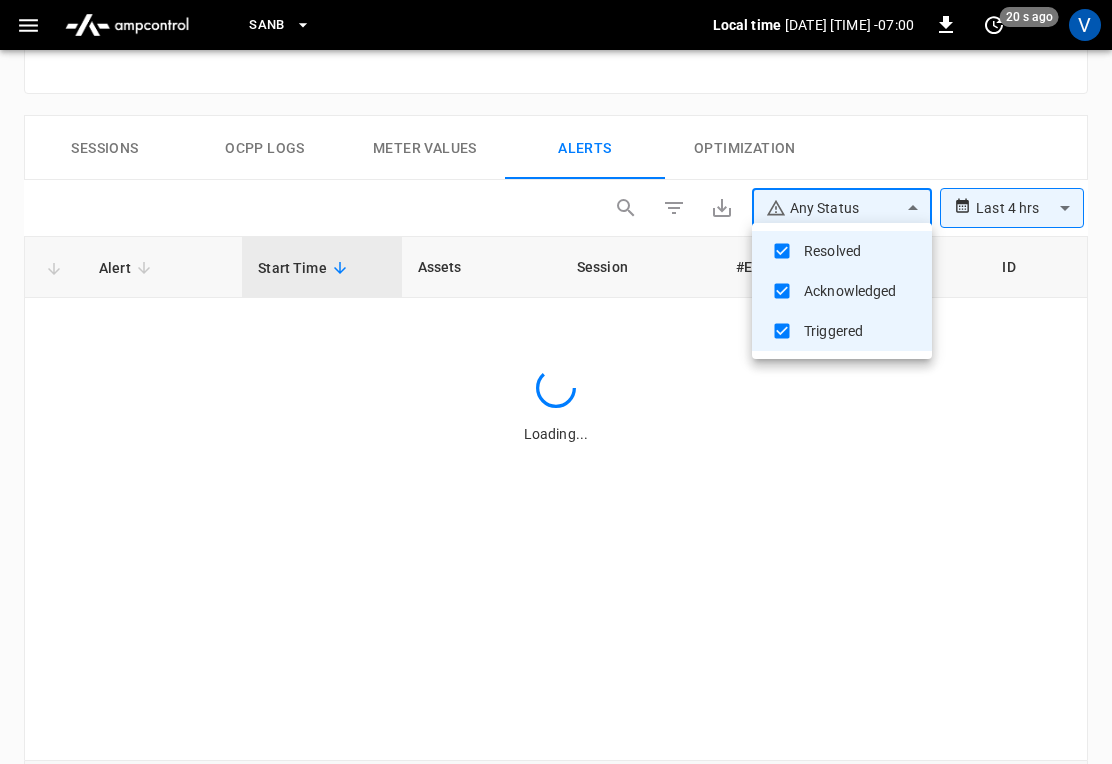 click at bounding box center [556, 382] 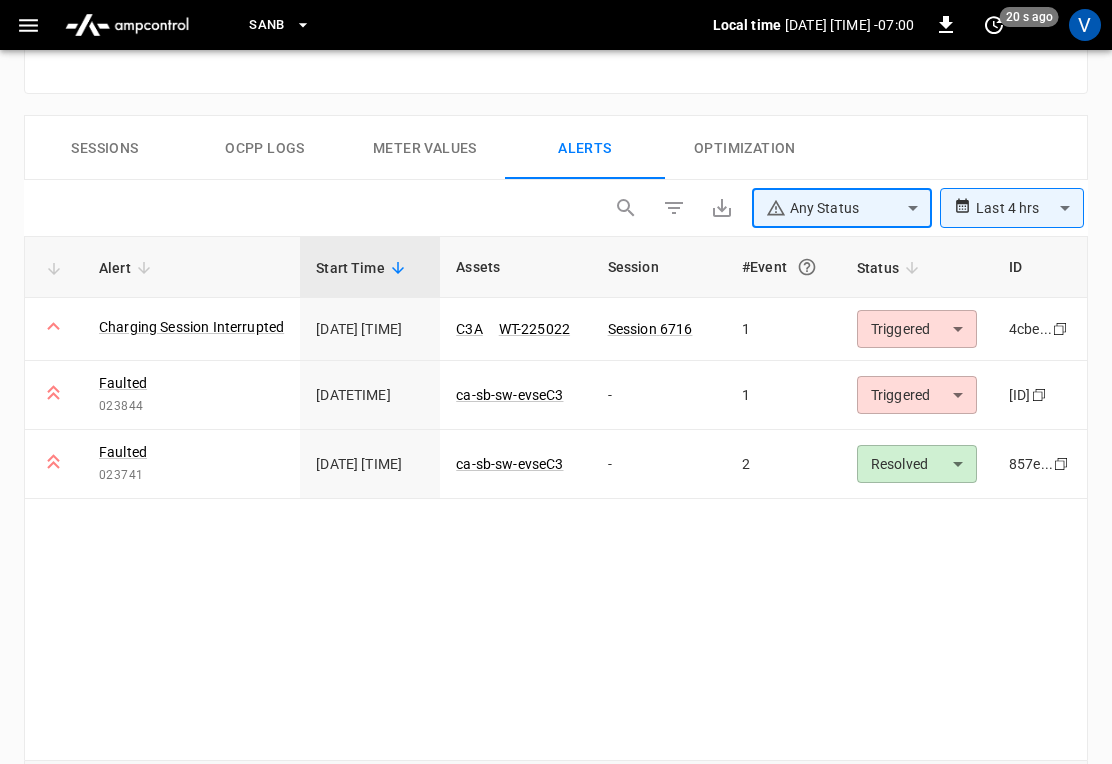 click on "**********" at bounding box center (556, -121) 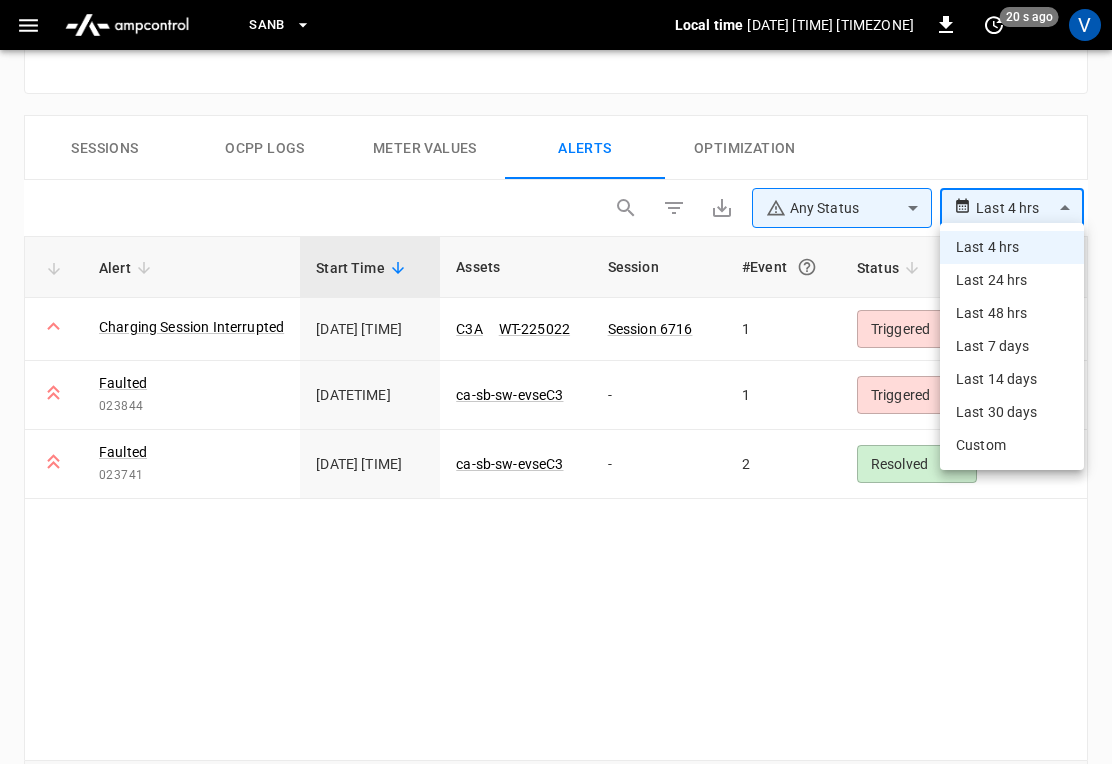 click on "Last 24 hrs" at bounding box center [1012, 280] 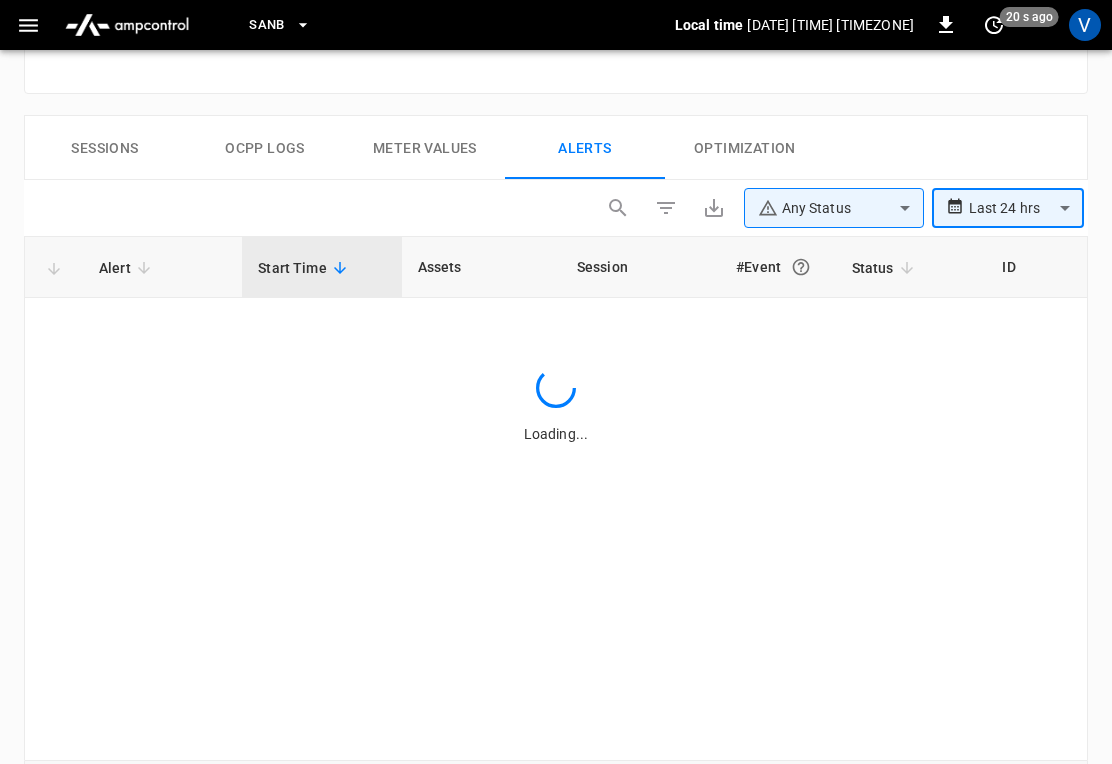 type on "**********" 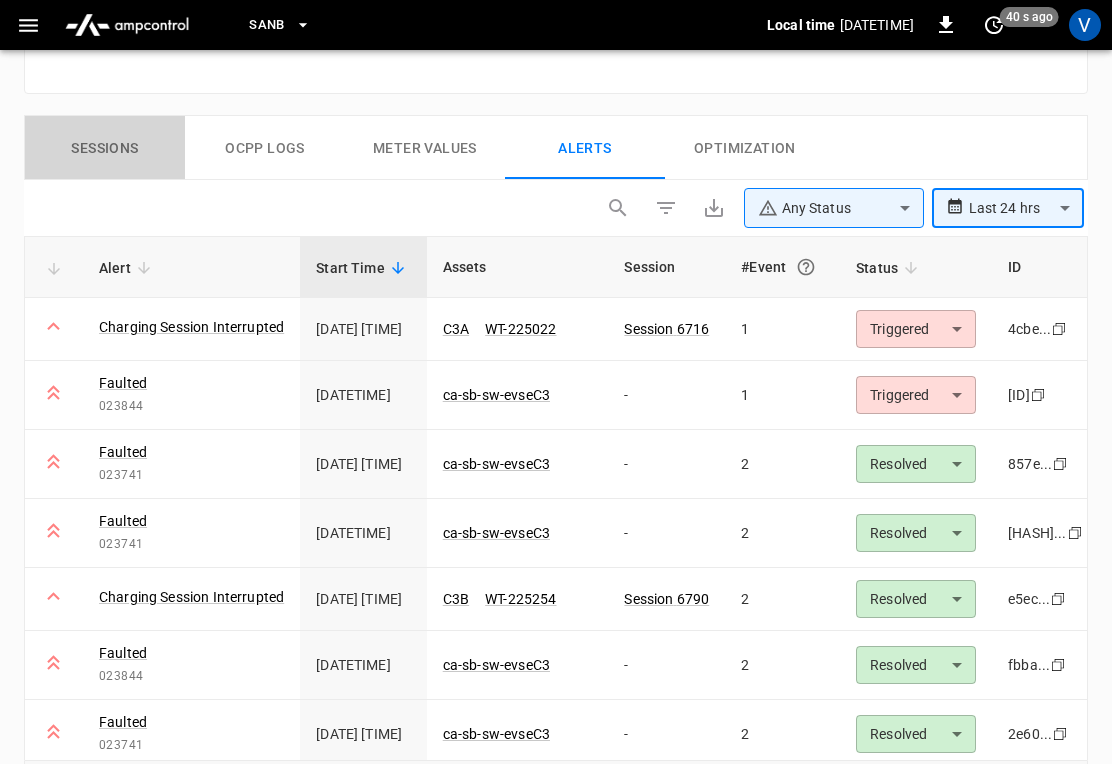 click on "Sessions" at bounding box center [105, 148] 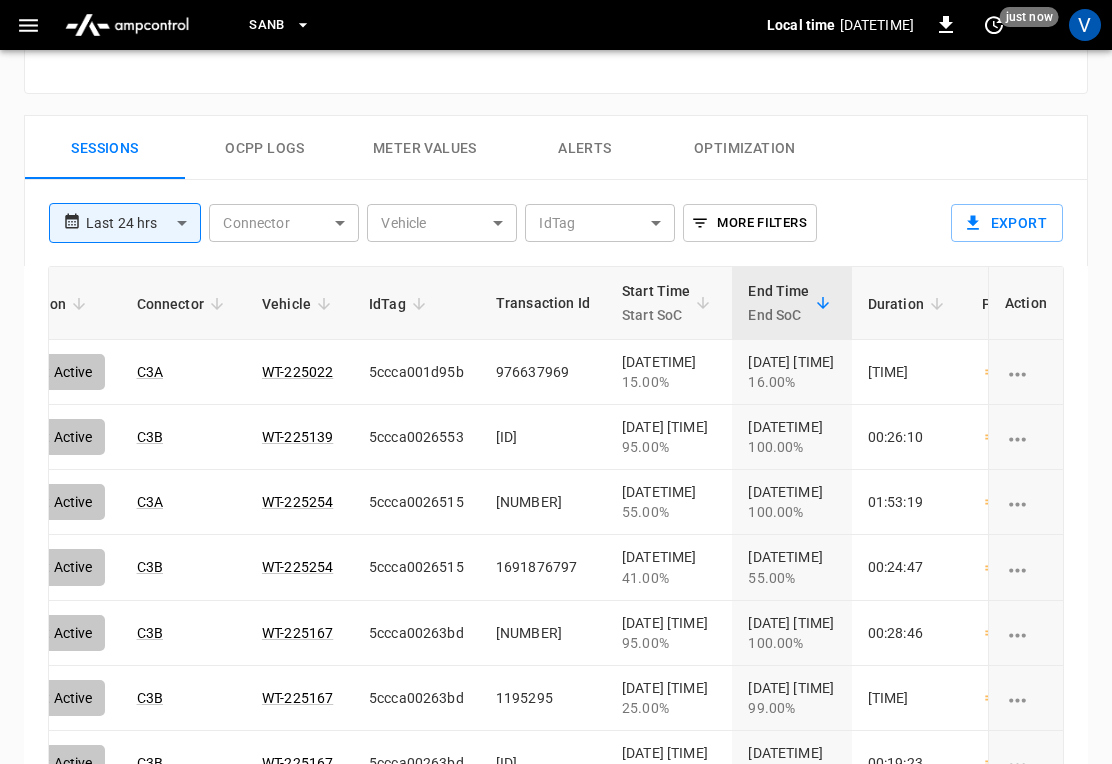 scroll, scrollTop: 0, scrollLeft: 148, axis: horizontal 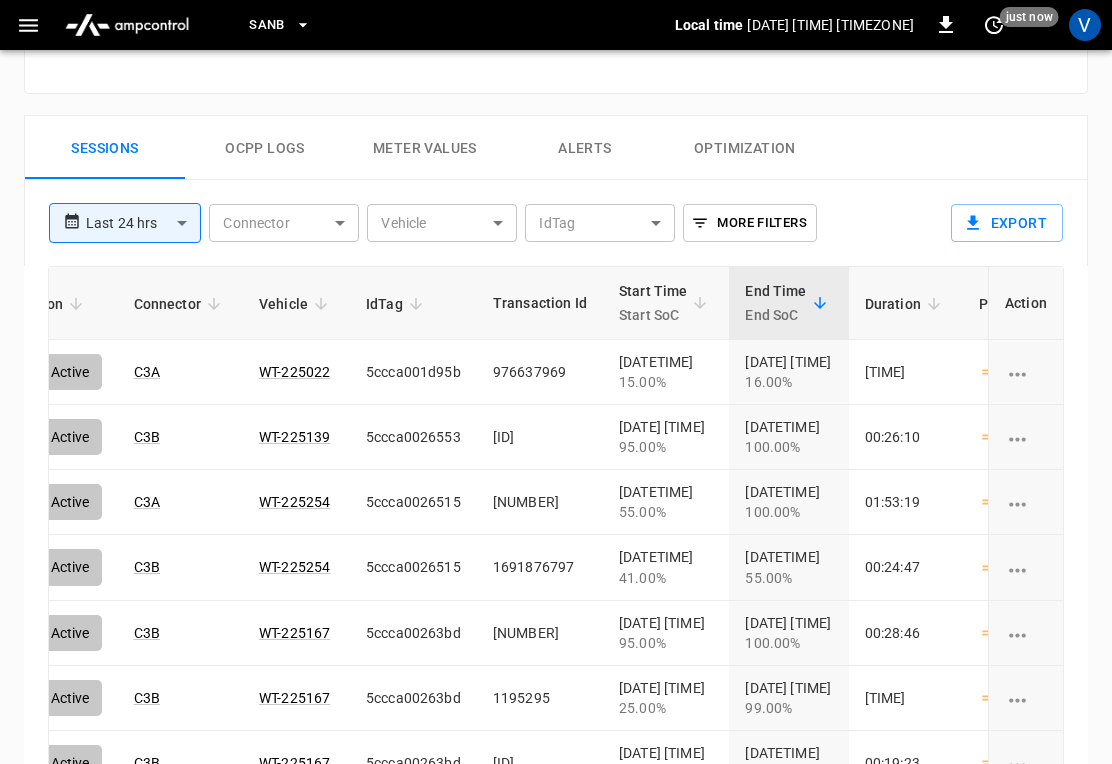 click on "Alerts" at bounding box center (585, 148) 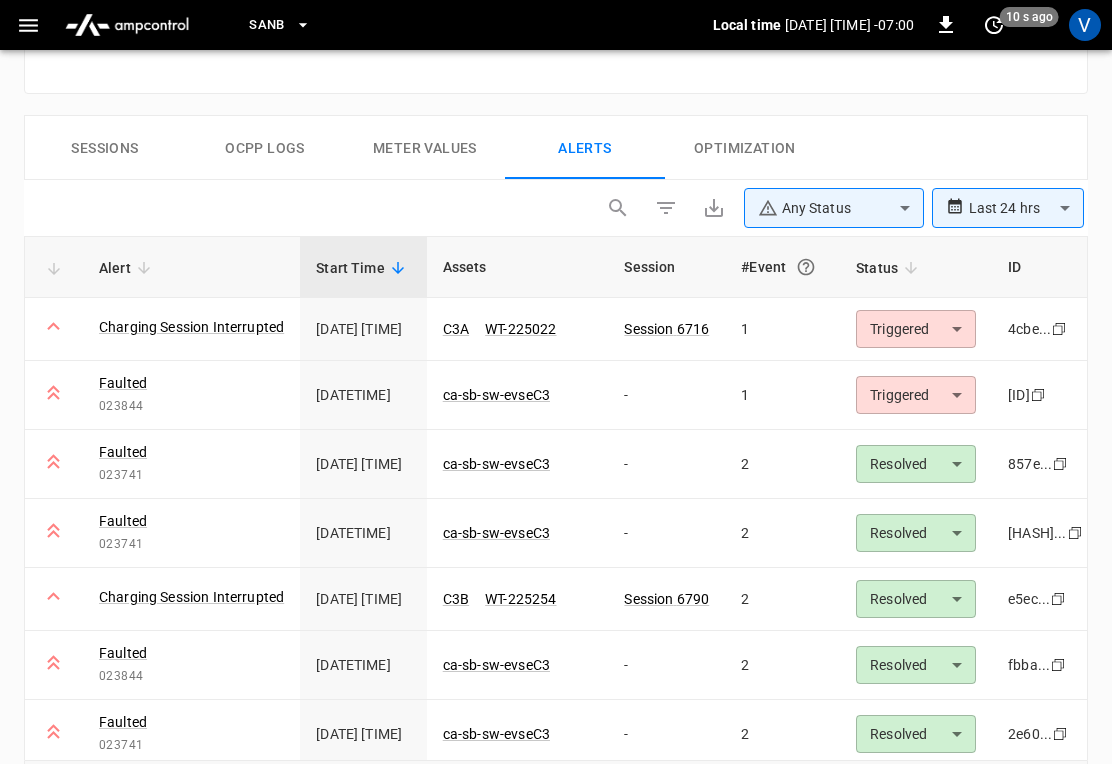 click on "**********" at bounding box center [556, -121] 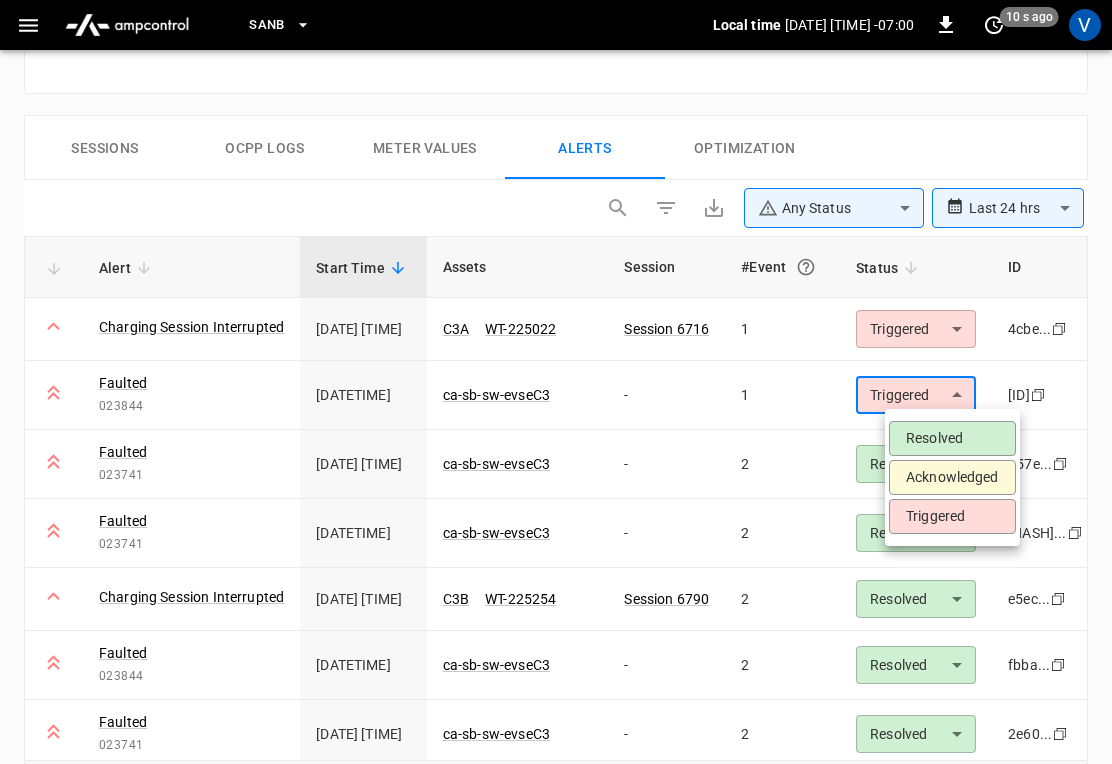 click on "Resolved" at bounding box center [952, 438] 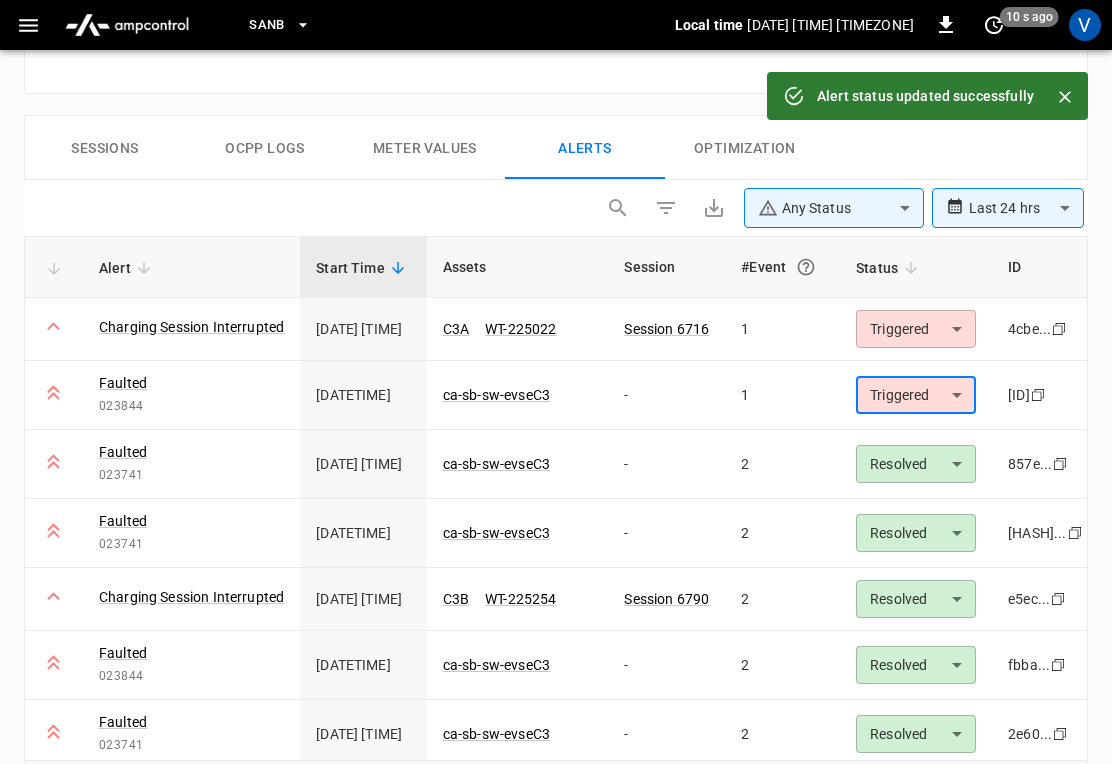 type on "********" 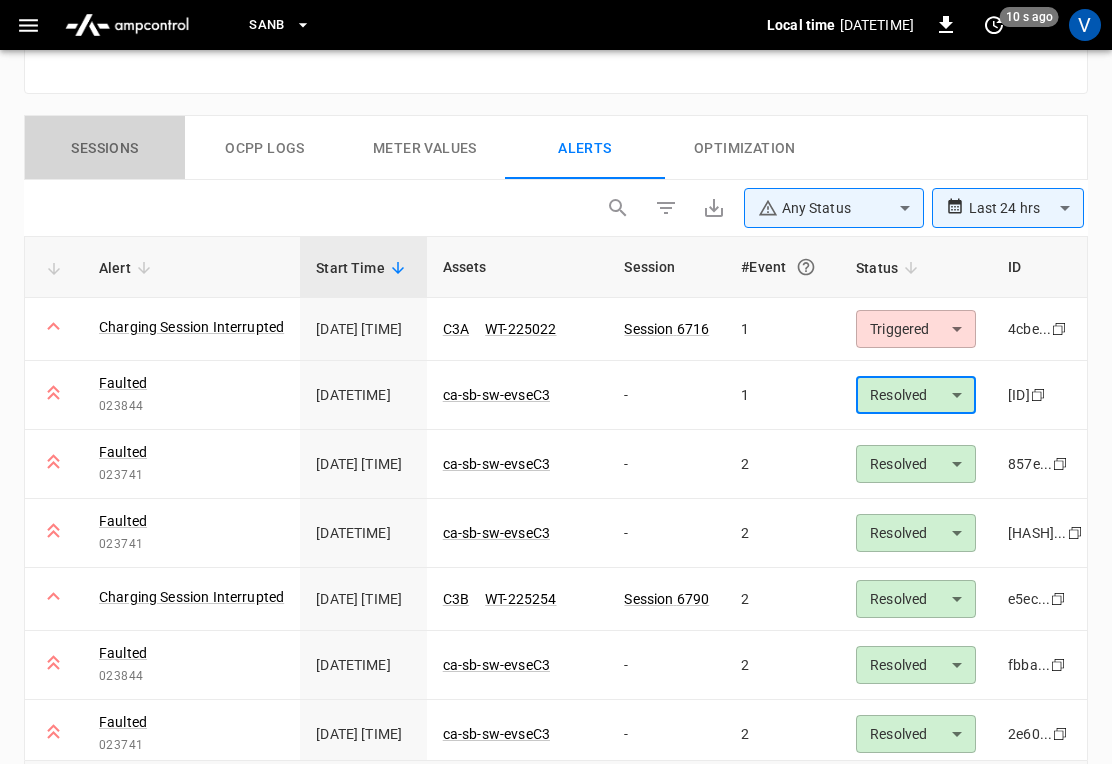 click on "Sessions" at bounding box center [105, 148] 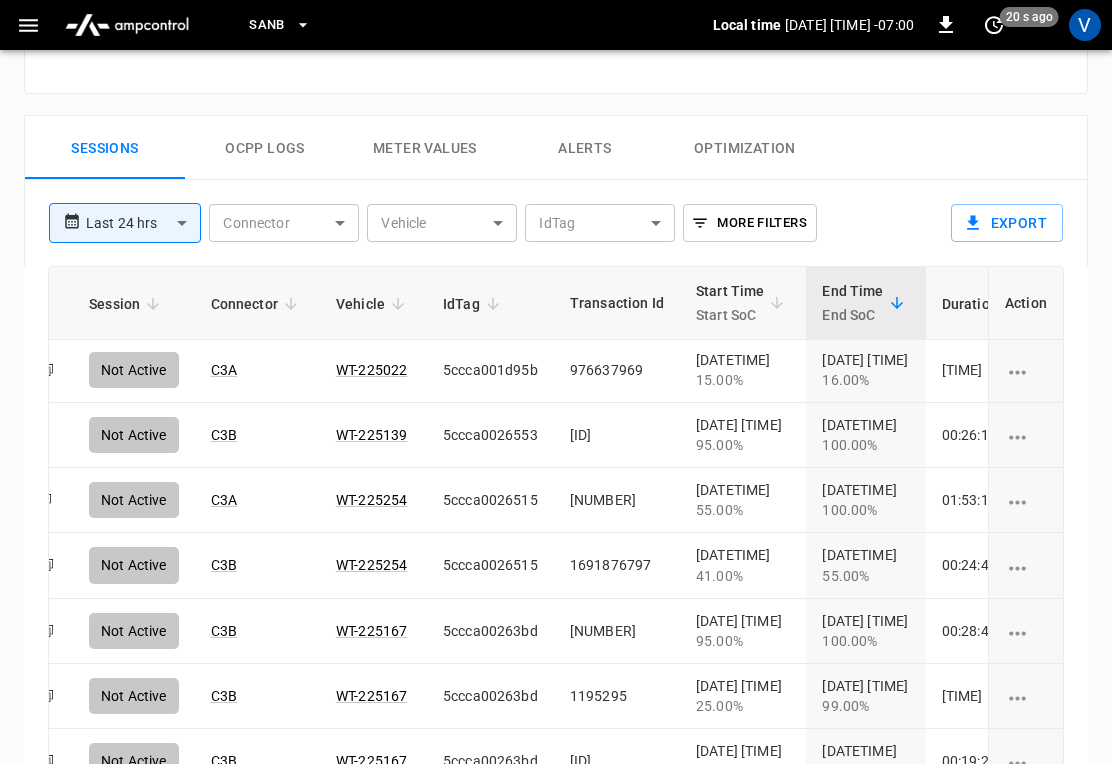 scroll, scrollTop: 1, scrollLeft: 70, axis: both 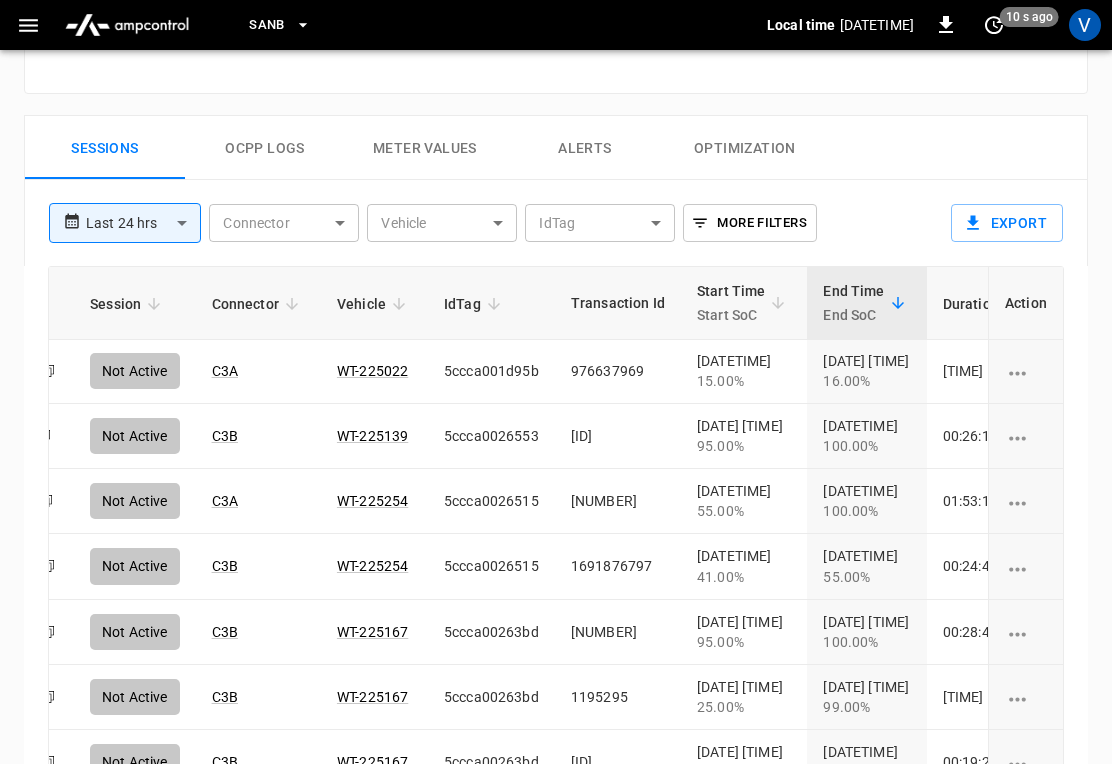 click on "Alerts" at bounding box center (585, 148) 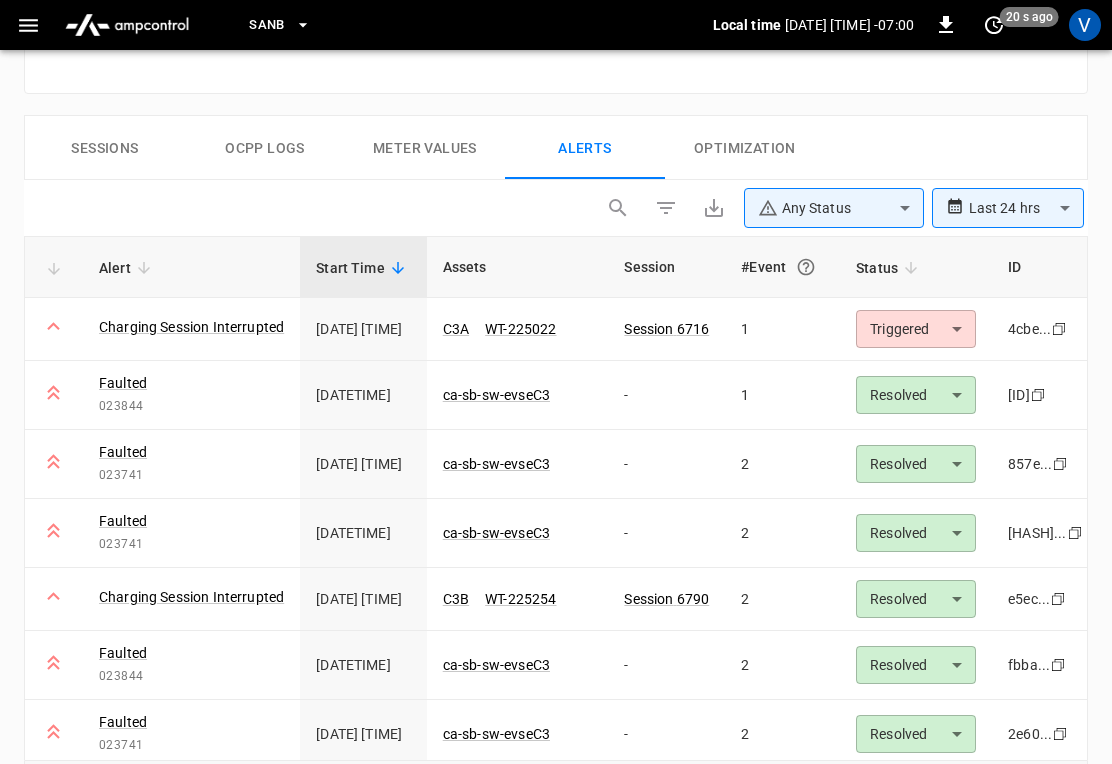 click on "Charging Session Interrupted" at bounding box center [191, 327] 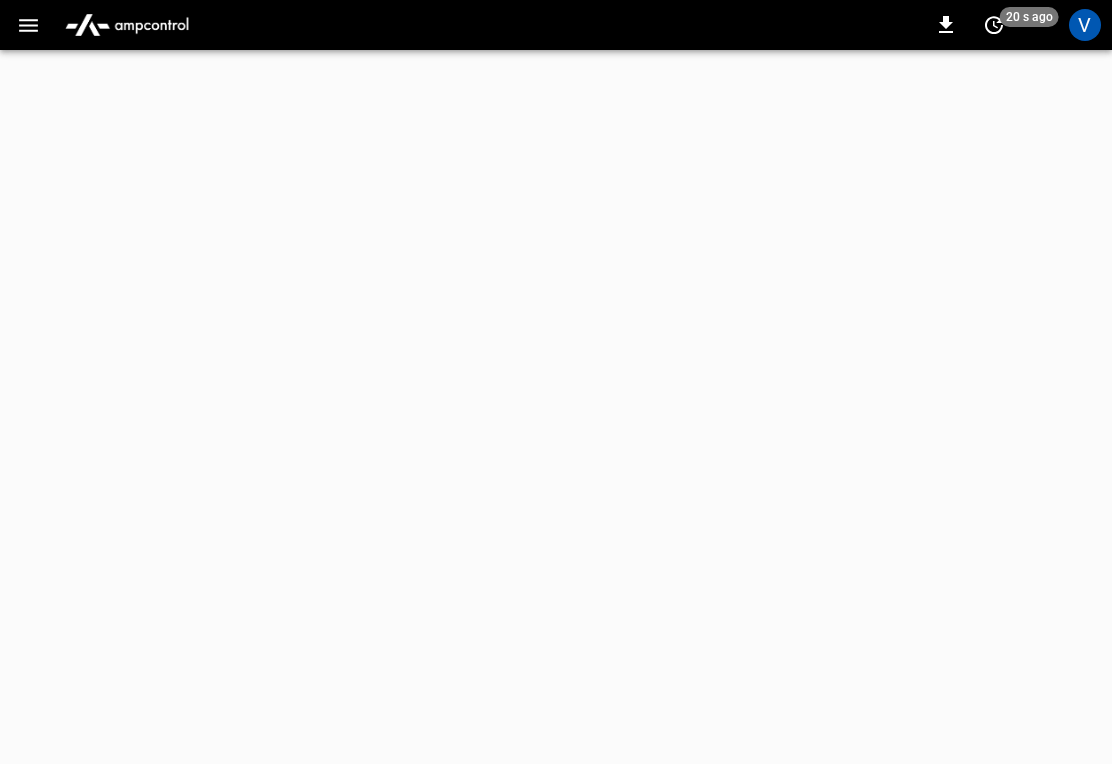 scroll, scrollTop: 0, scrollLeft: 0, axis: both 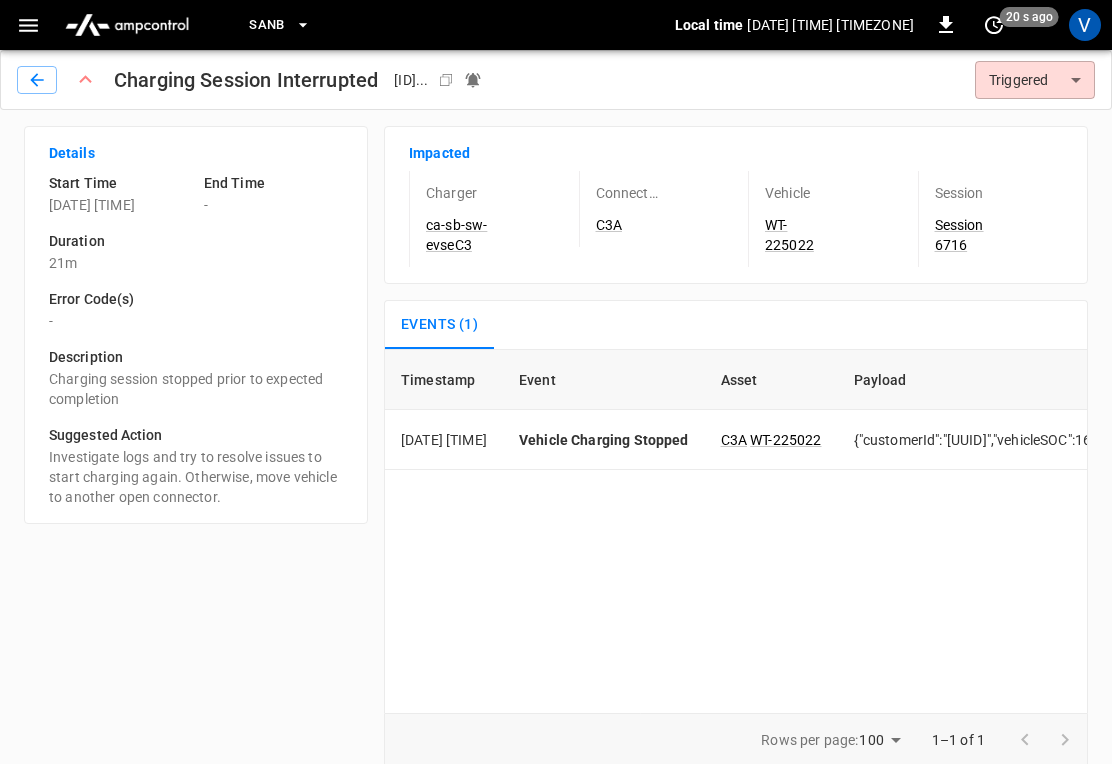 click on "SanB Local time [DATE] [TIME] -07:00 0 20 s ago V Charging Session Interrupted 4cbe ... Copy Triggered ********* ​ Details Start Time [DATE] [TIME] End Time - Duration 21m Error Code(s) - Description Charging session stopped prior to expected completion Suggested Action Investigate logs and try to resolve issues to start charging again. Otherwise, move vehicle to another open connector. Impacted Charger ca-sb-sw-evseC3 Connector C3A Vehicle WT-225022 Session Session   6716 Events (1) Timestamp Event Asset Payload [DATE] [TIME] Vehicle Charging Stopped C3A   WT-225022 {"customerId":"[UUID]","vehicleSOC":16,"sessionStopReason":"EVDisconnected"} Rows per page: 100 *** 1–1 of 1 Refresh now Update every 5 sec Update every 30 sec Off WattEV 1 [FIRST] [LAST] [EMAIL] audit Profile Settings Notifications Settings Logout" at bounding box center (556, 391) 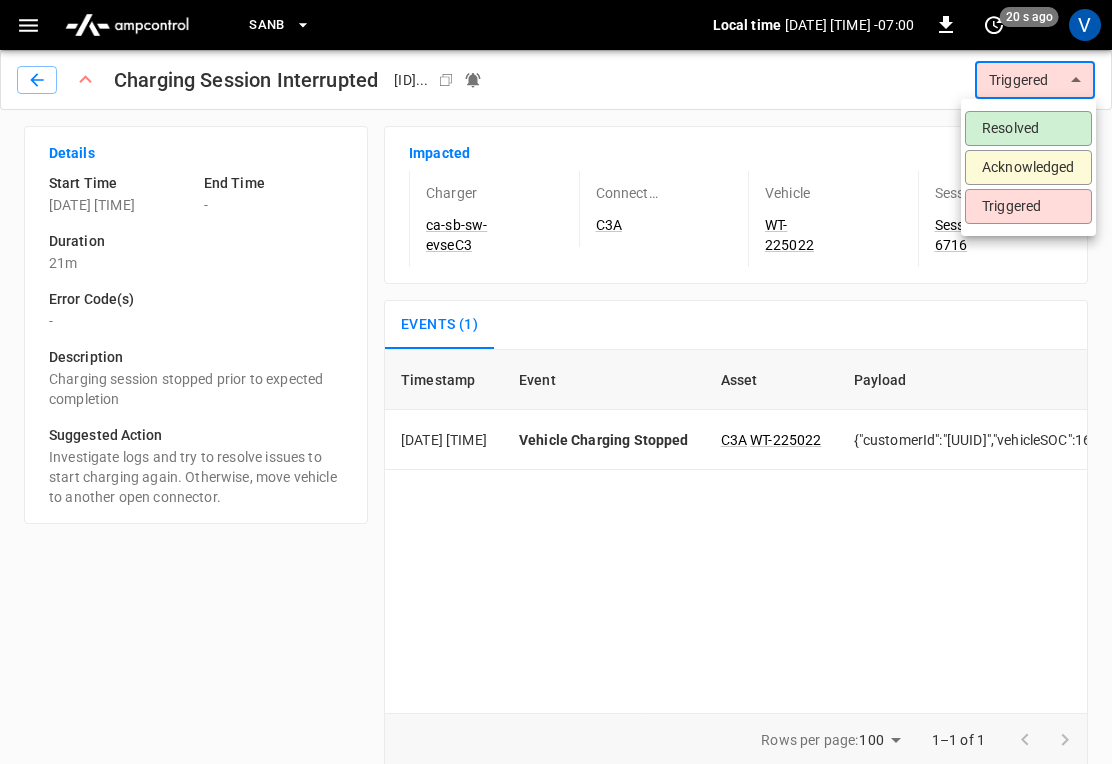 click on "Resolved" at bounding box center (1028, 128) 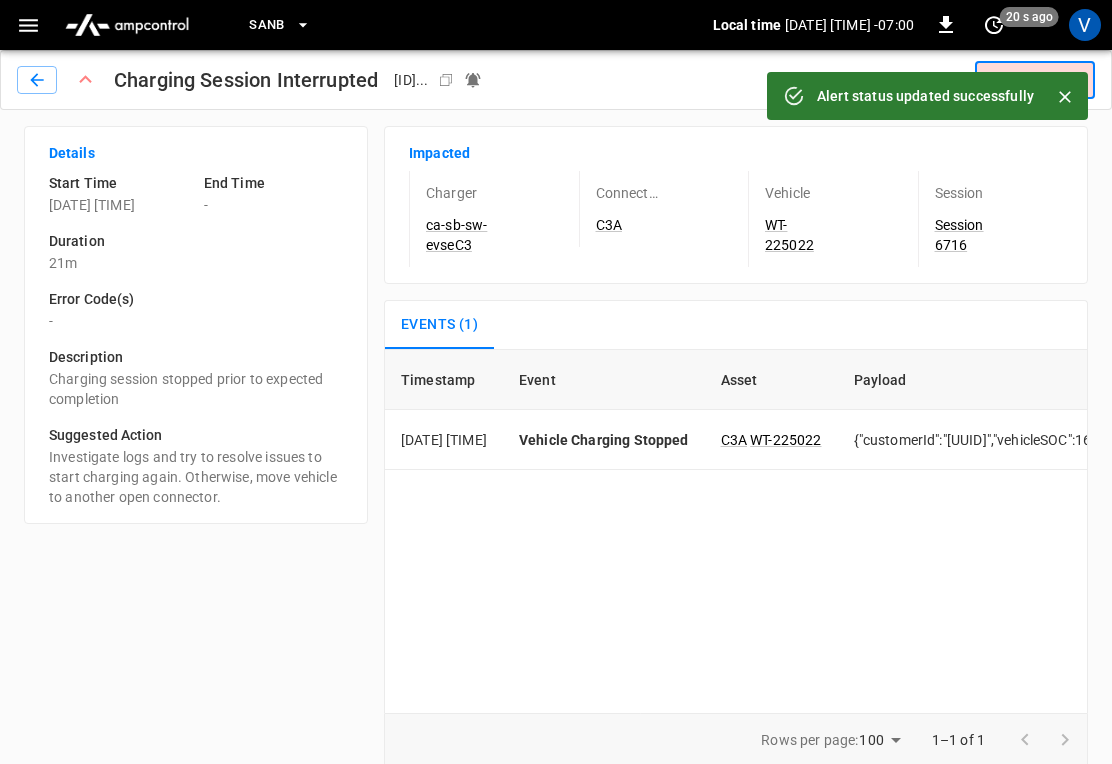 type on "********" 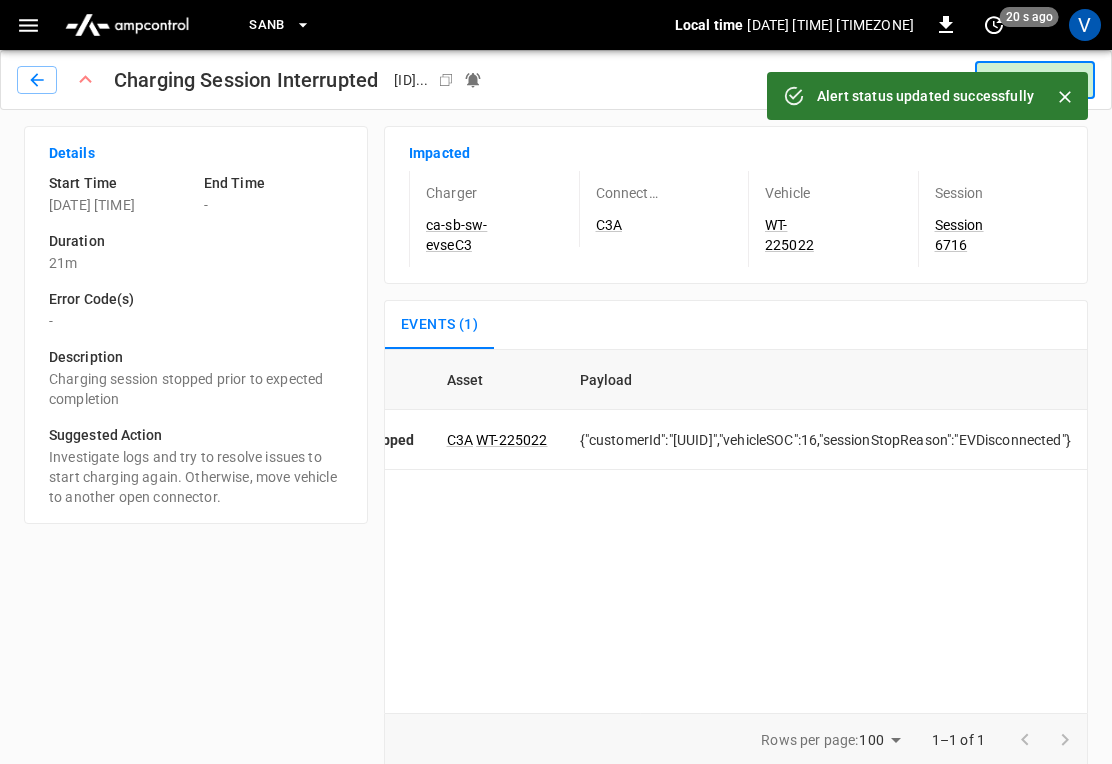 scroll, scrollTop: 0, scrollLeft: 554, axis: horizontal 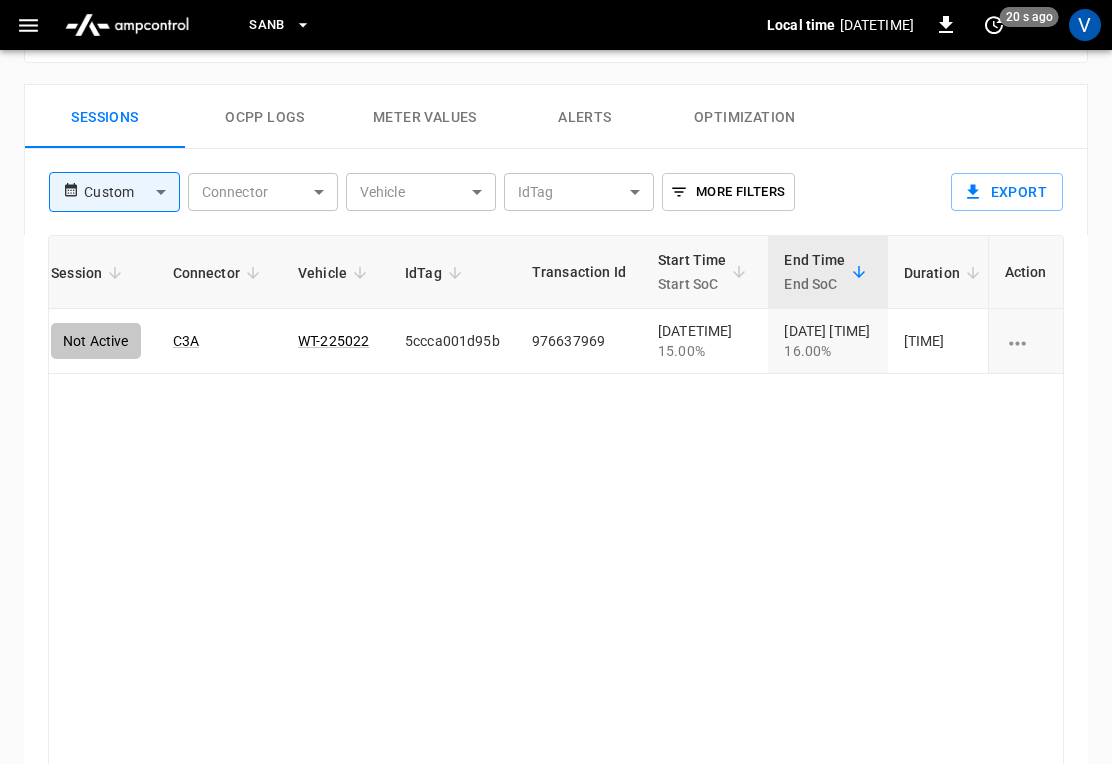 click on "SanB Local time [DATETIME] 0 20 s ago V" at bounding box center (556, 25) 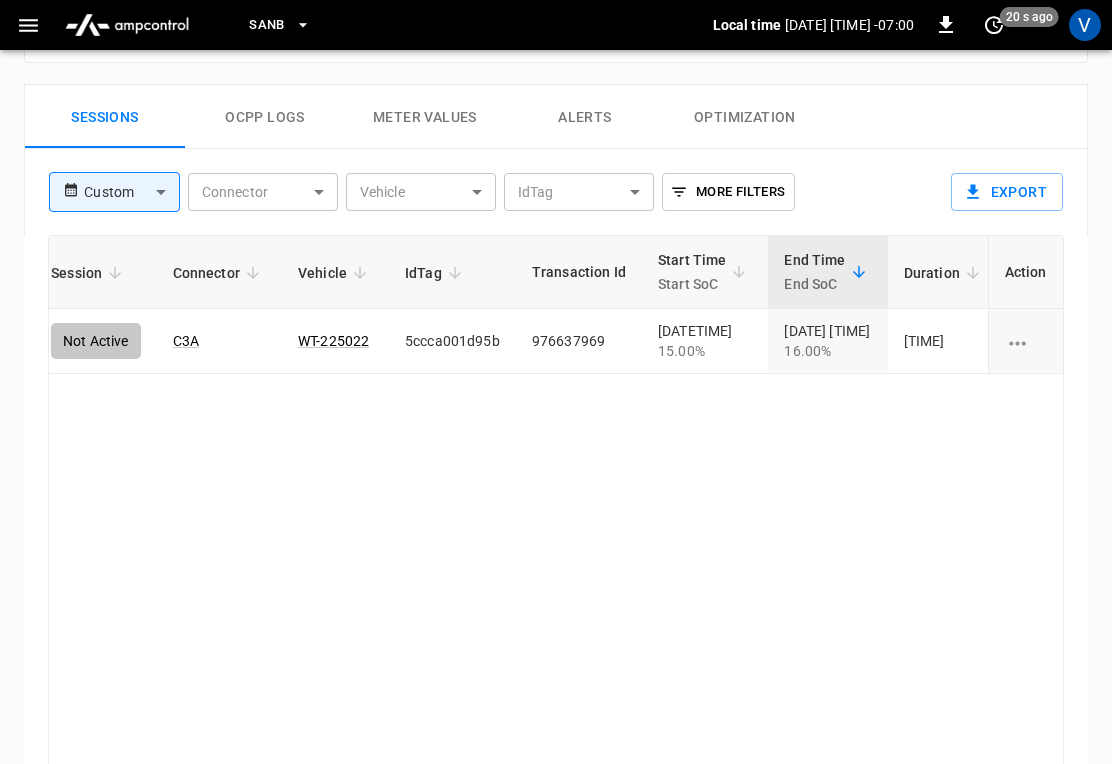 click on "V" at bounding box center (1085, 25) 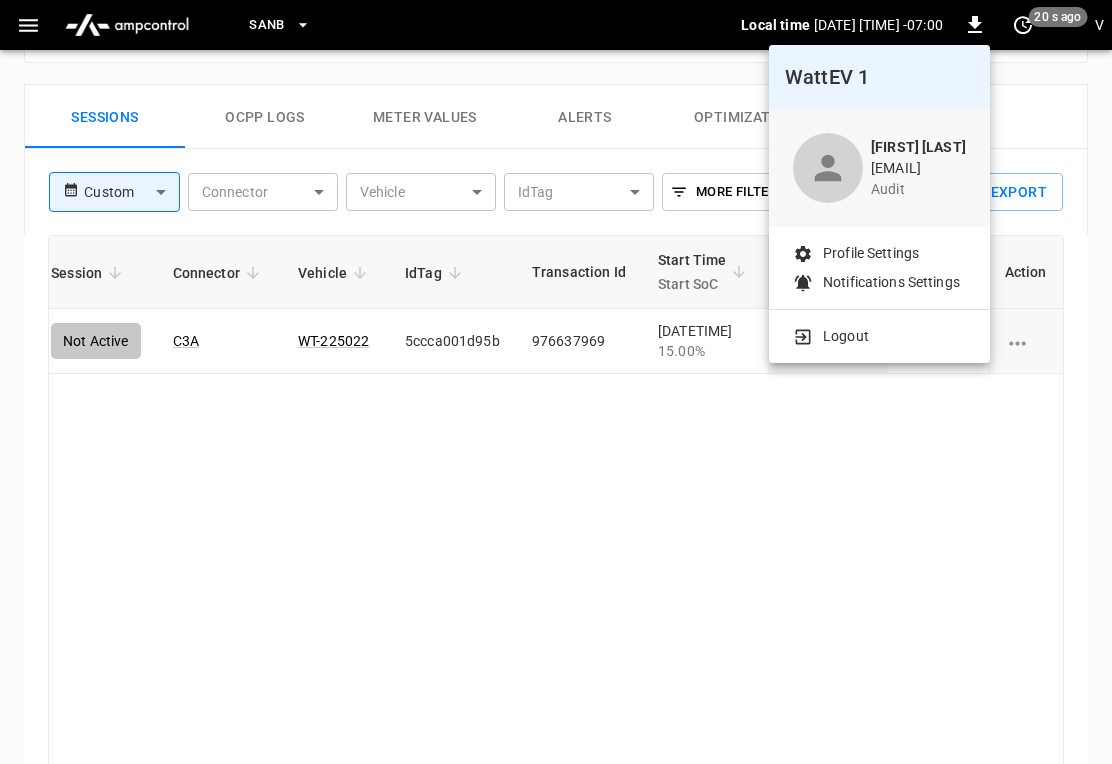 click on "Logout" at bounding box center [879, 336] 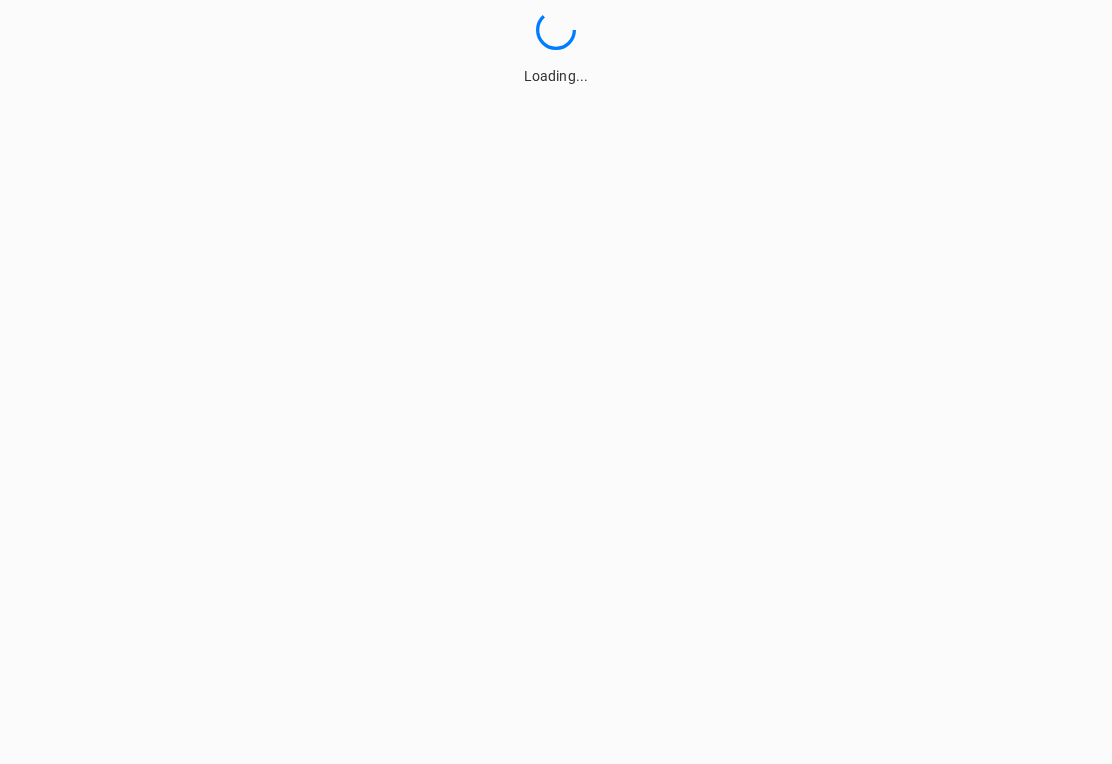 scroll, scrollTop: 0, scrollLeft: 0, axis: both 